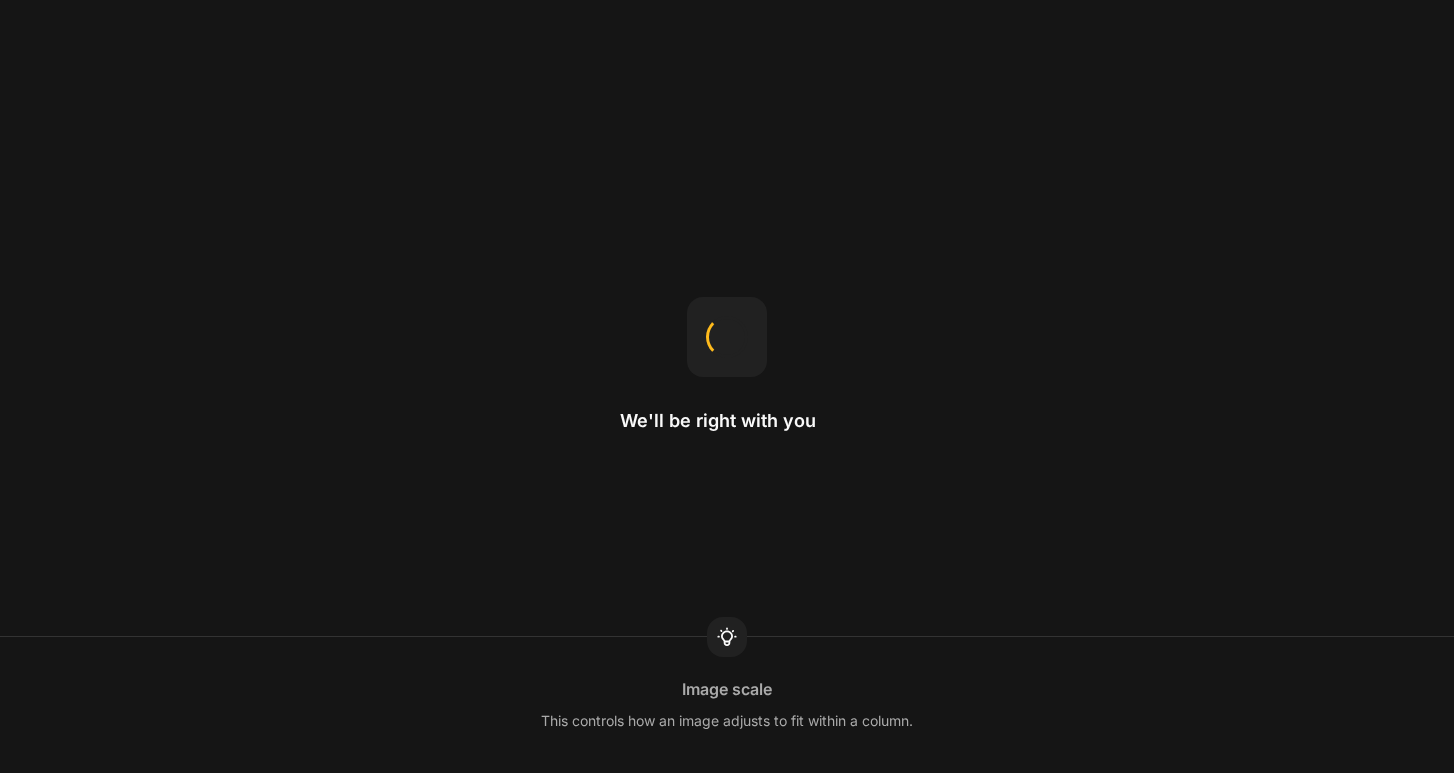 scroll, scrollTop: 0, scrollLeft: 0, axis: both 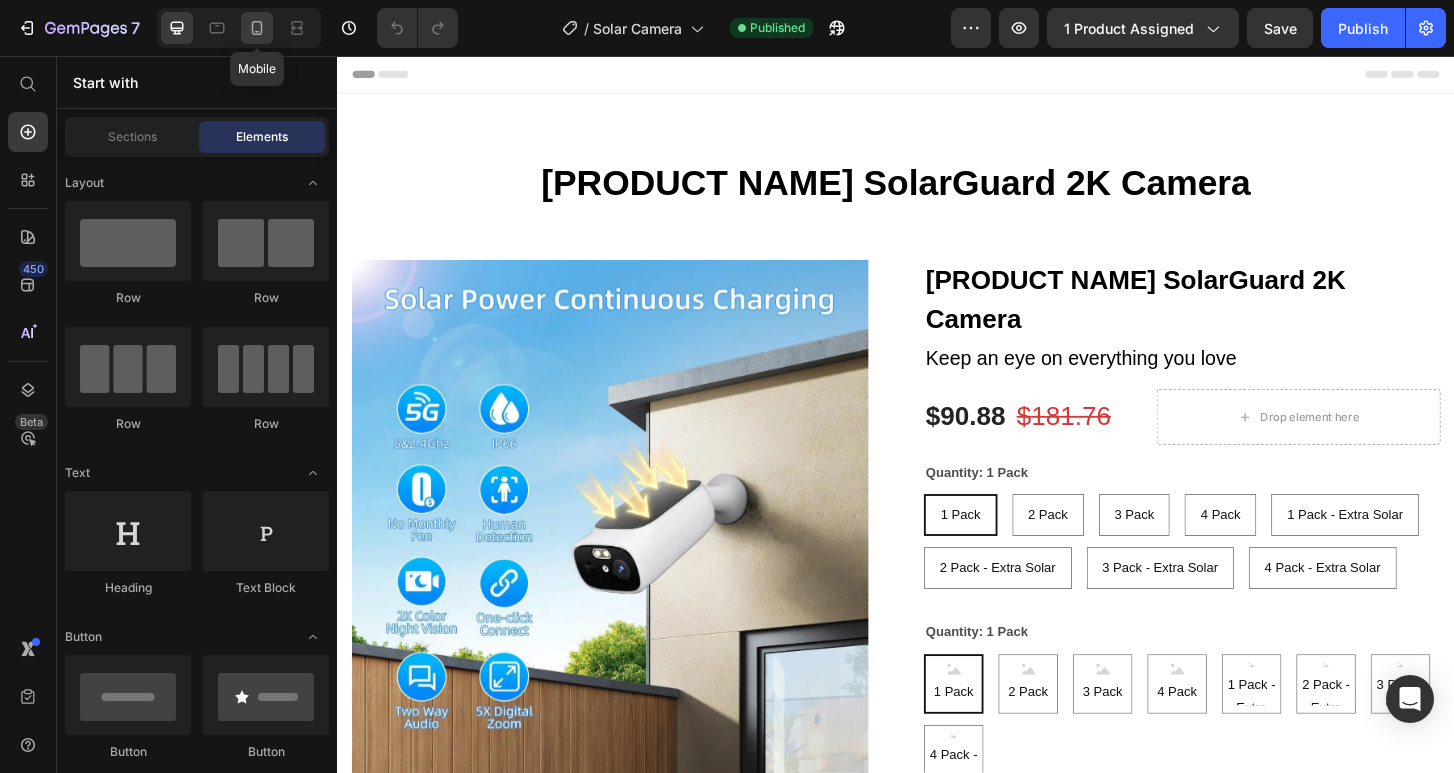 click 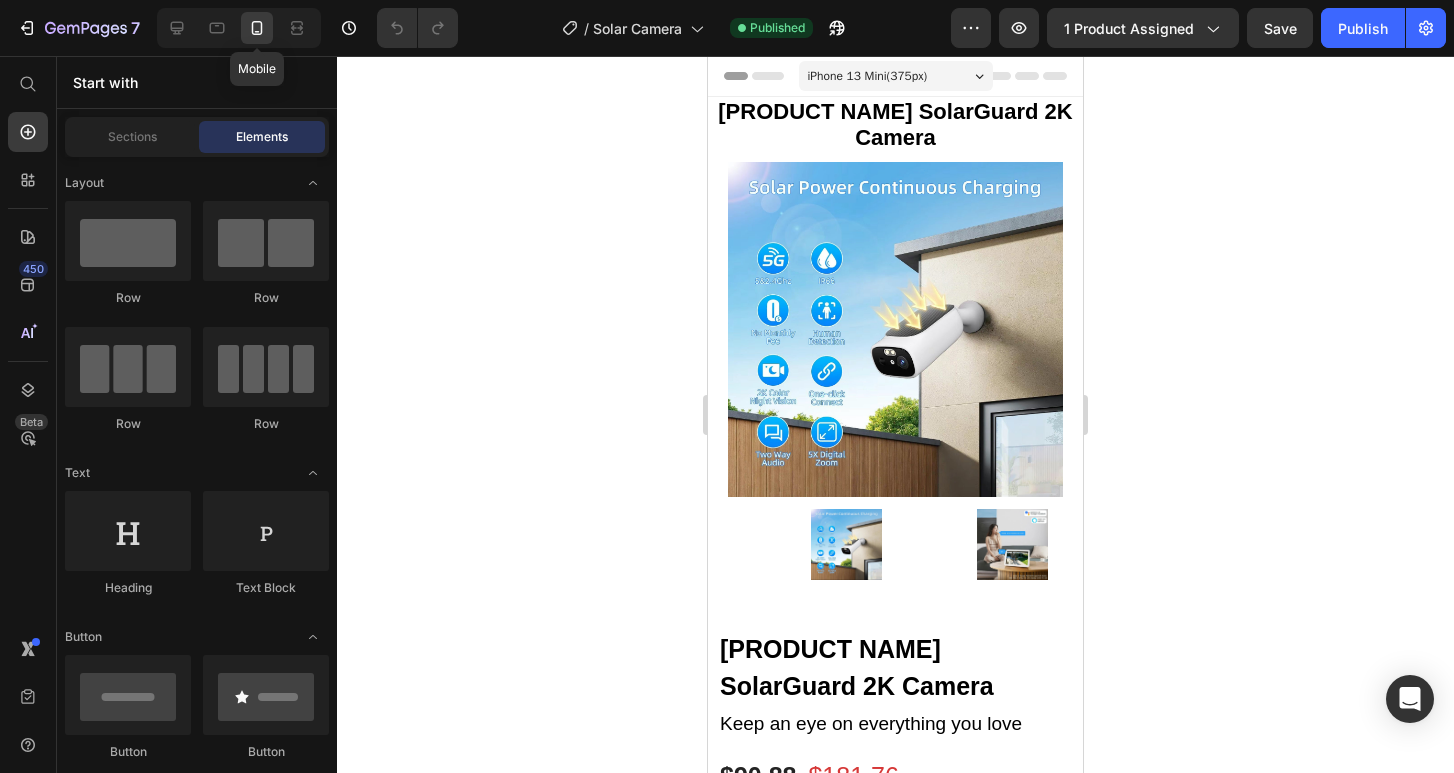 radio on "false" 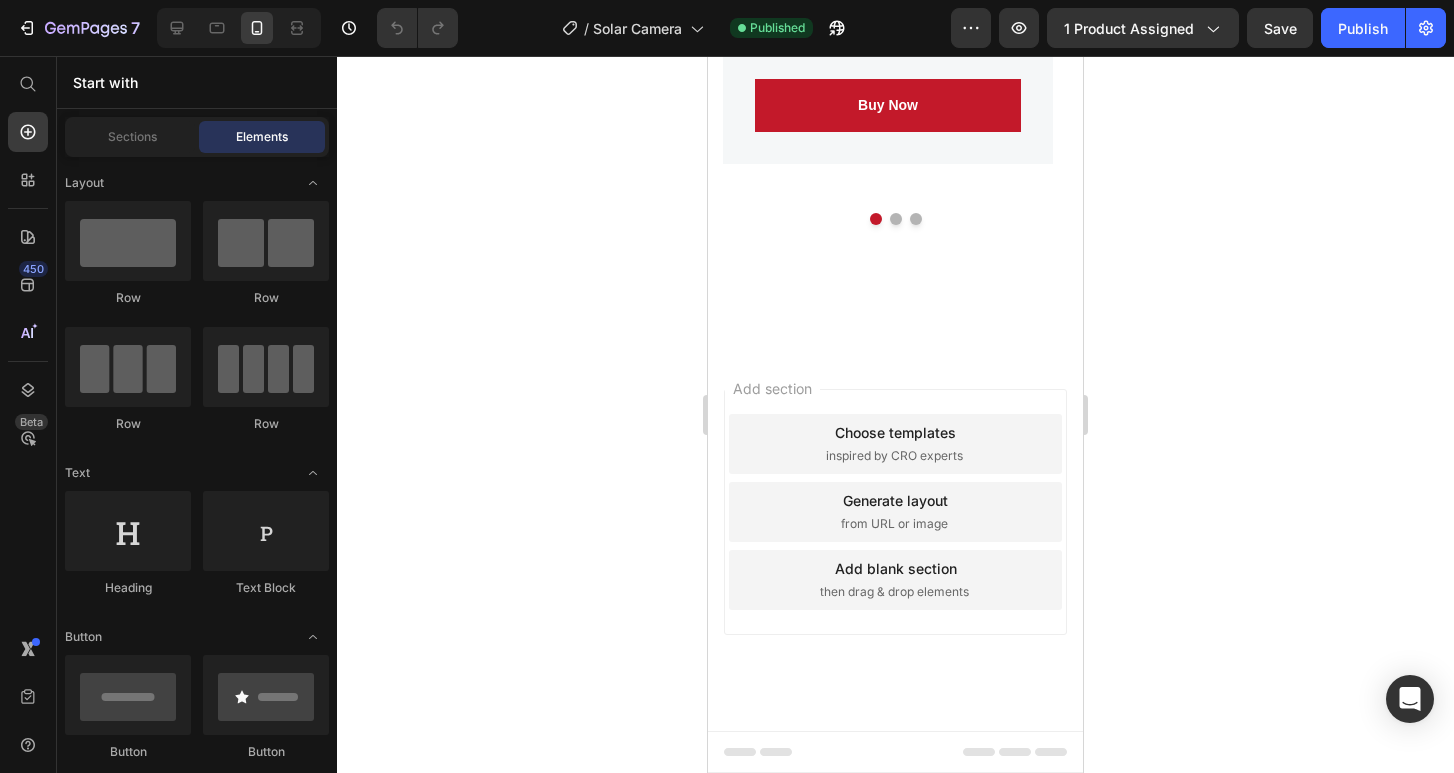 scroll, scrollTop: 6420, scrollLeft: 0, axis: vertical 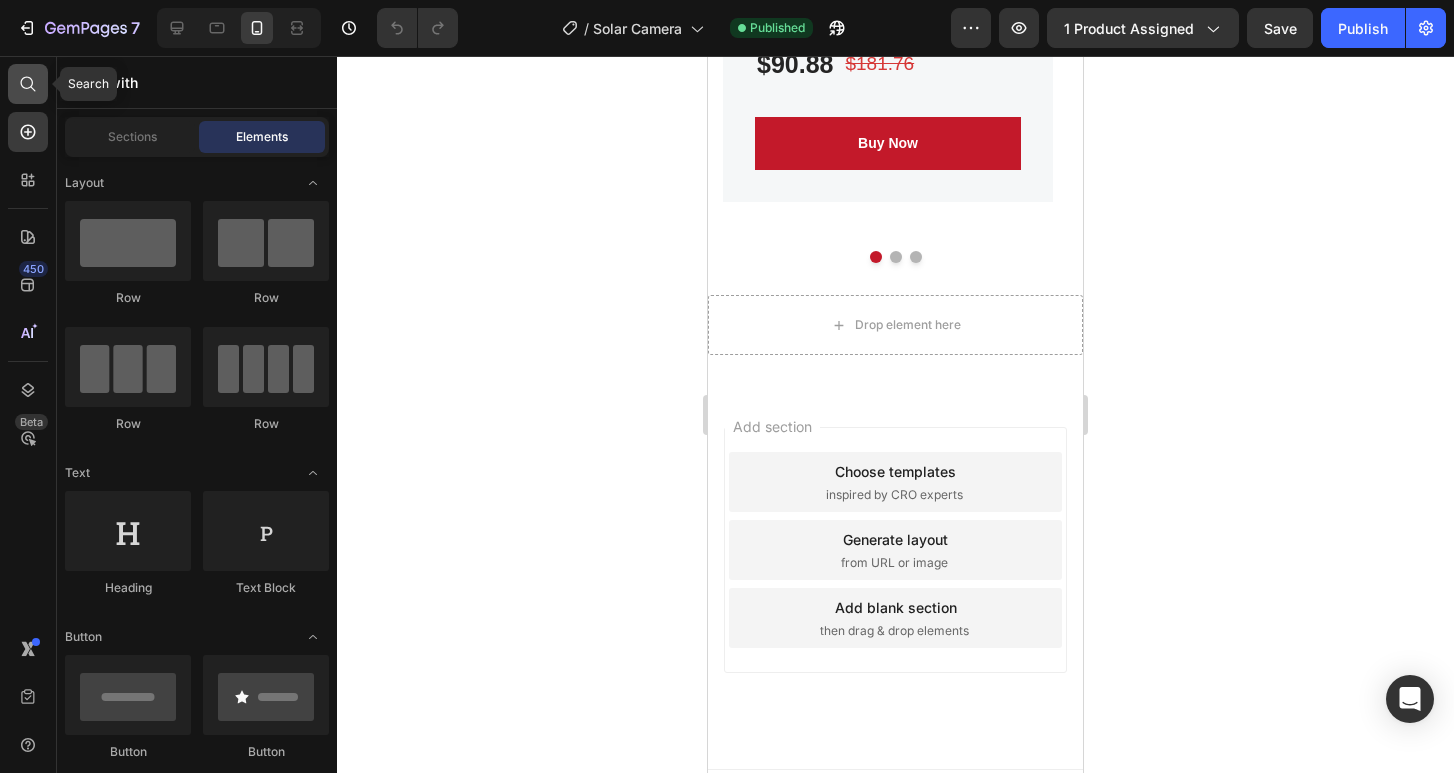click 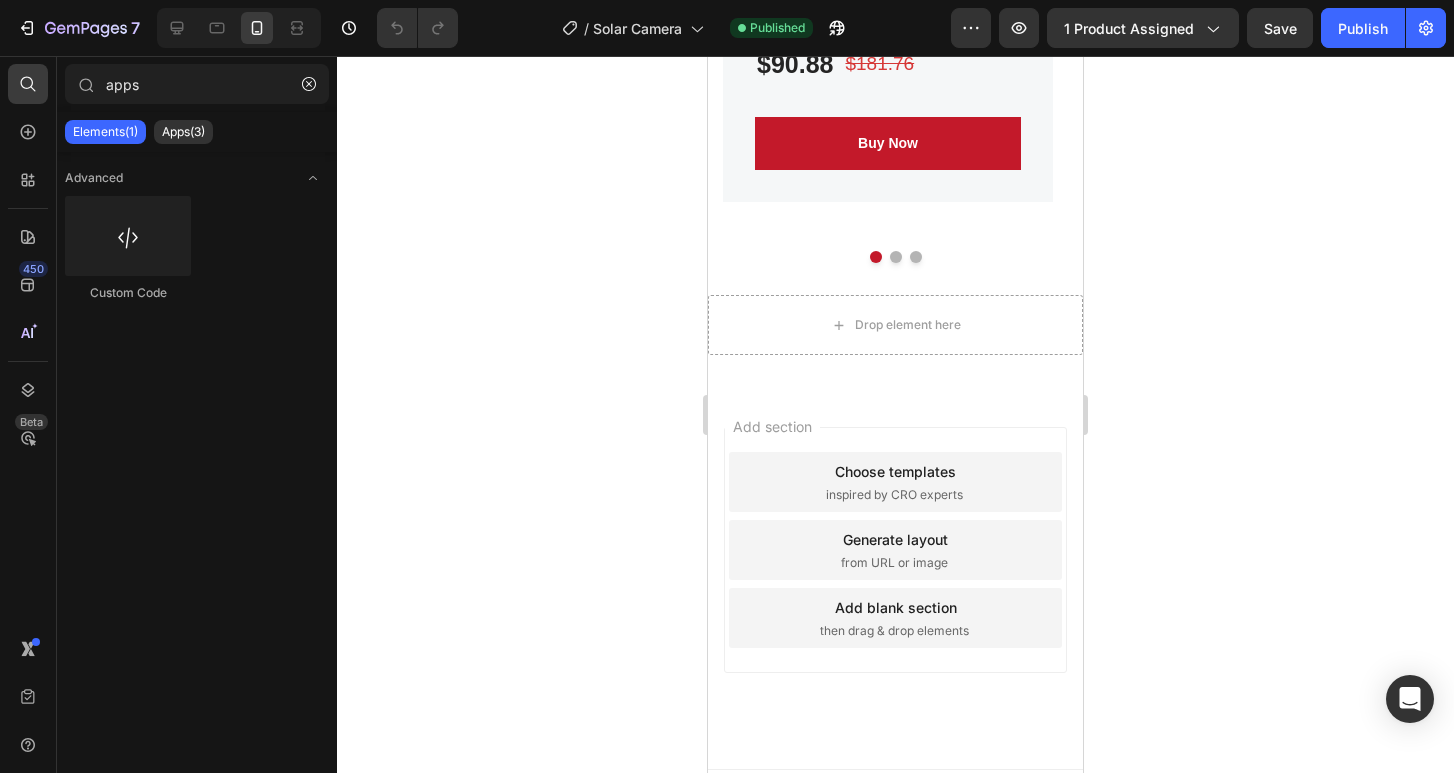 click on "Sections(0) Elements(1) Apps(3)" 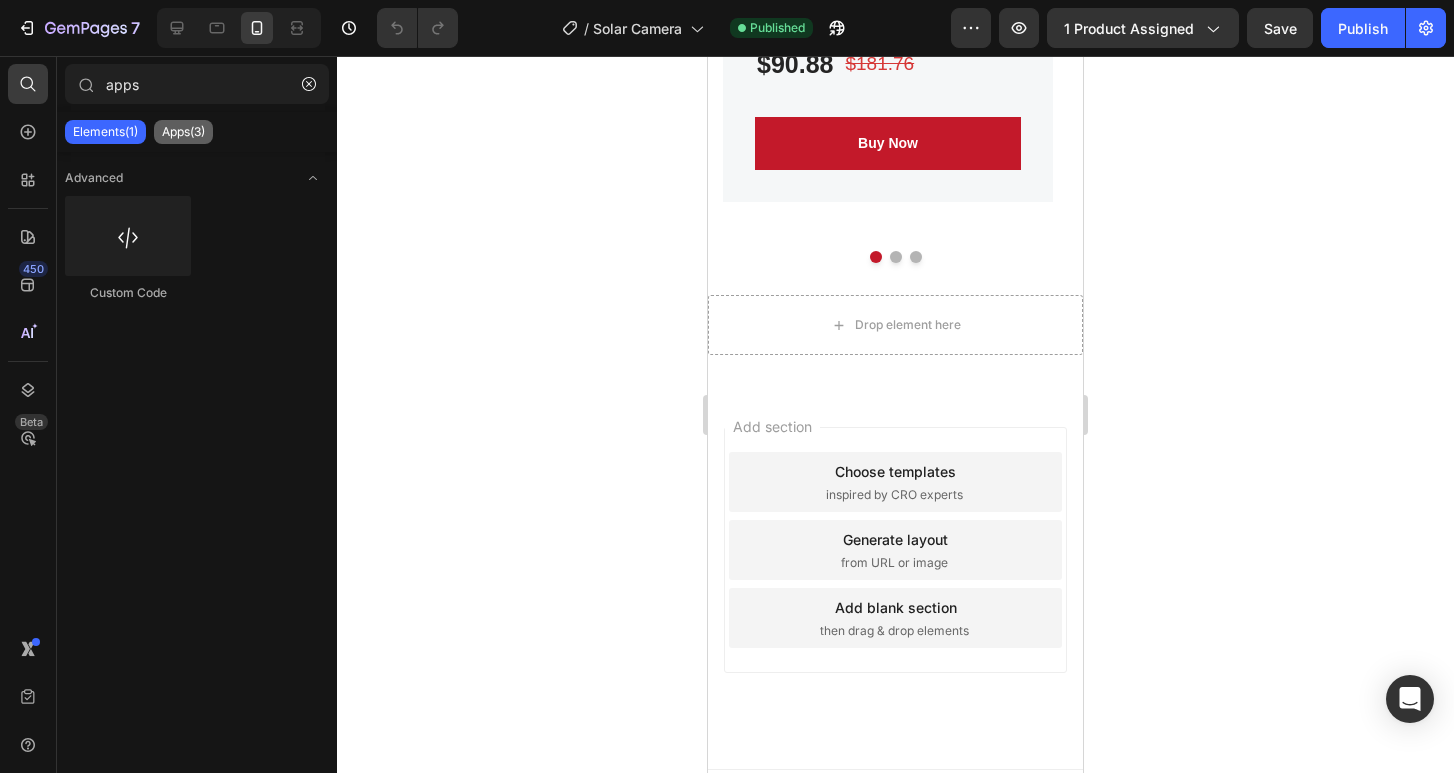click on "Apps(3)" at bounding box center [183, 132] 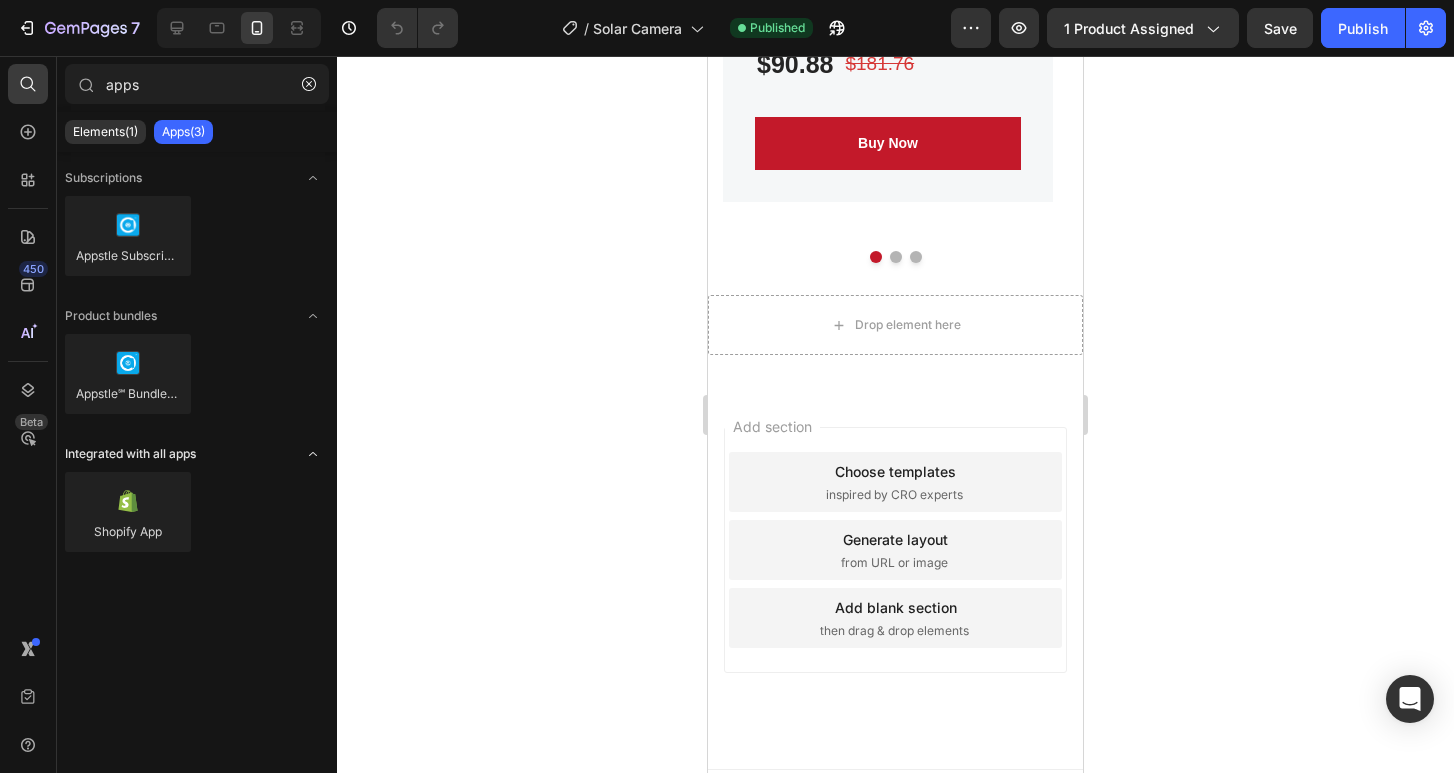 click 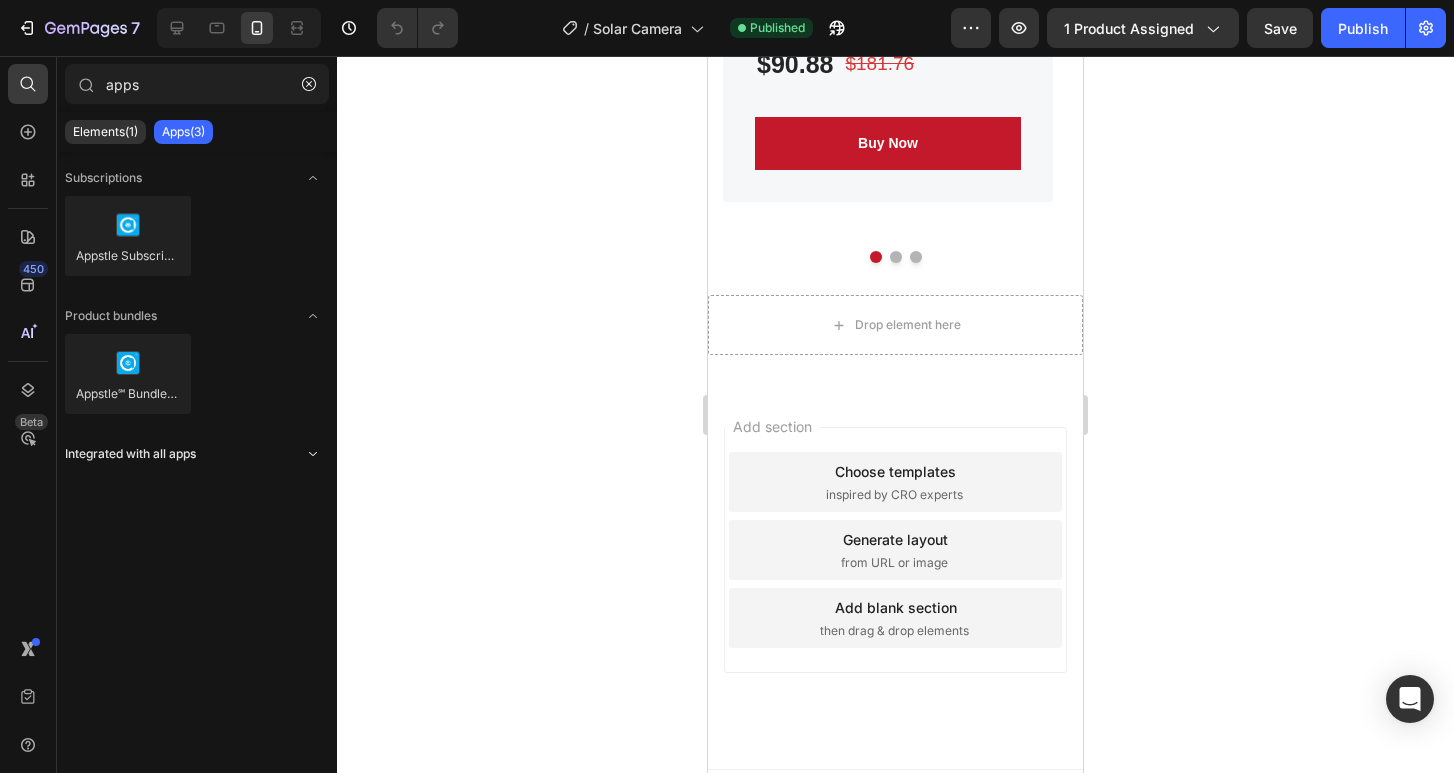 click 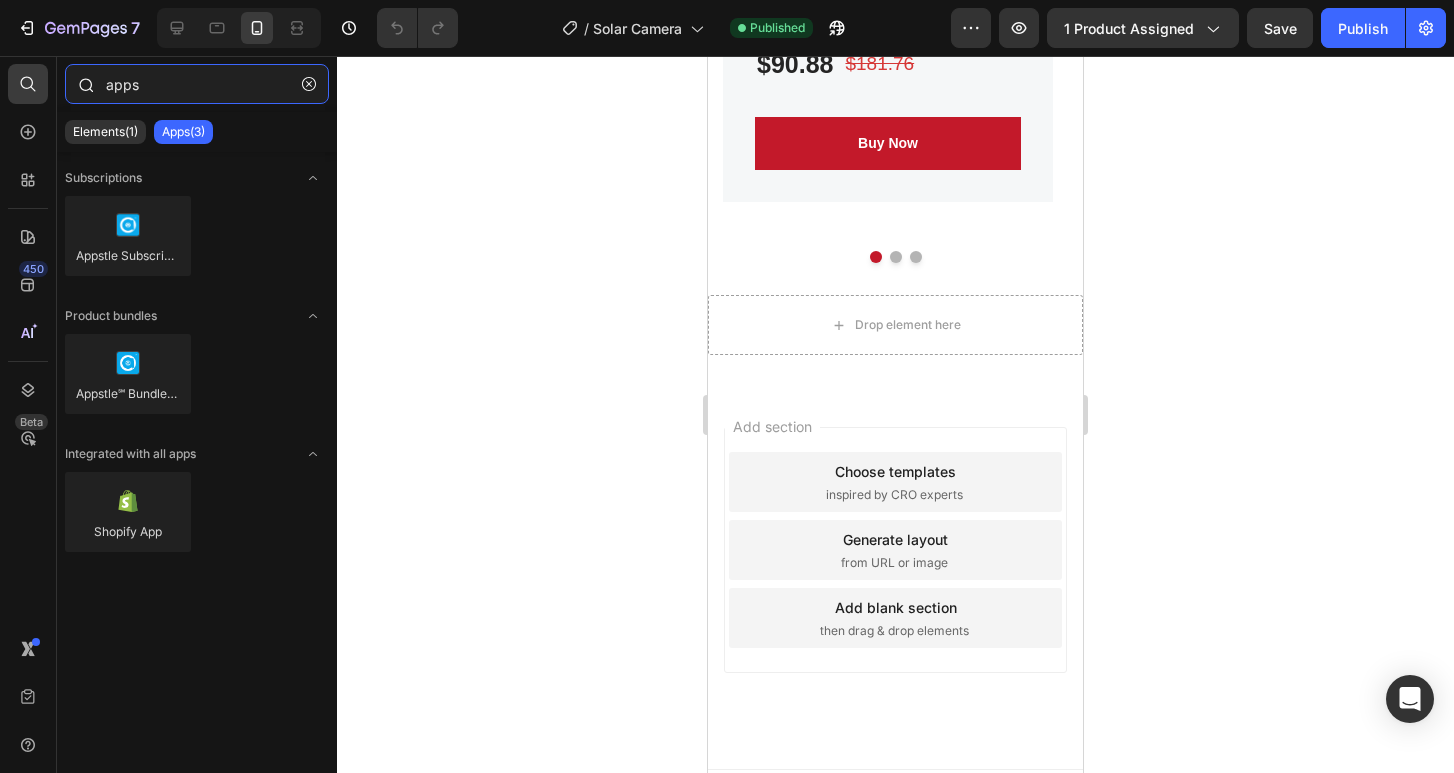 click on "apps" at bounding box center (197, 84) 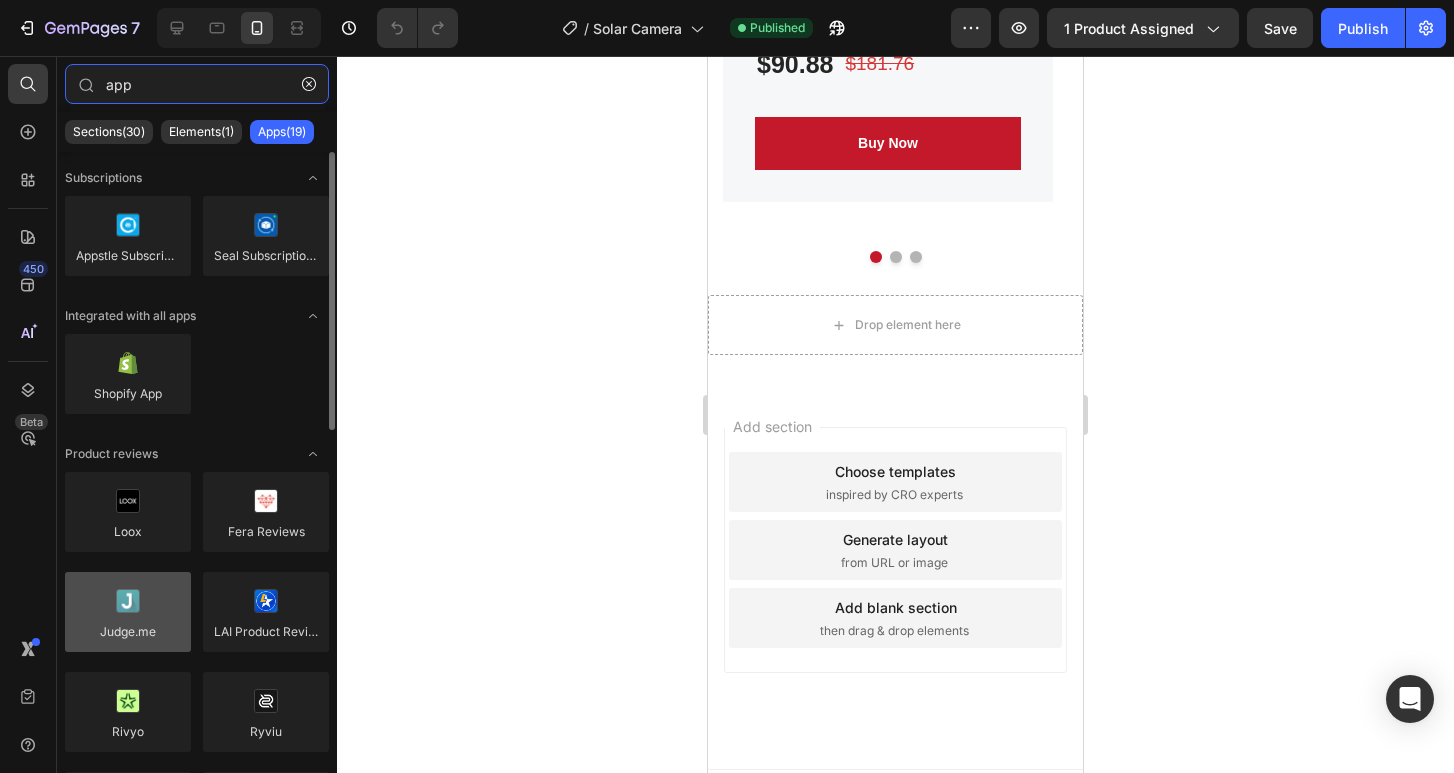 type on "app" 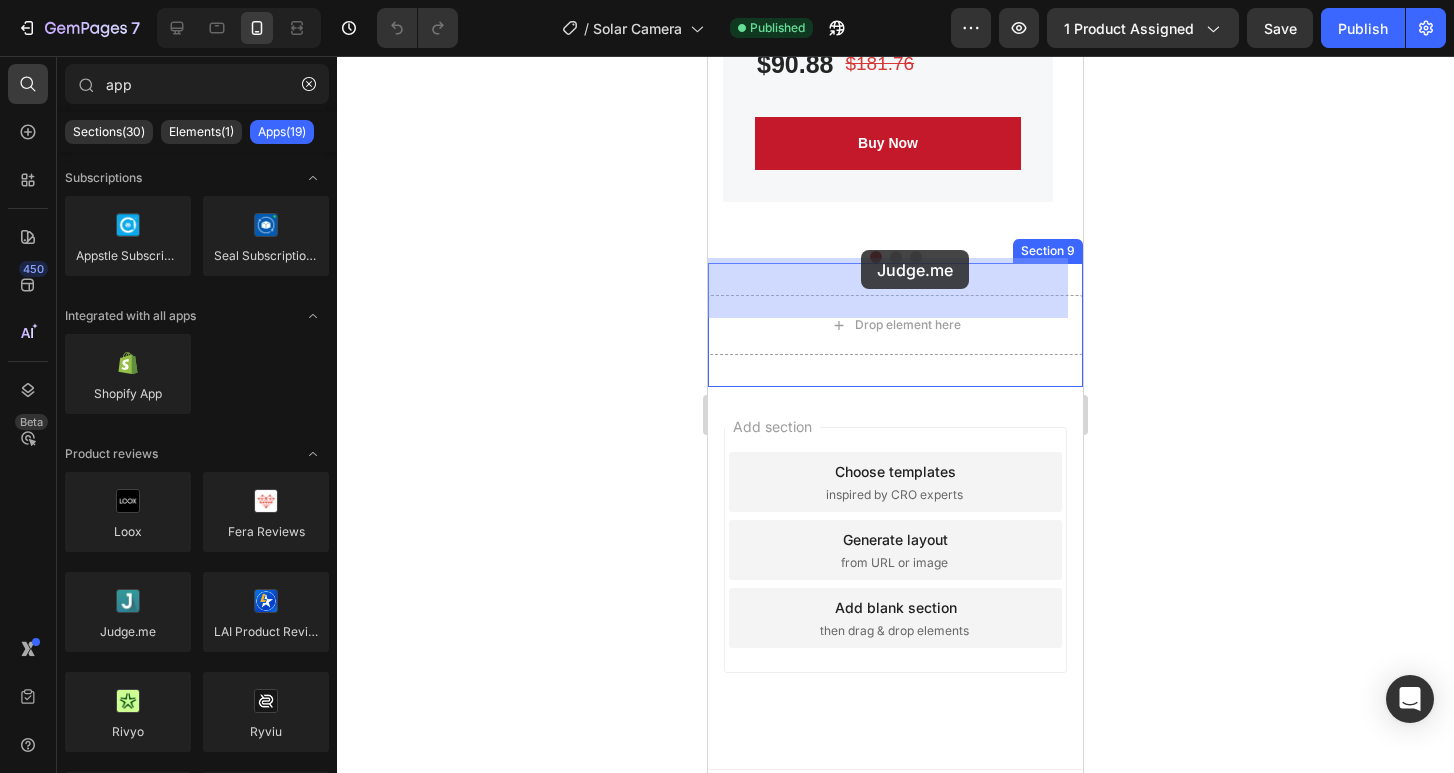 drag, startPoint x: 829, startPoint y: 690, endPoint x: 861, endPoint y: 250, distance: 441.1621 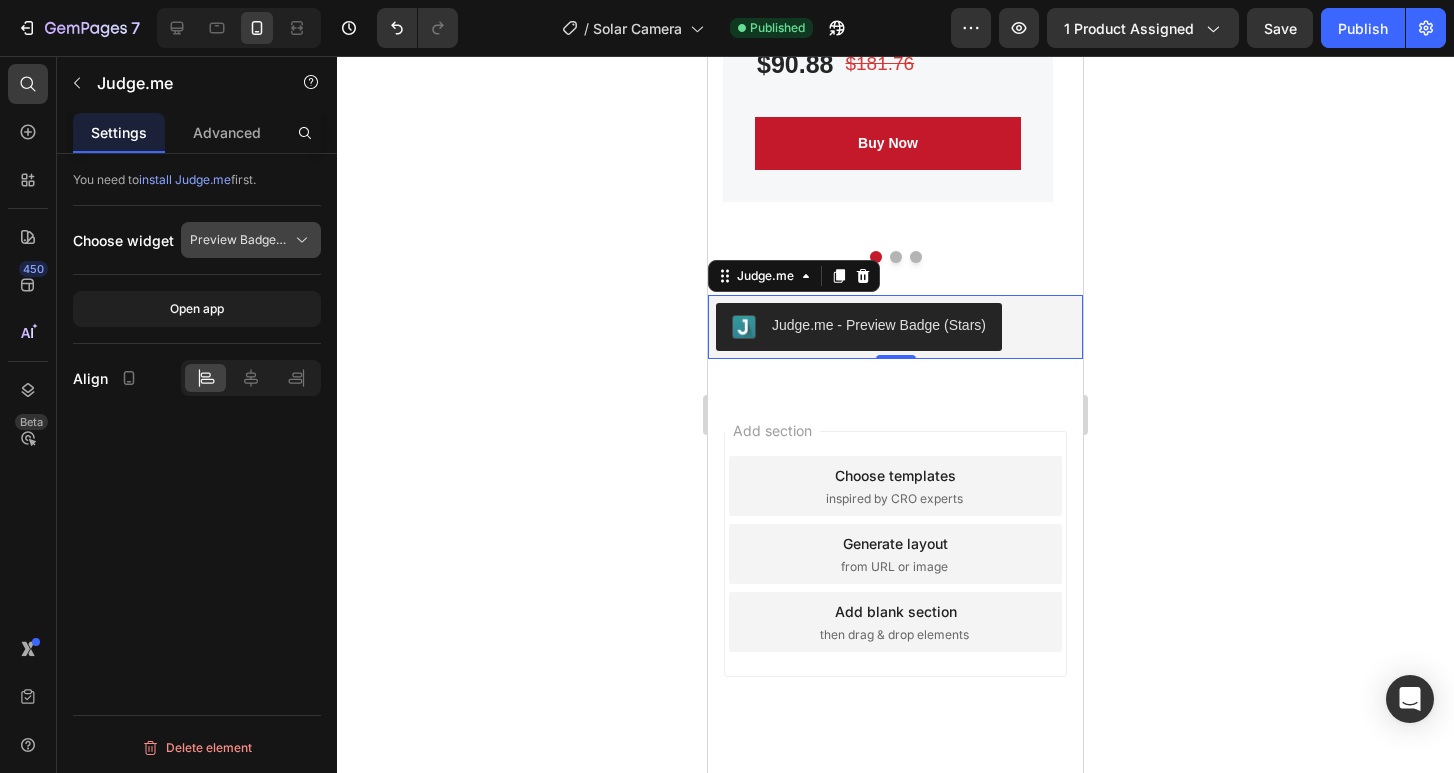 click on "Preview Badge (Stars)" at bounding box center (239, 240) 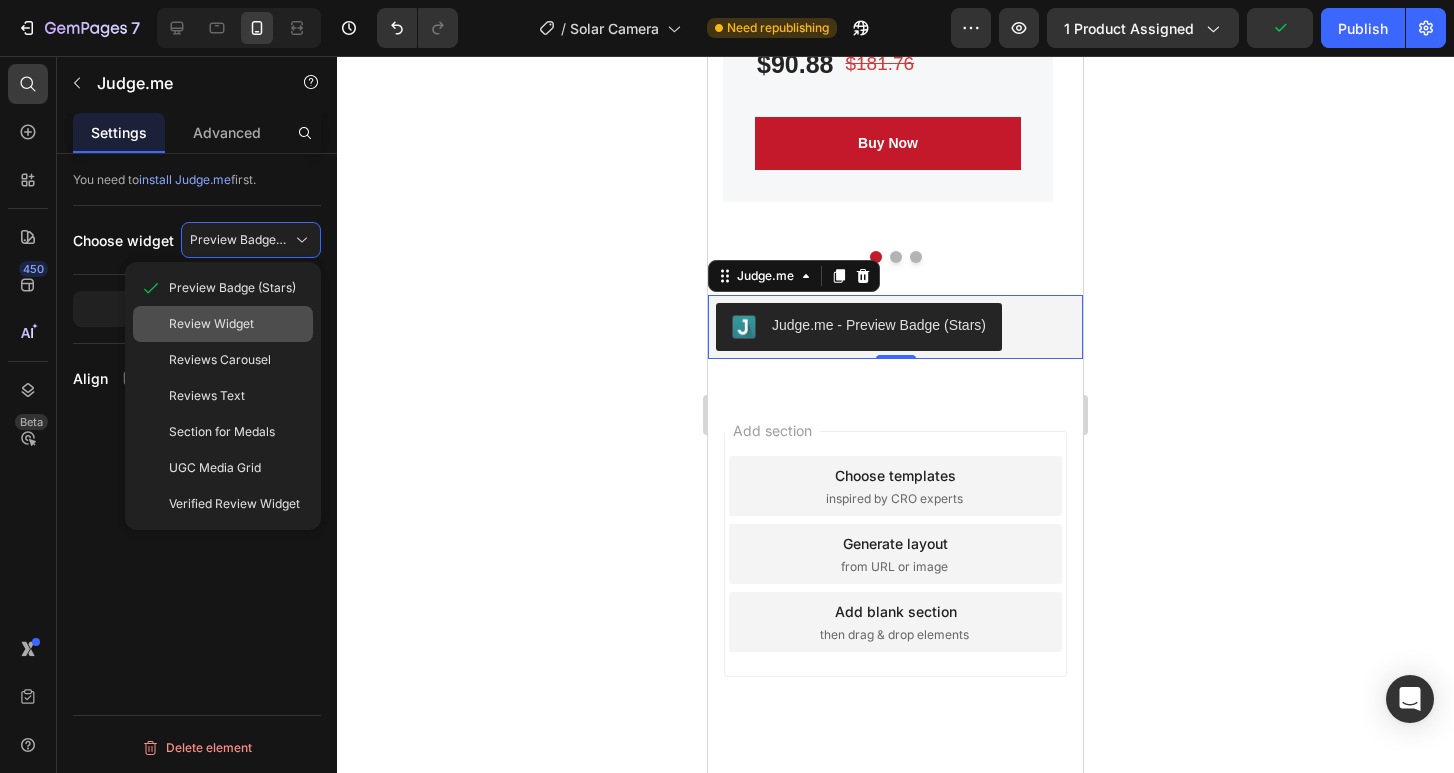 click on "Review Widget" at bounding box center [211, 324] 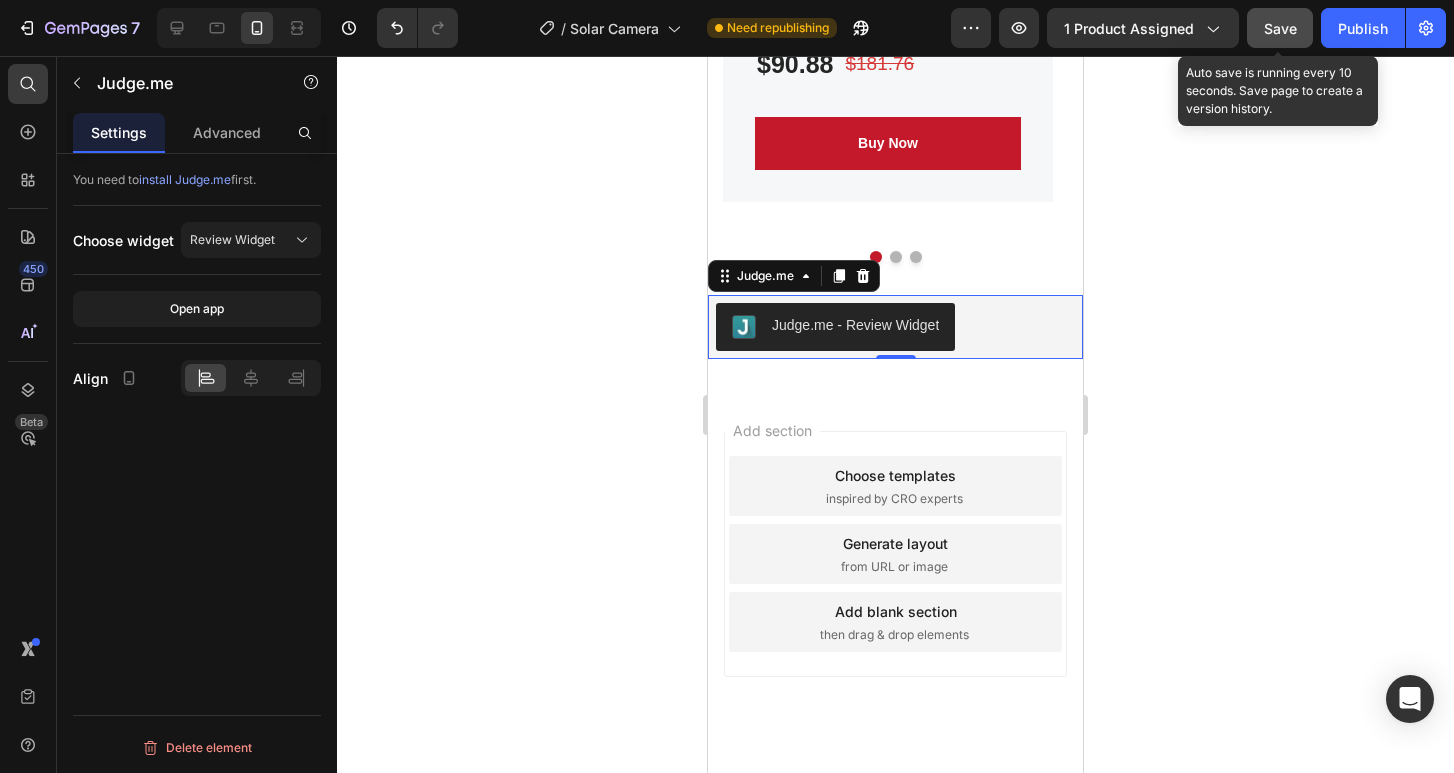 click on "Save" at bounding box center [1280, 28] 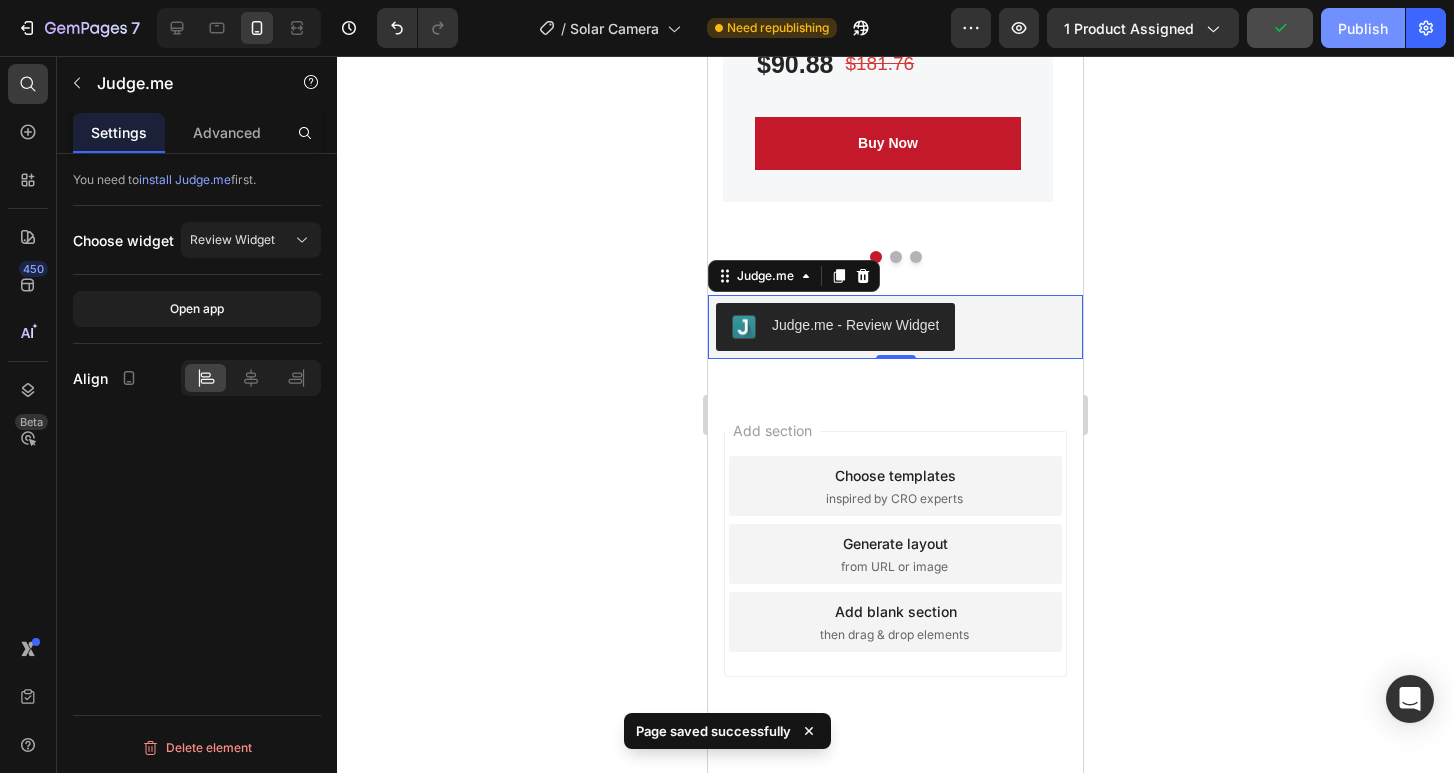 click on "Publish" 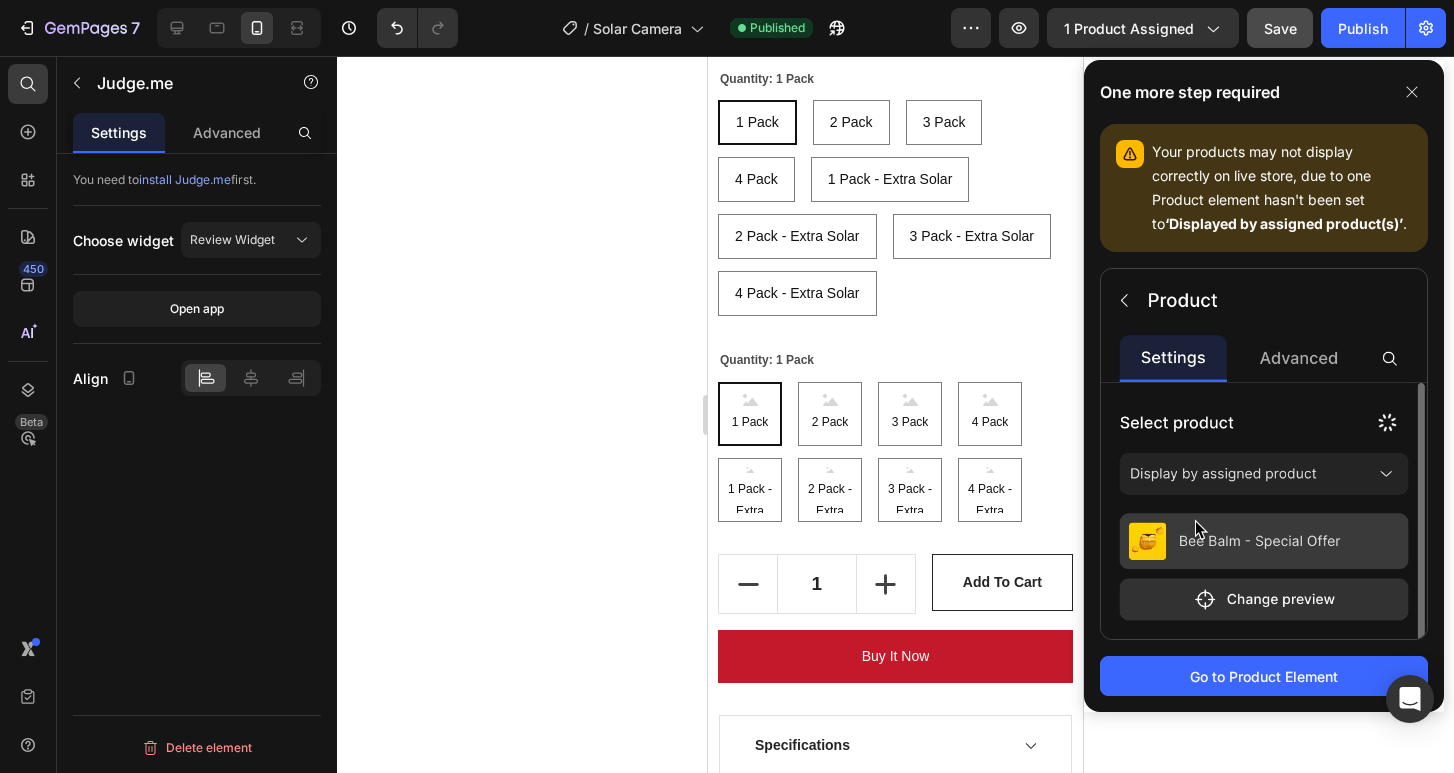 scroll, scrollTop: 0, scrollLeft: 0, axis: both 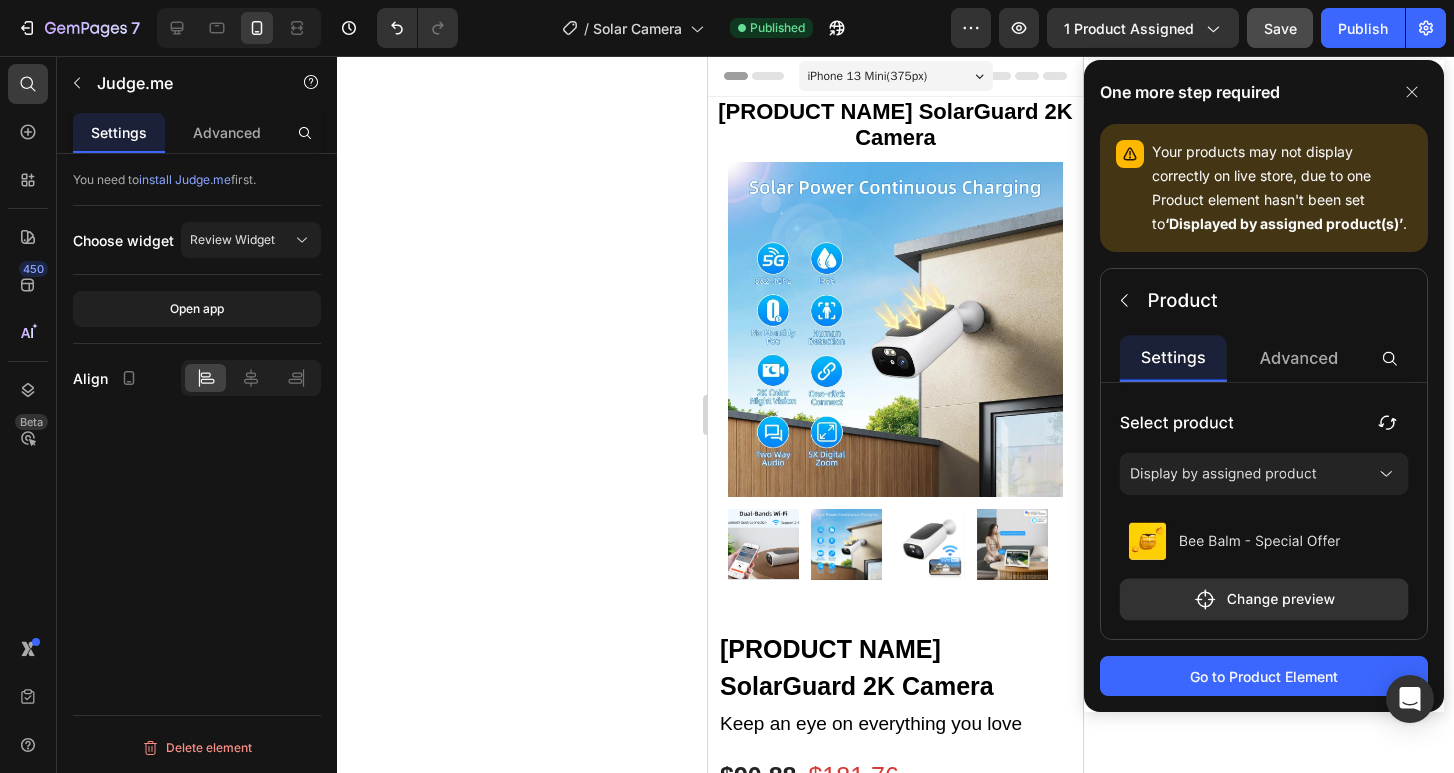 click 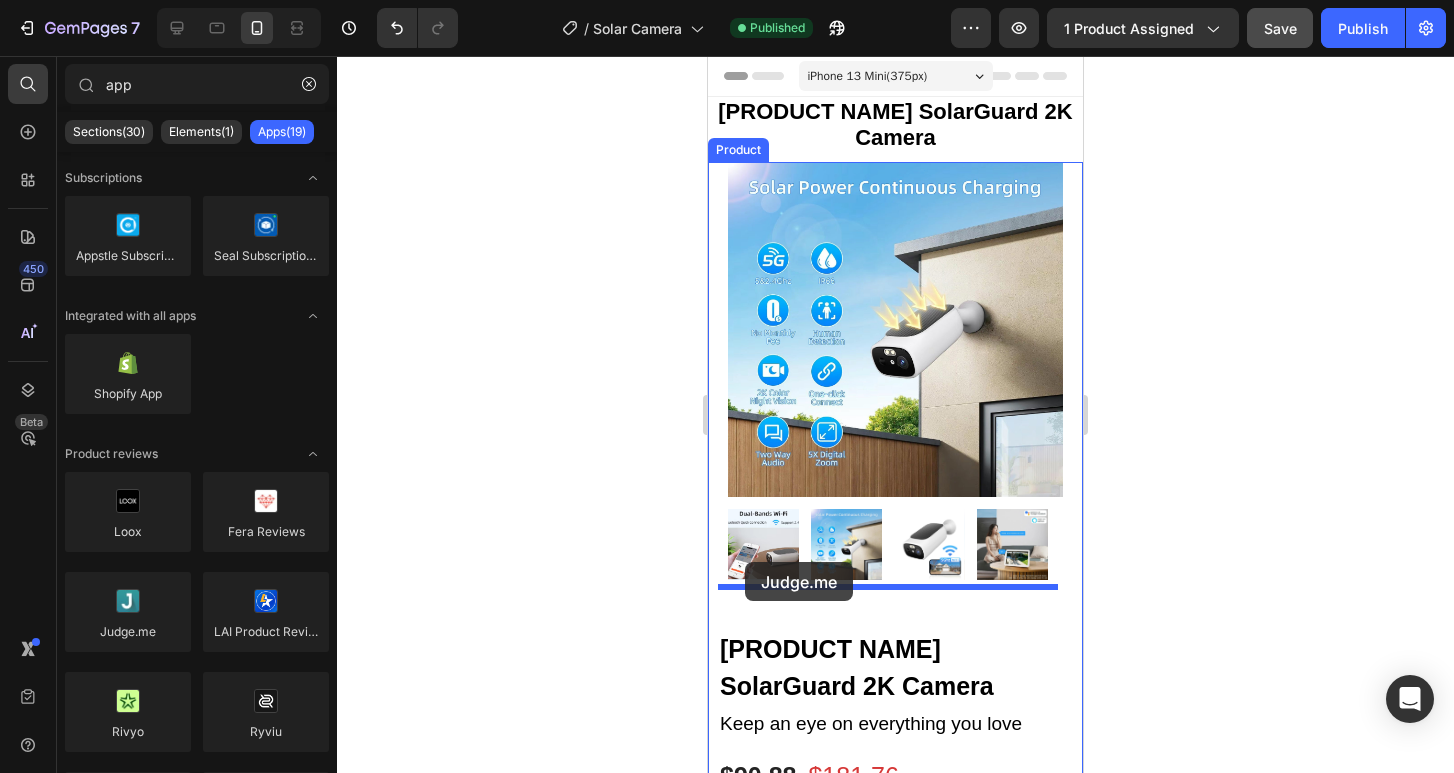 drag, startPoint x: 832, startPoint y: 669, endPoint x: 745, endPoint y: 562, distance: 137.90576 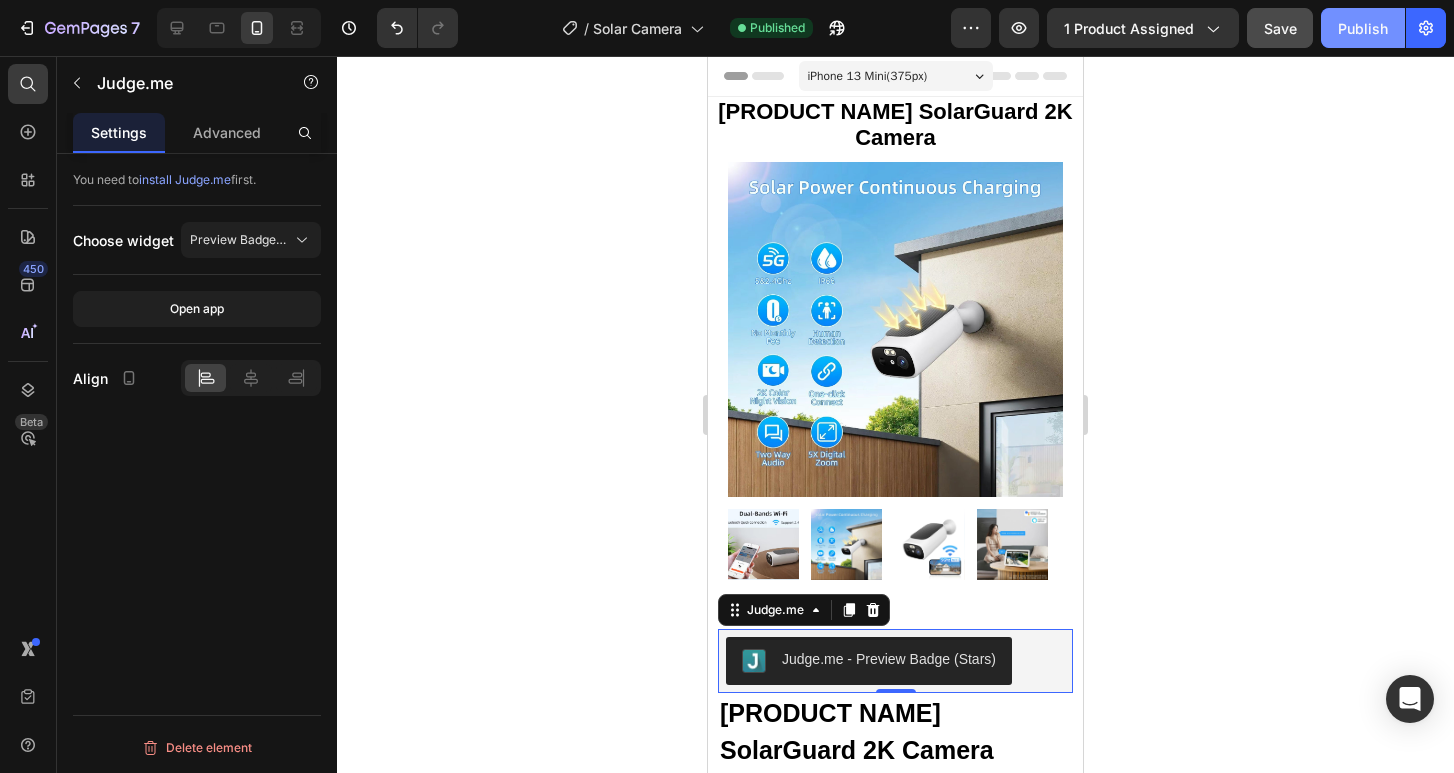 click on "Publish" 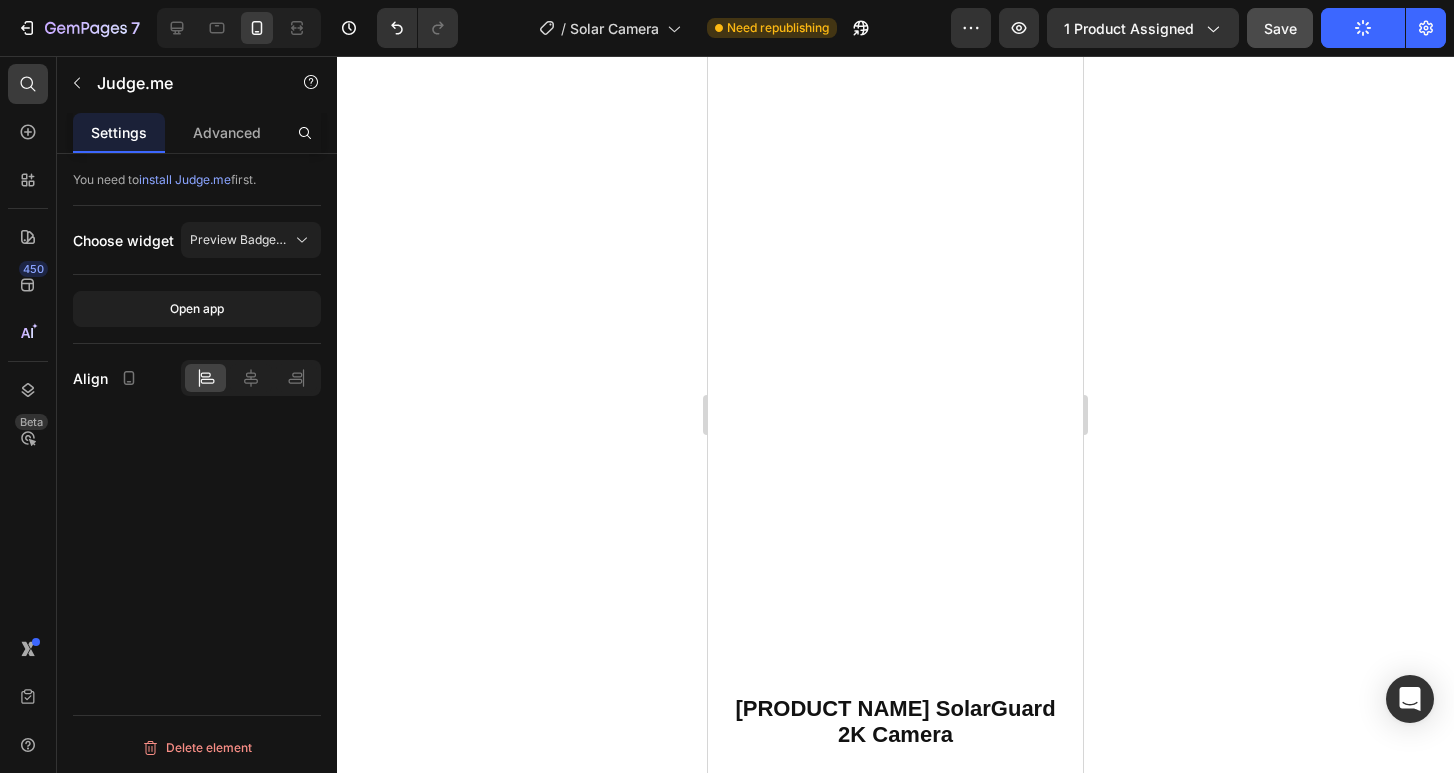 scroll, scrollTop: 6488, scrollLeft: 0, axis: vertical 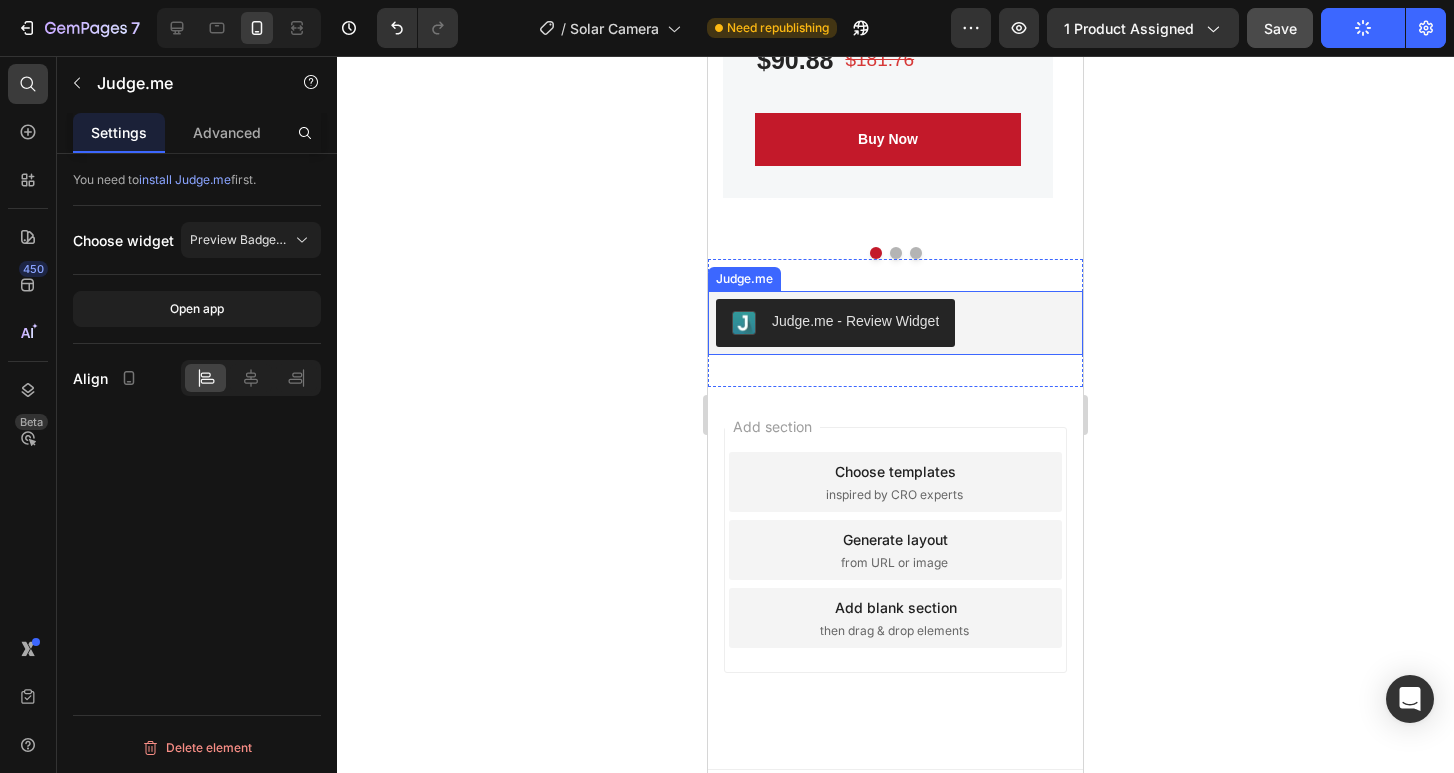 click on "Judge.me - Review Widget" at bounding box center (895, 323) 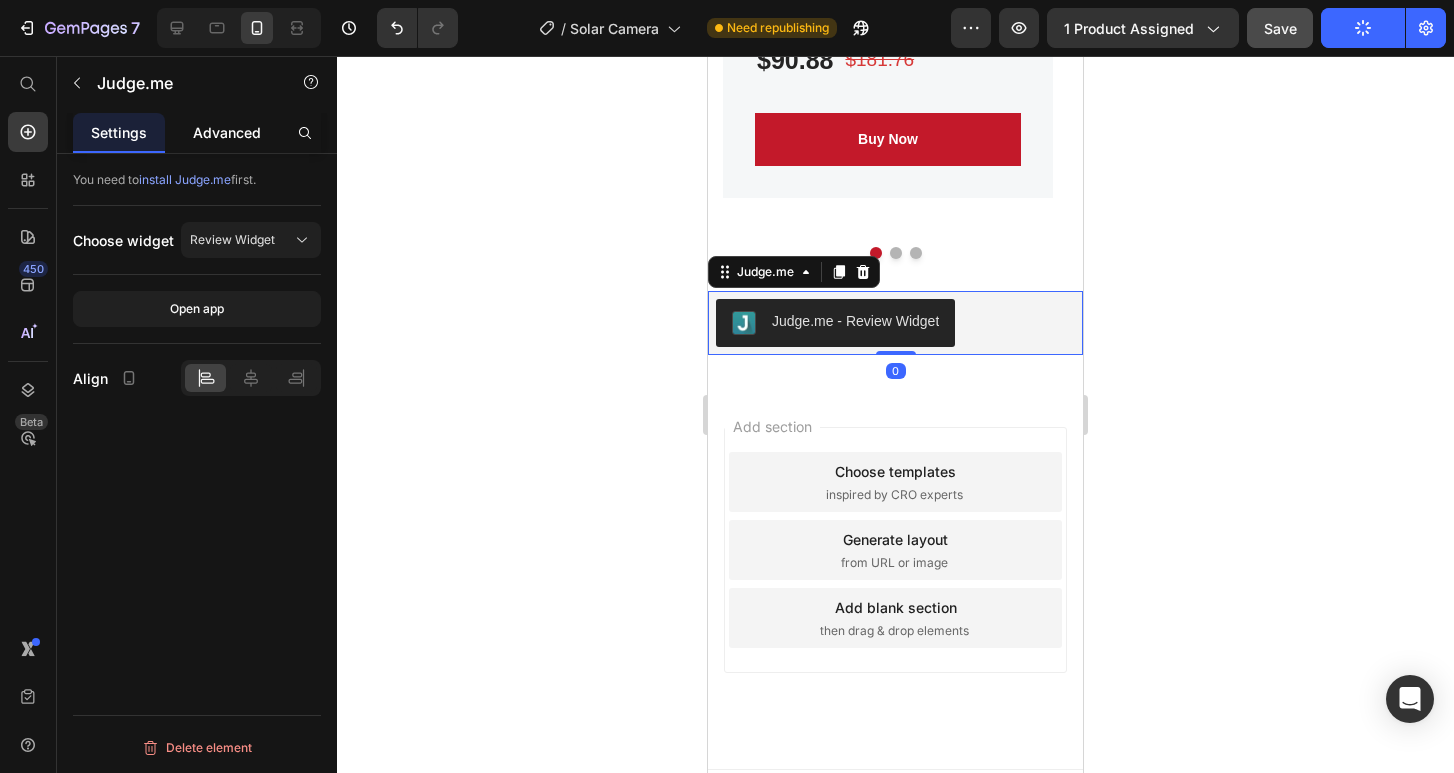 click on "Advanced" at bounding box center [227, 132] 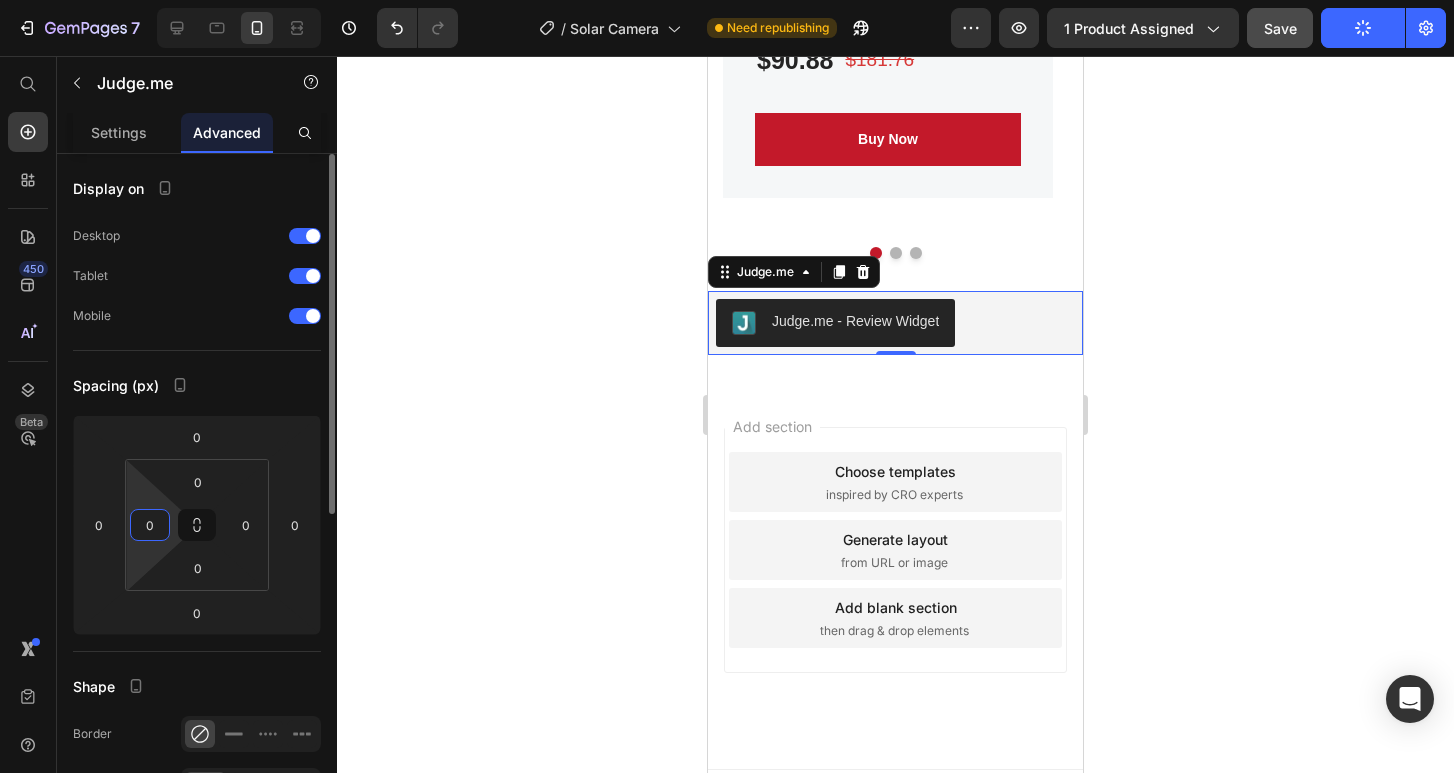 click on "0" at bounding box center (150, 525) 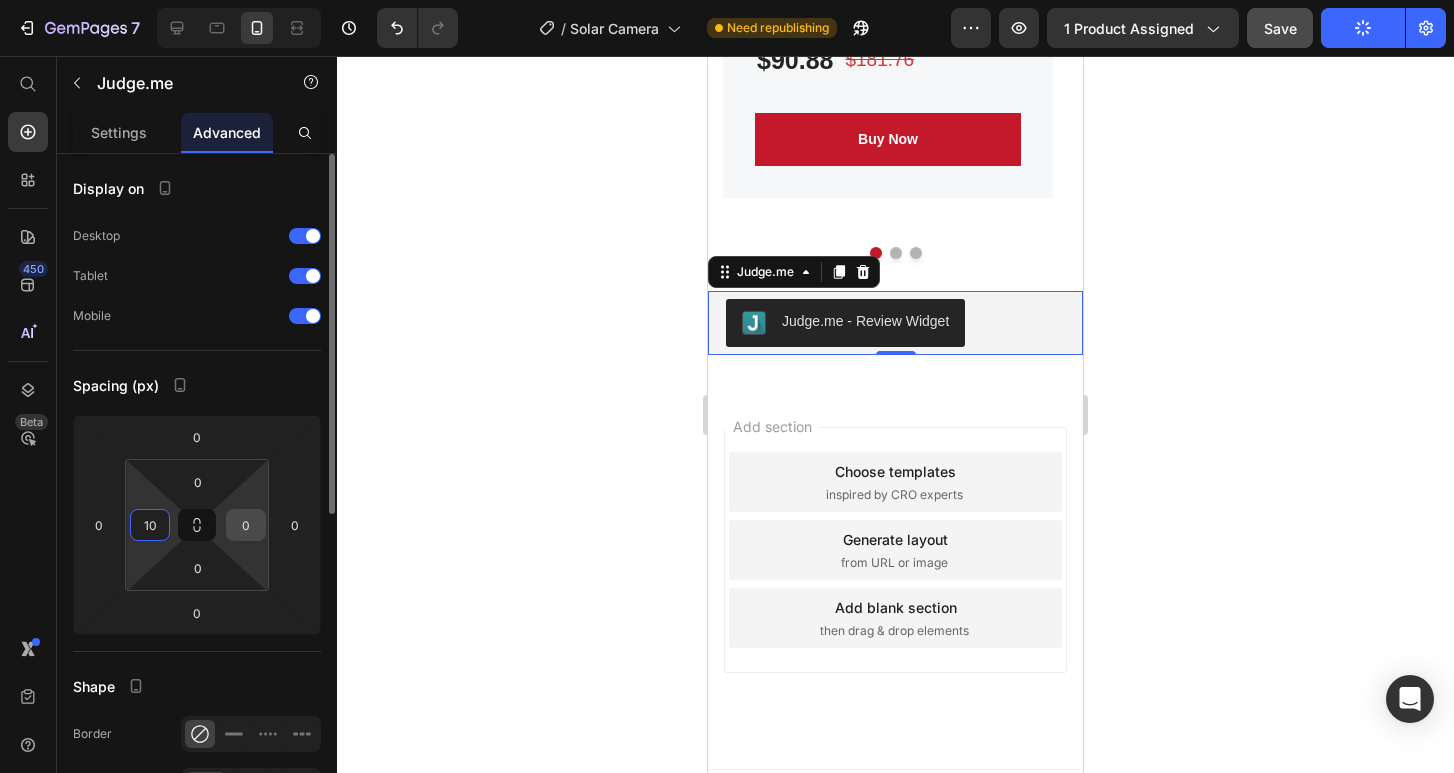 type on "10" 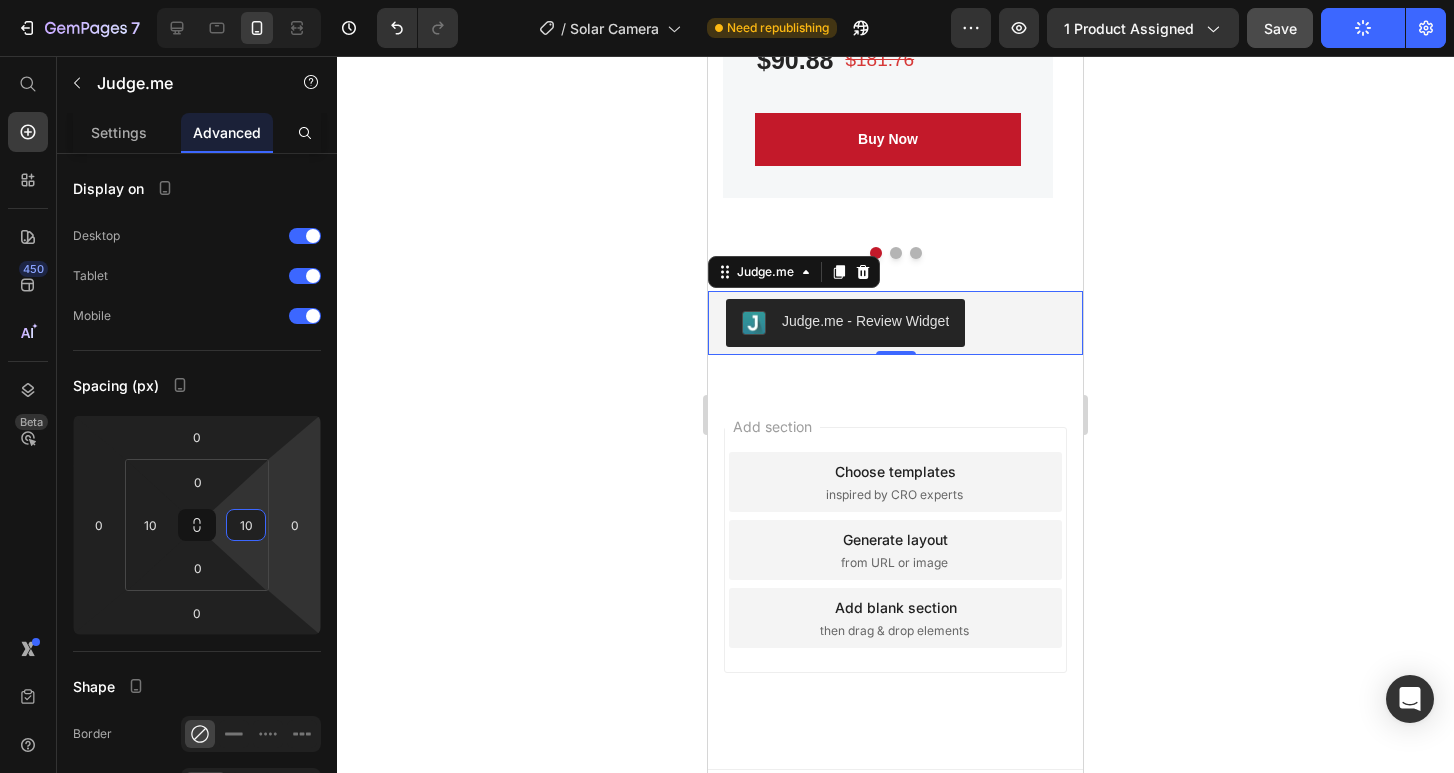 type on "10" 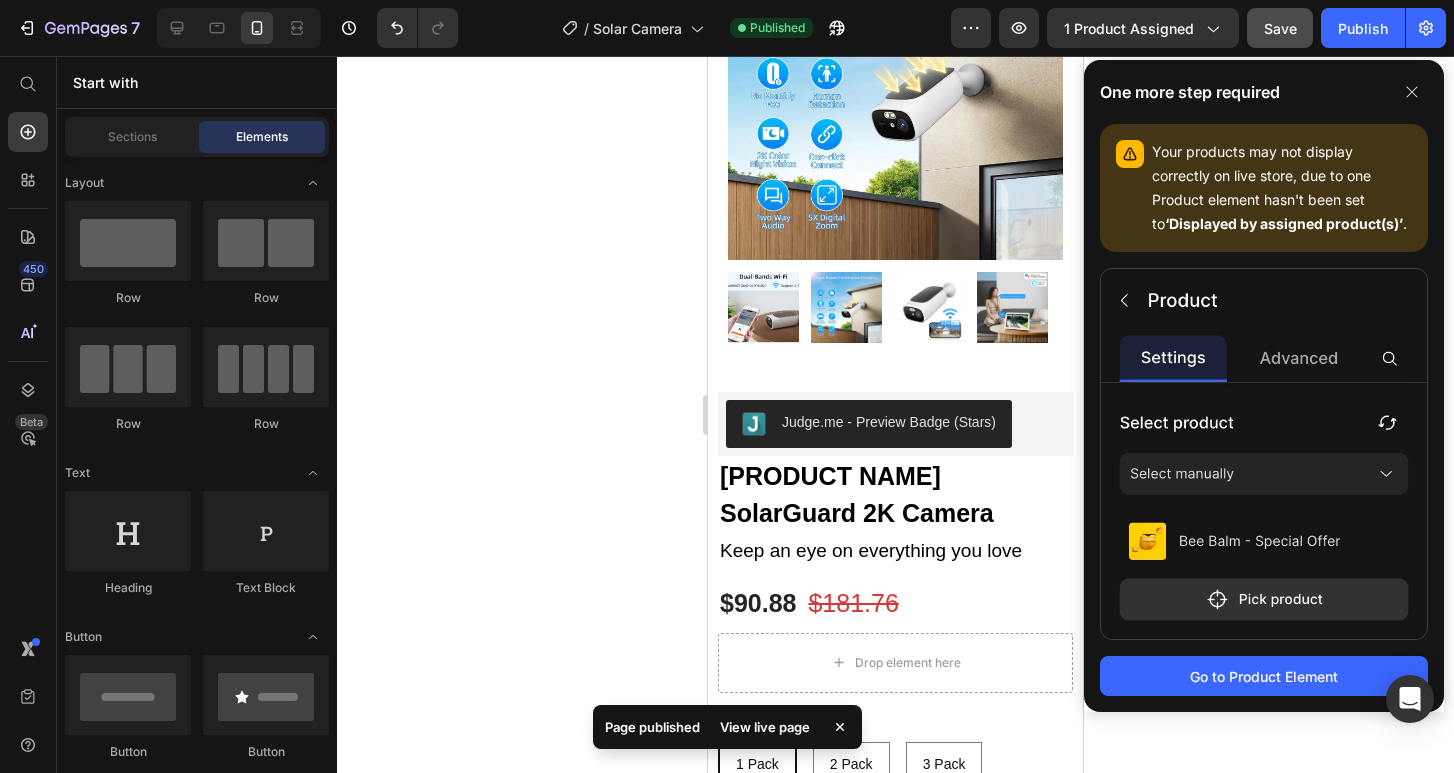 scroll, scrollTop: 250, scrollLeft: 0, axis: vertical 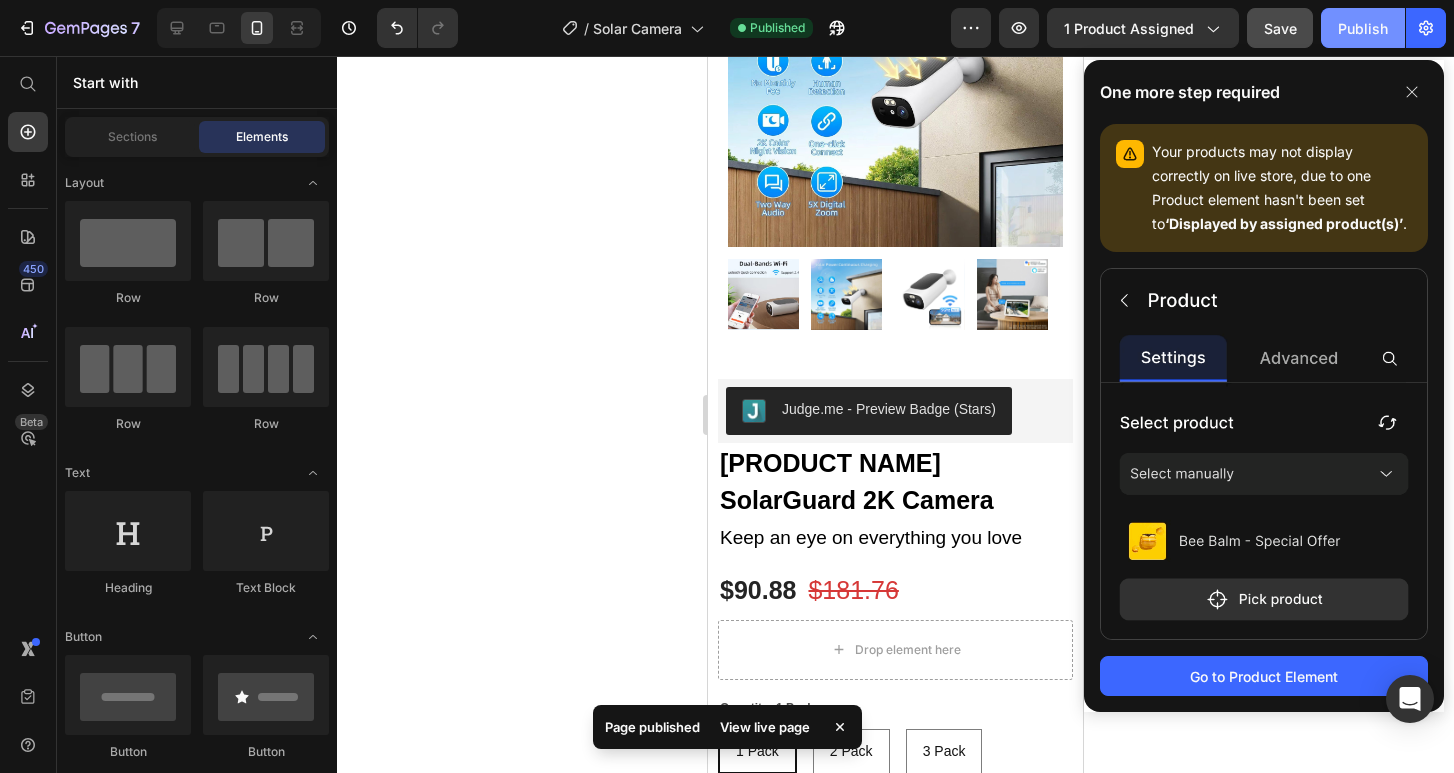 click on "Publish" at bounding box center [1363, 28] 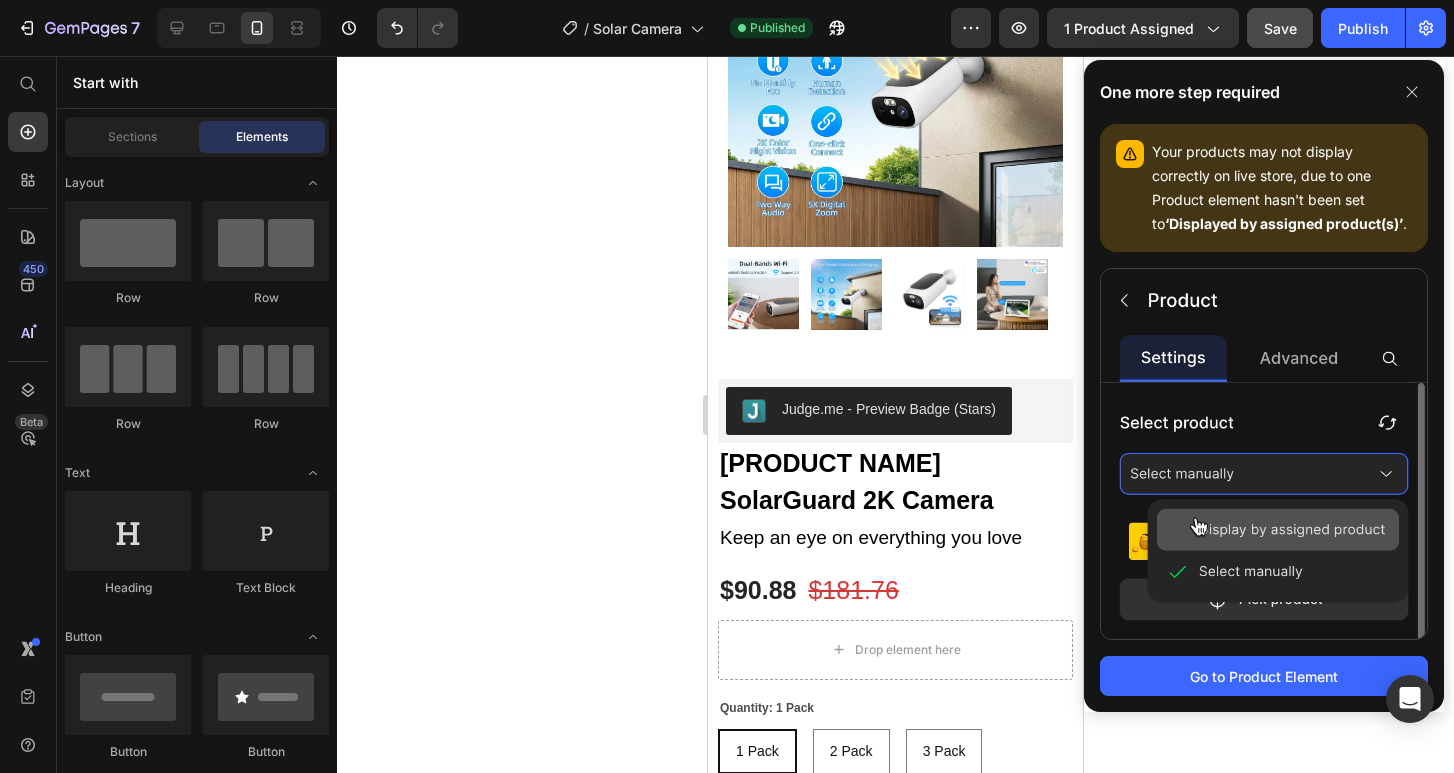 click 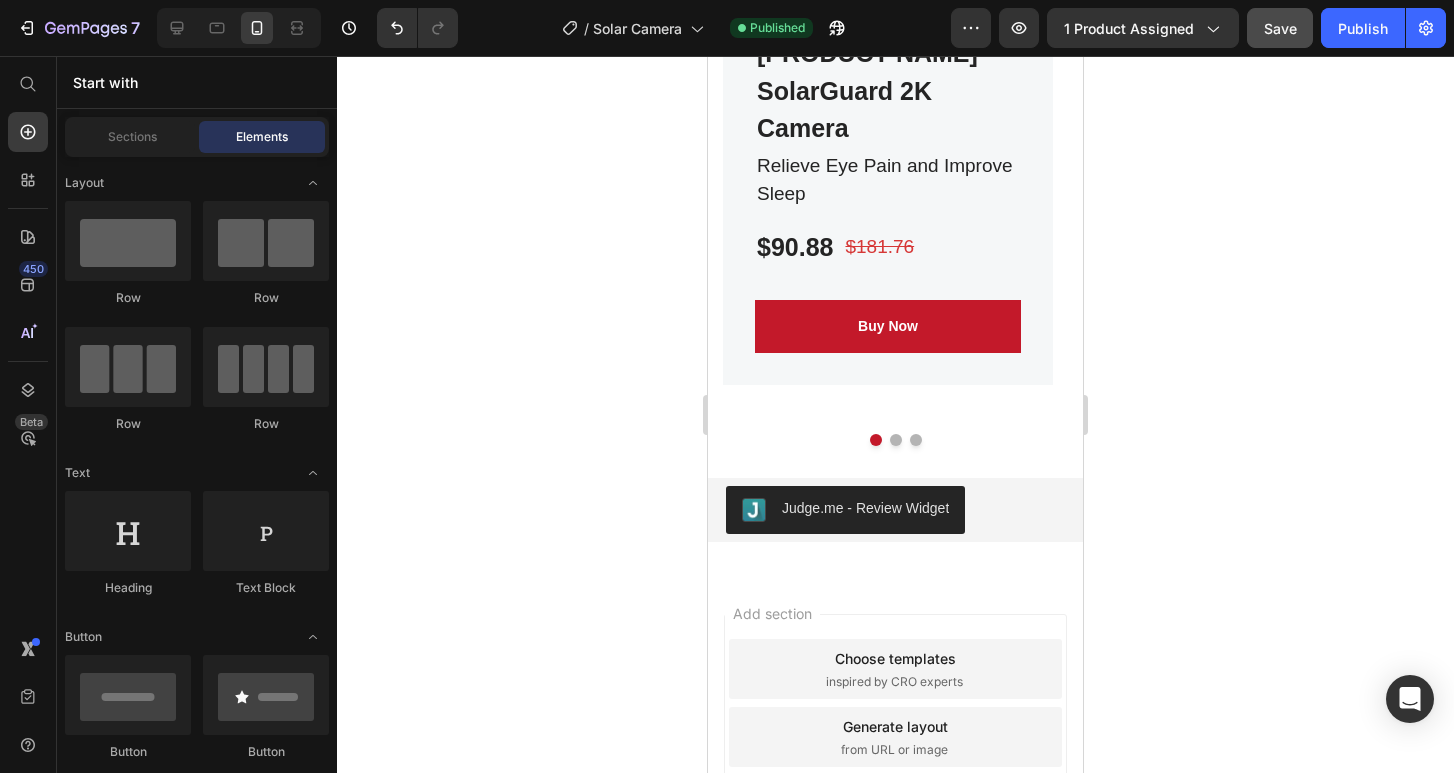 scroll, scrollTop: 6488, scrollLeft: 0, axis: vertical 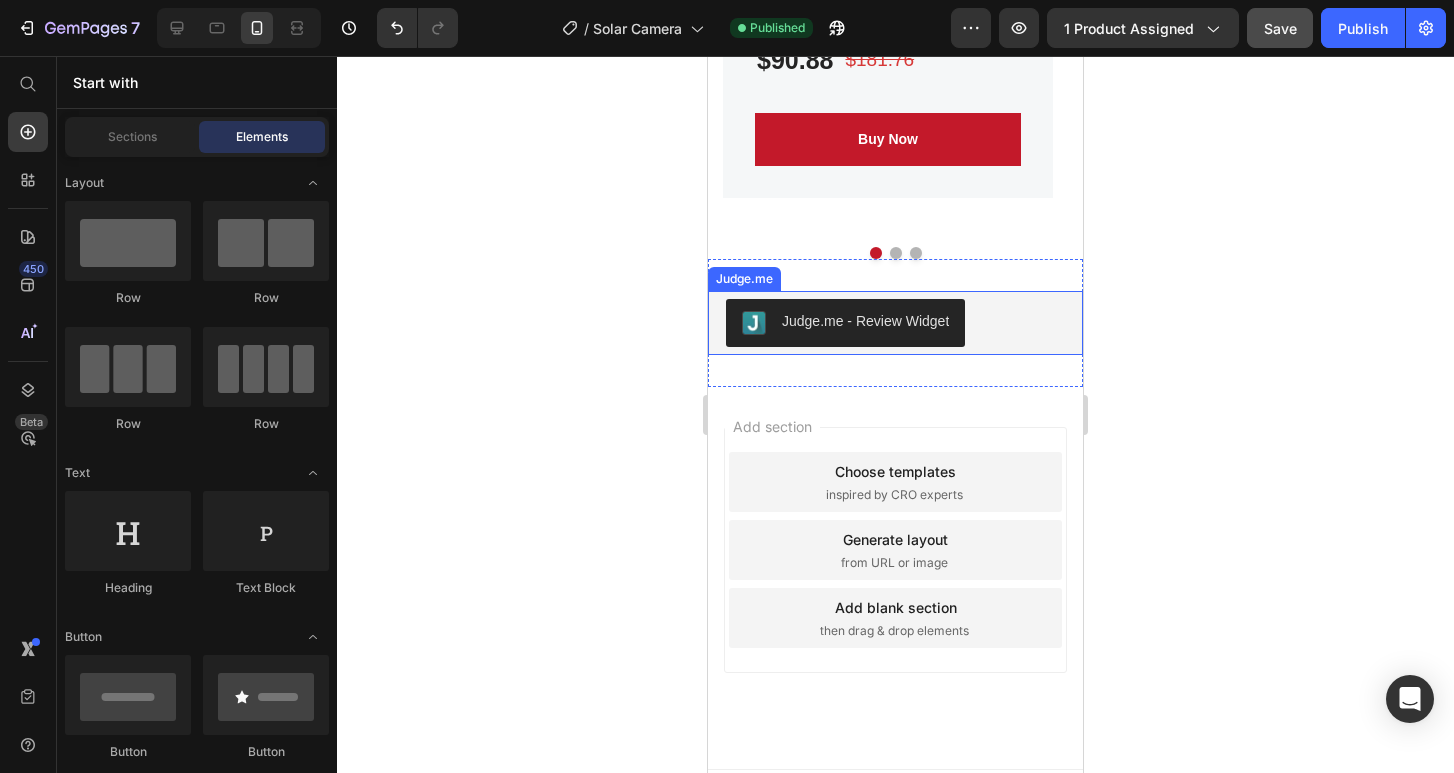 click on "Judge.me - Review Widget" at bounding box center [895, 323] 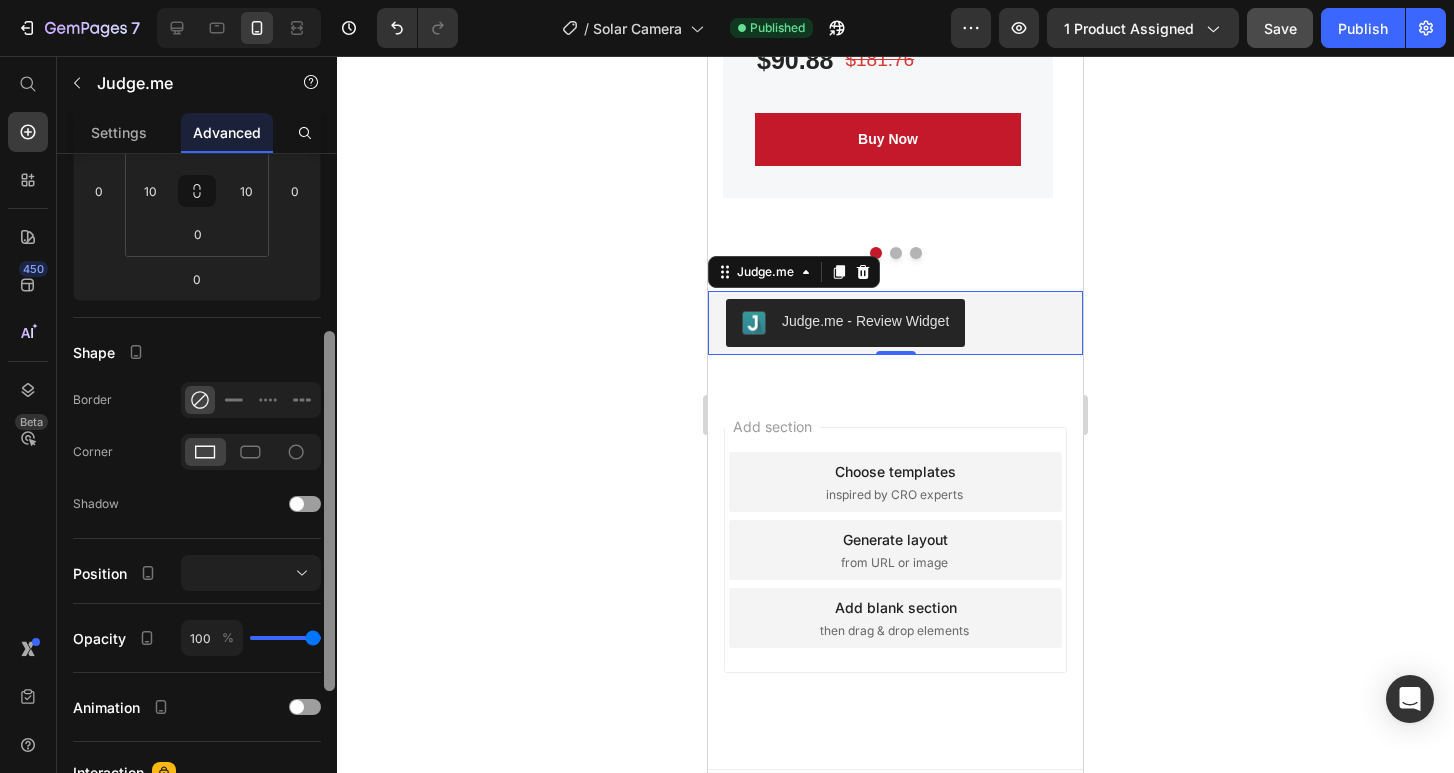 scroll, scrollTop: 593, scrollLeft: 0, axis: vertical 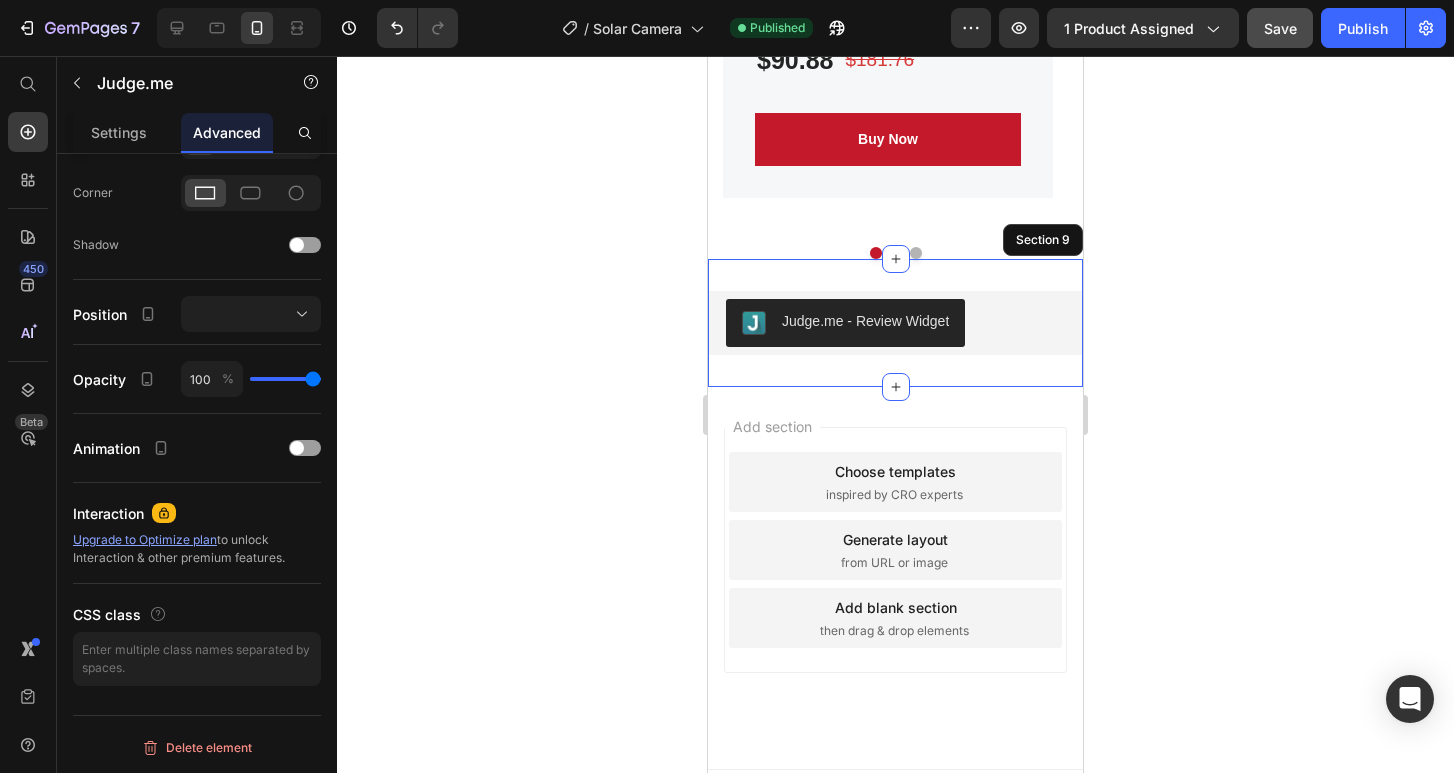 click on "Judge.me - Review Widget Judge.me   0 Section 9" at bounding box center [895, 323] 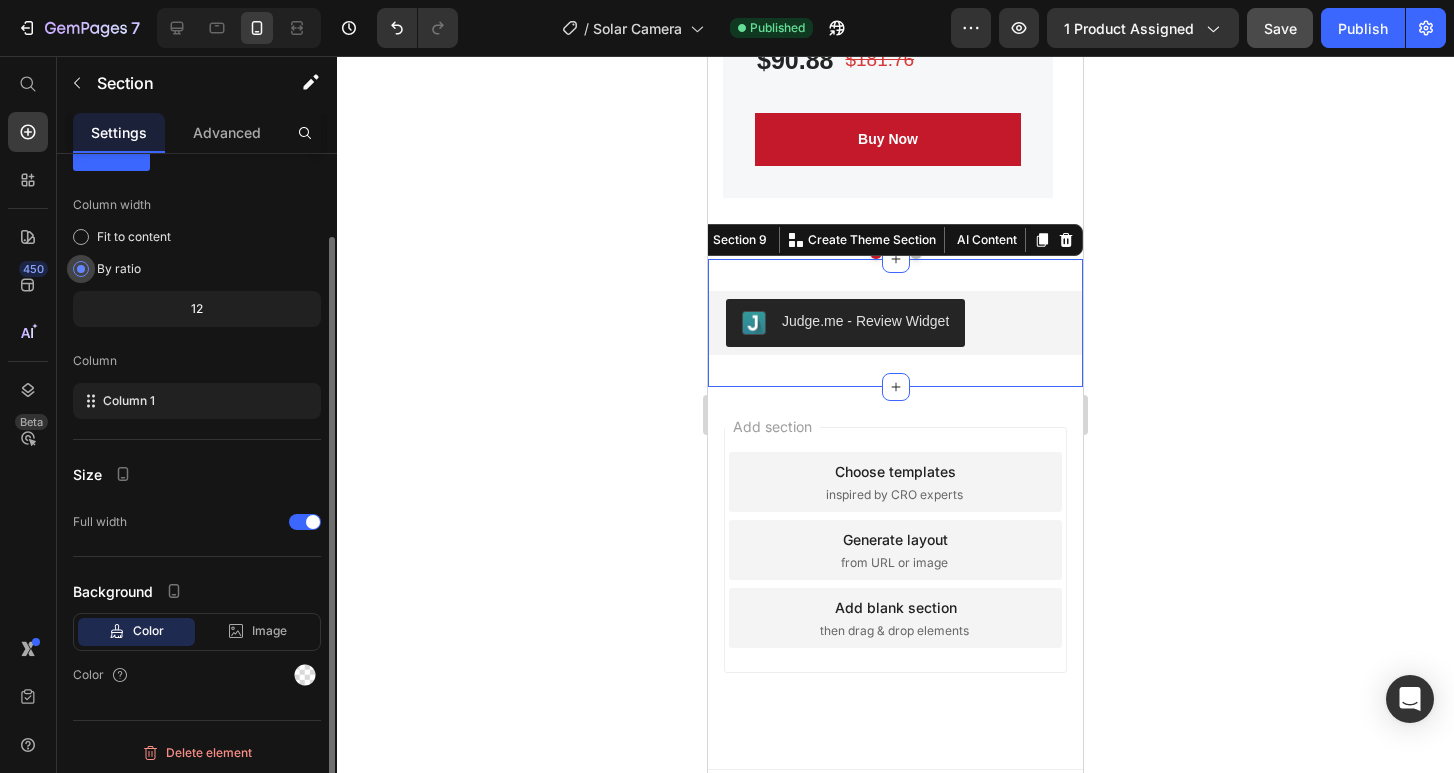 scroll, scrollTop: 88, scrollLeft: 0, axis: vertical 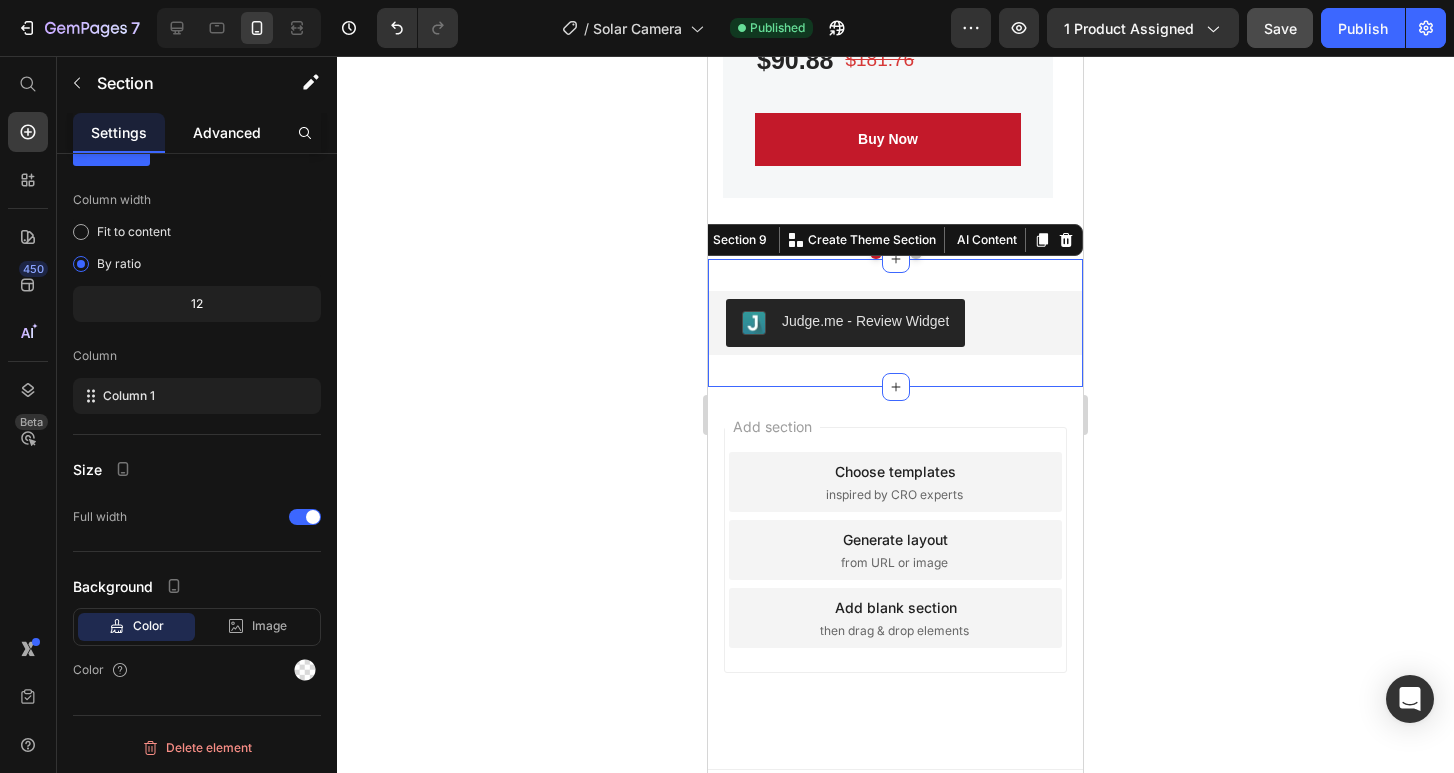 click on "Advanced" at bounding box center (227, 132) 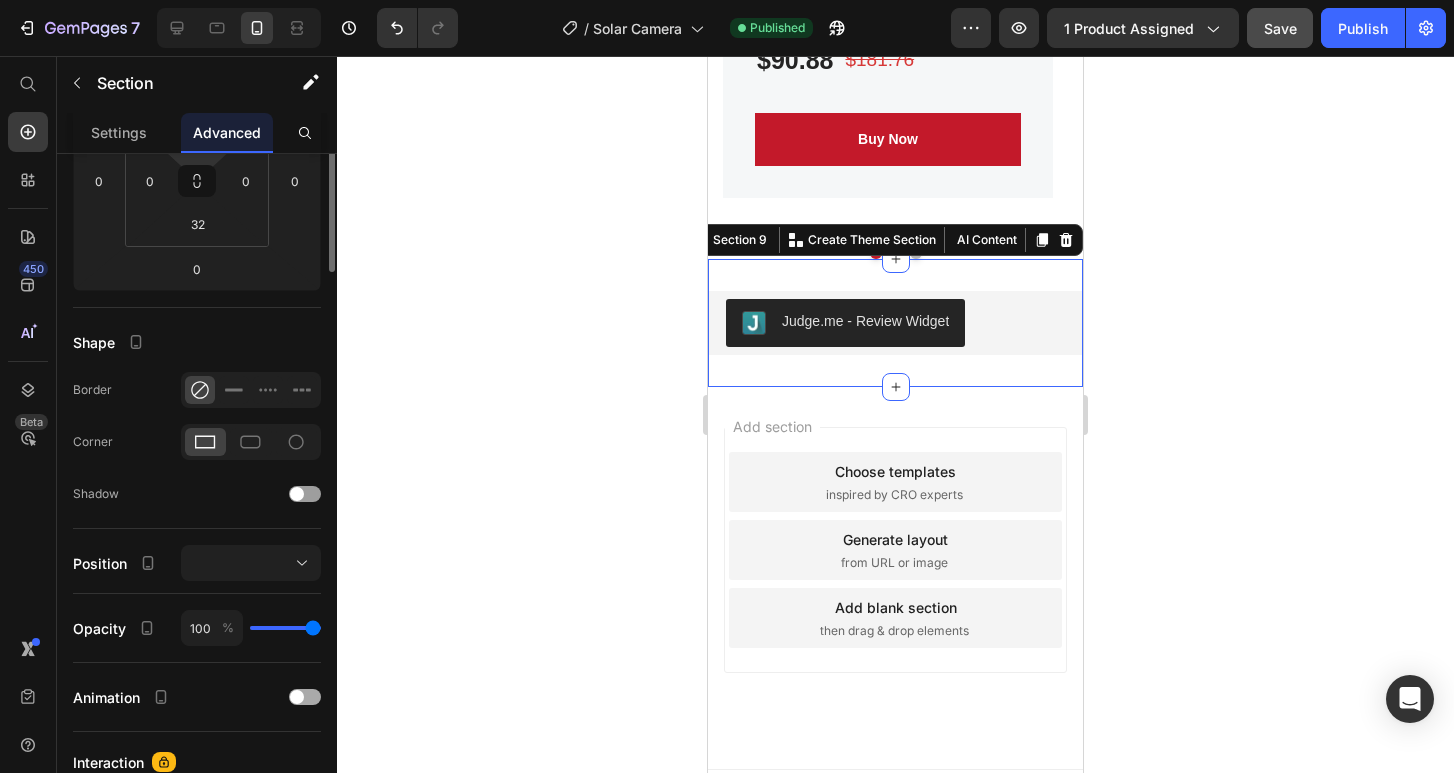 scroll, scrollTop: 0, scrollLeft: 0, axis: both 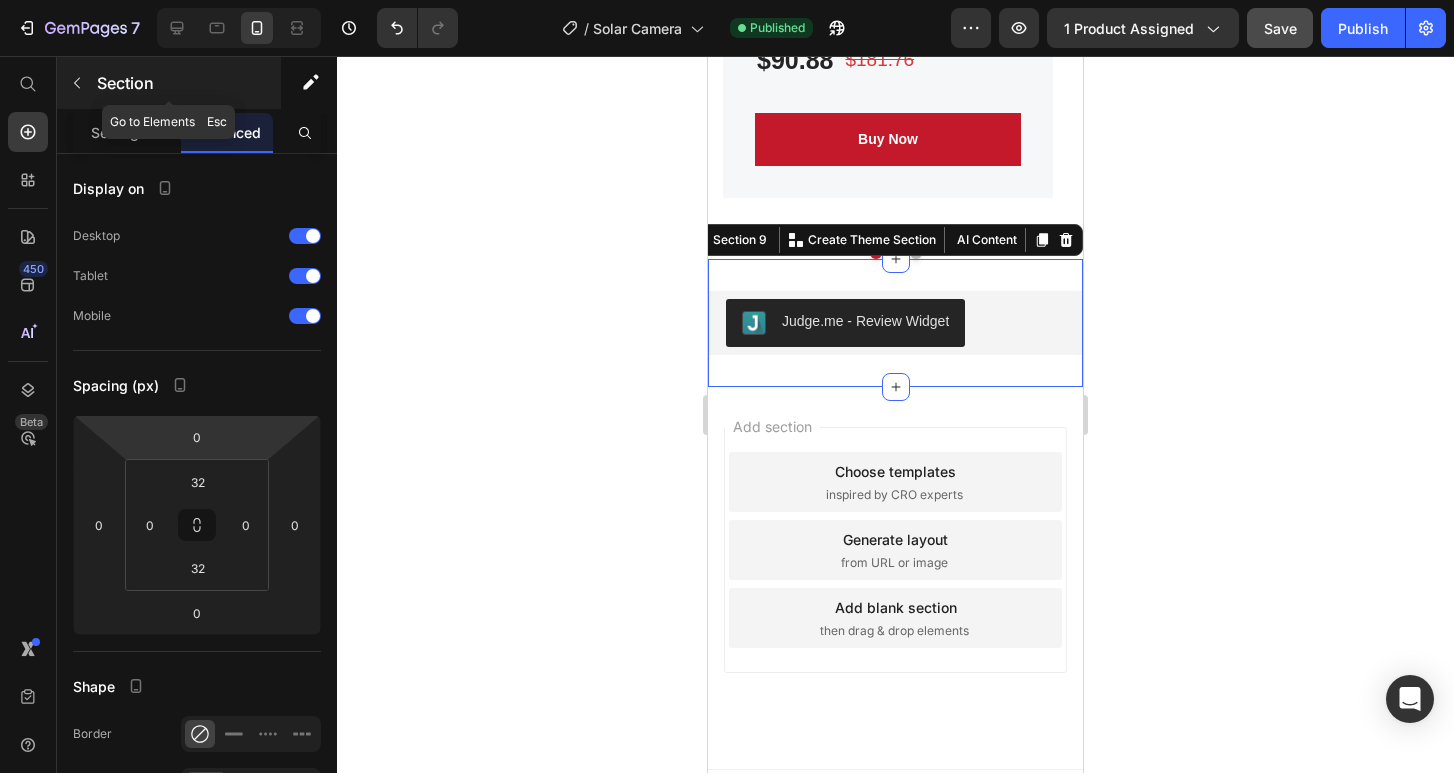 click 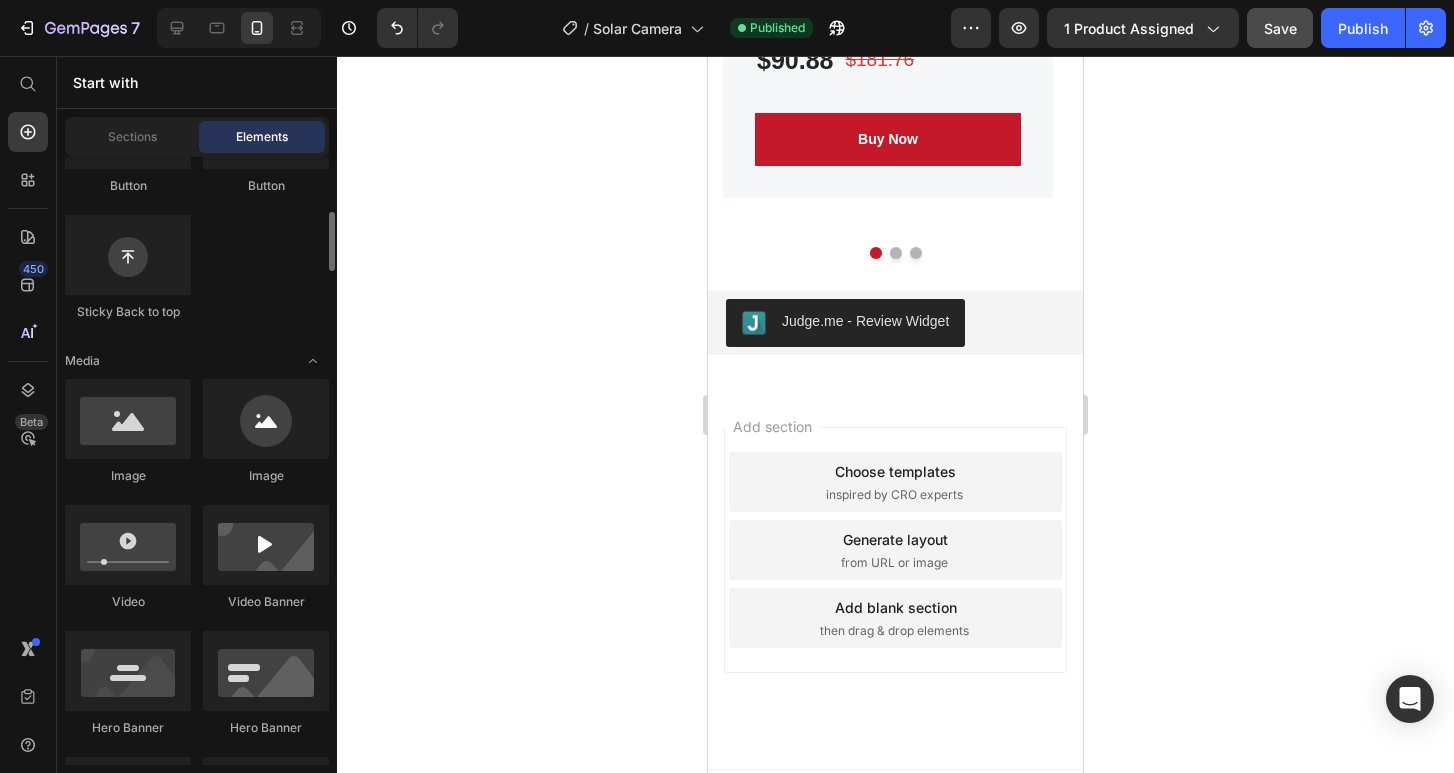 scroll, scrollTop: 0, scrollLeft: 0, axis: both 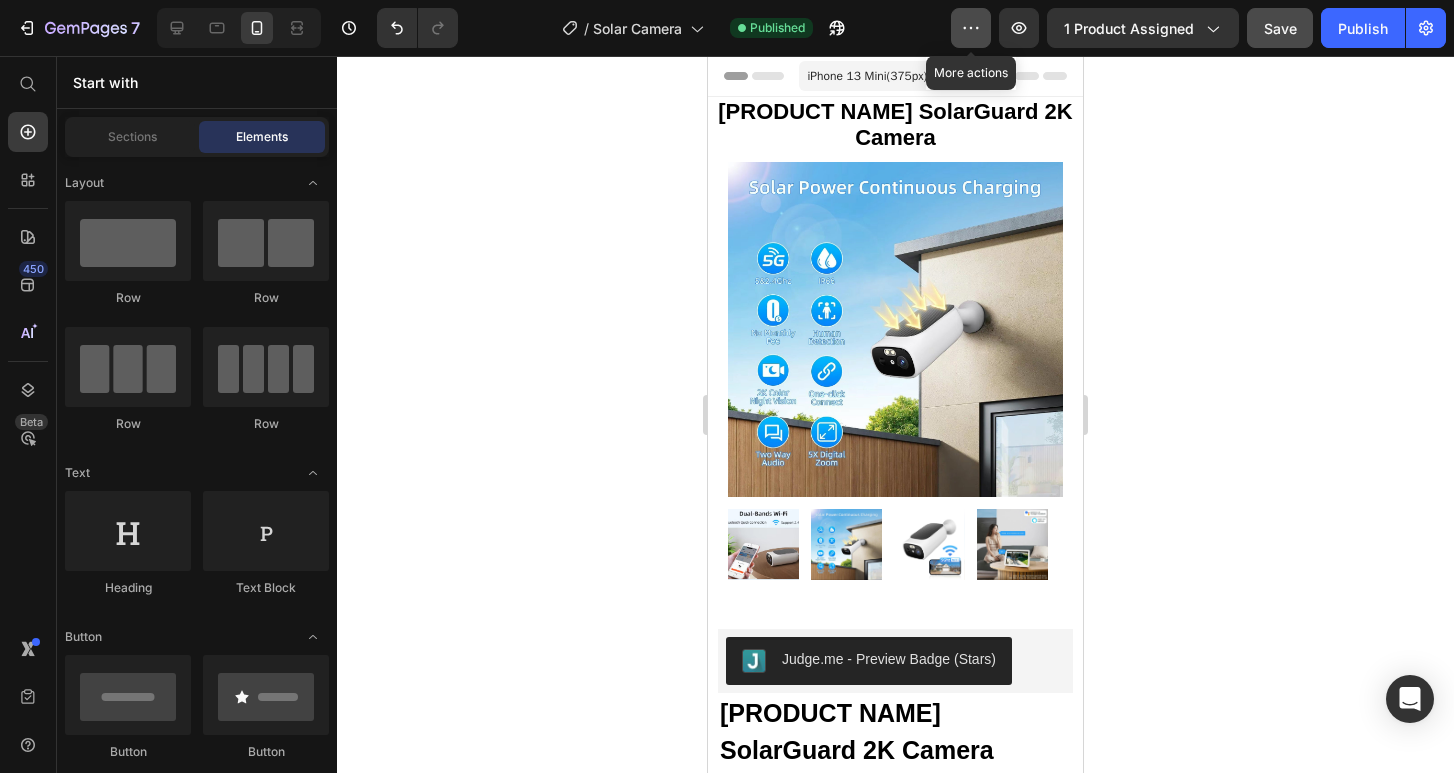click 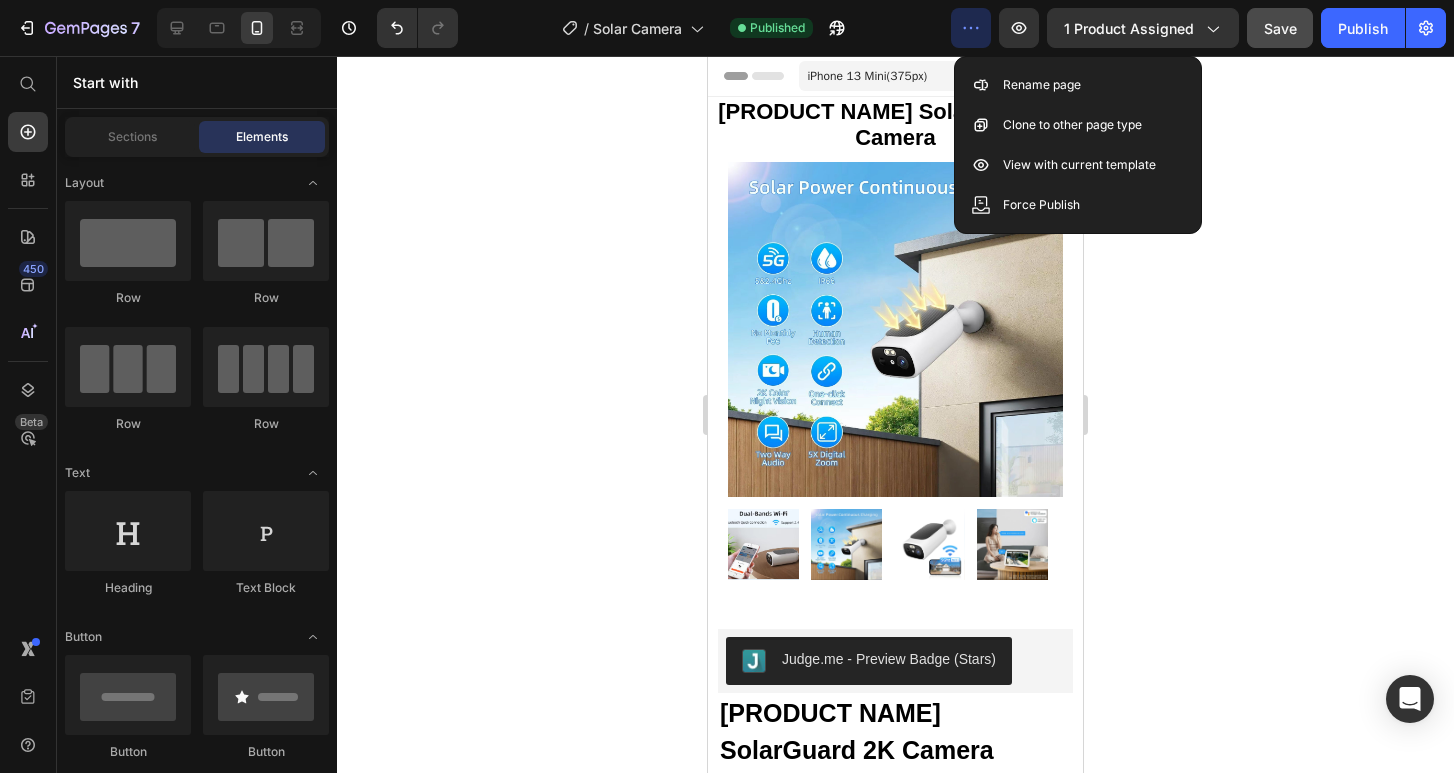 click 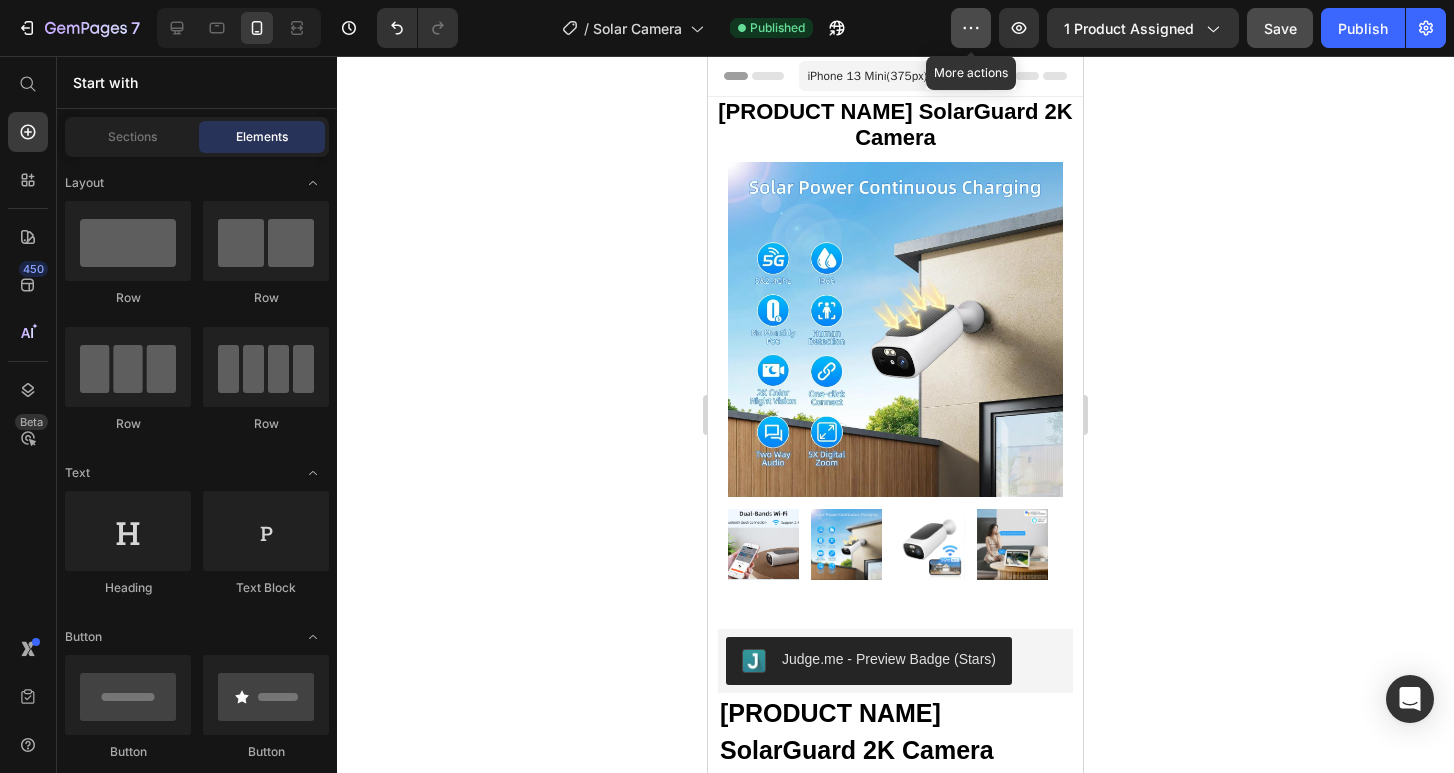 click 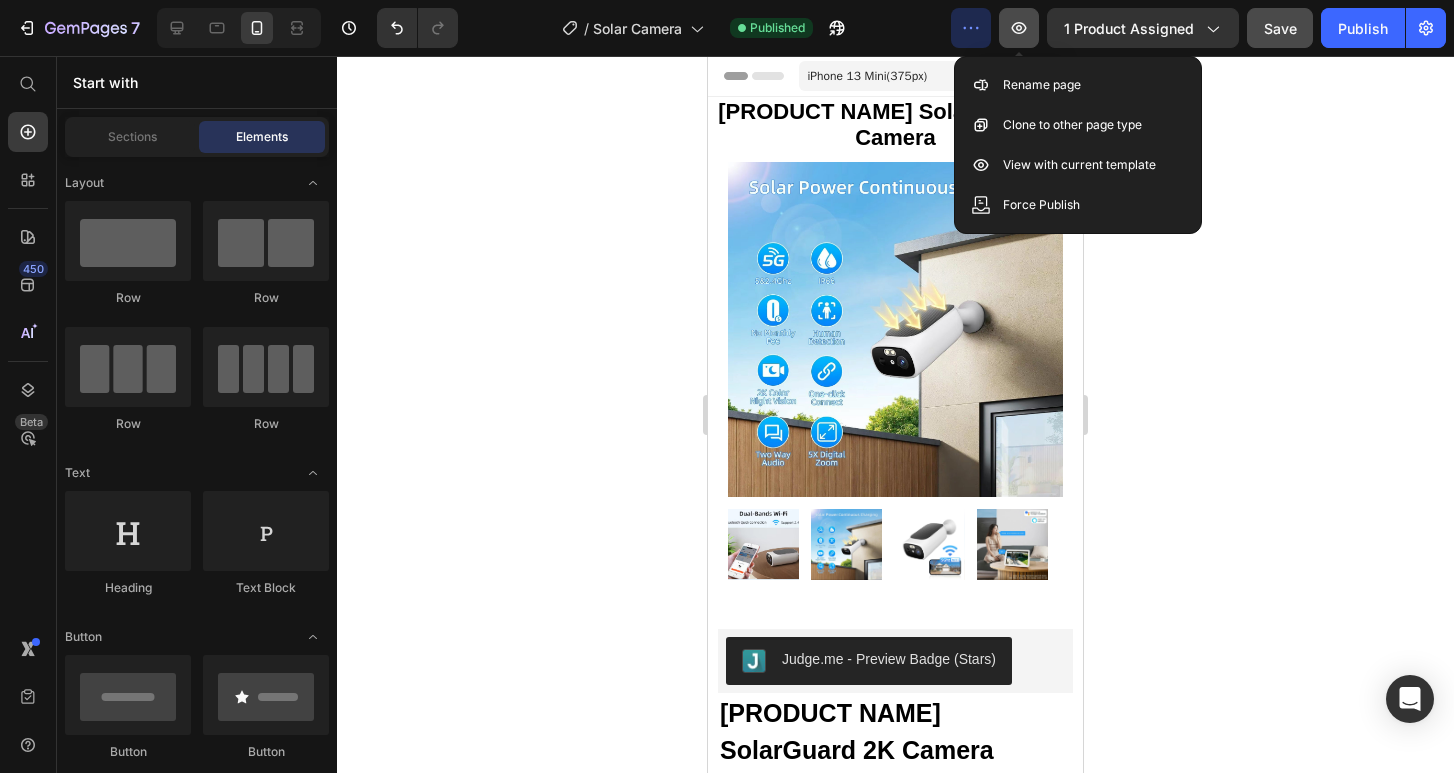 click 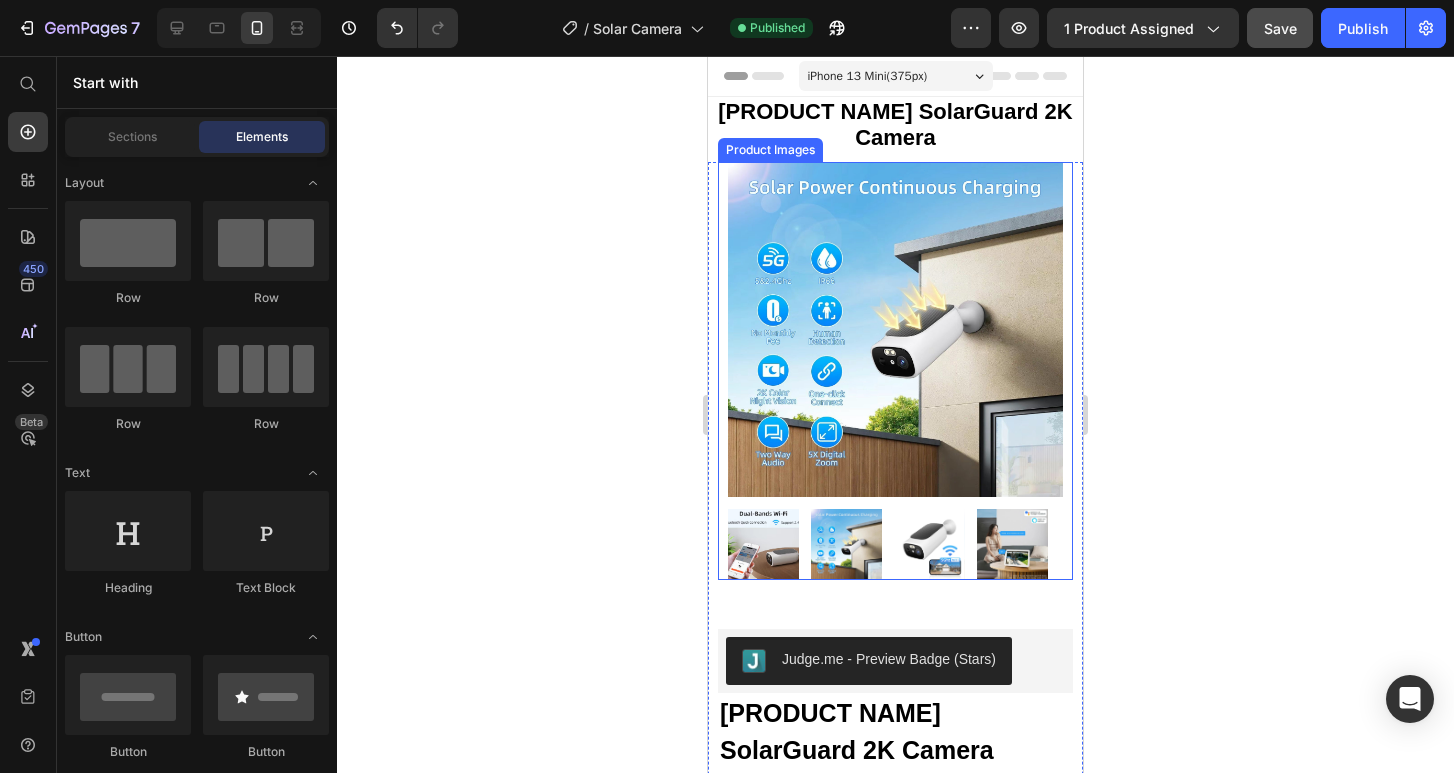 scroll, scrollTop: 330, scrollLeft: 0, axis: vertical 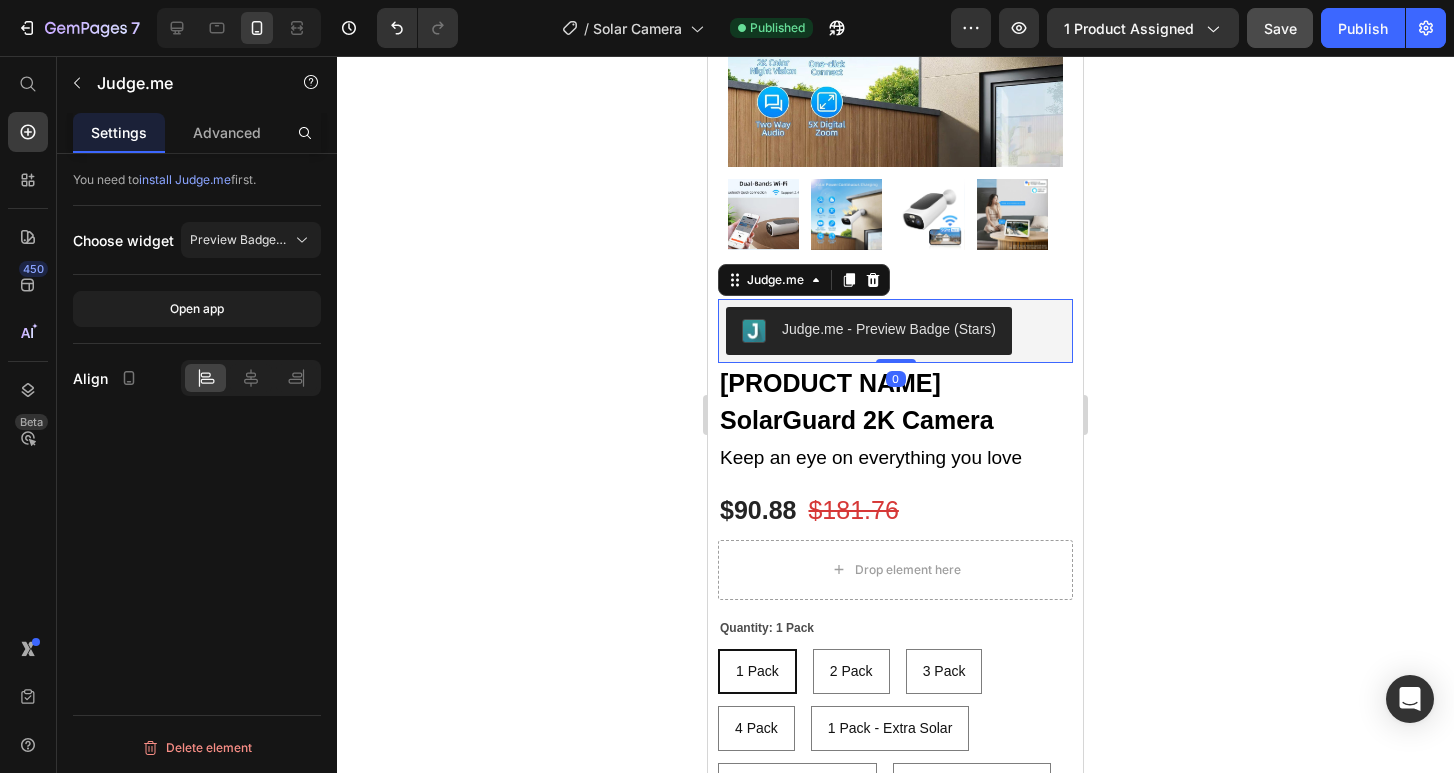 click on "Judge.me - Preview Badge (Stars)" at bounding box center (895, 331) 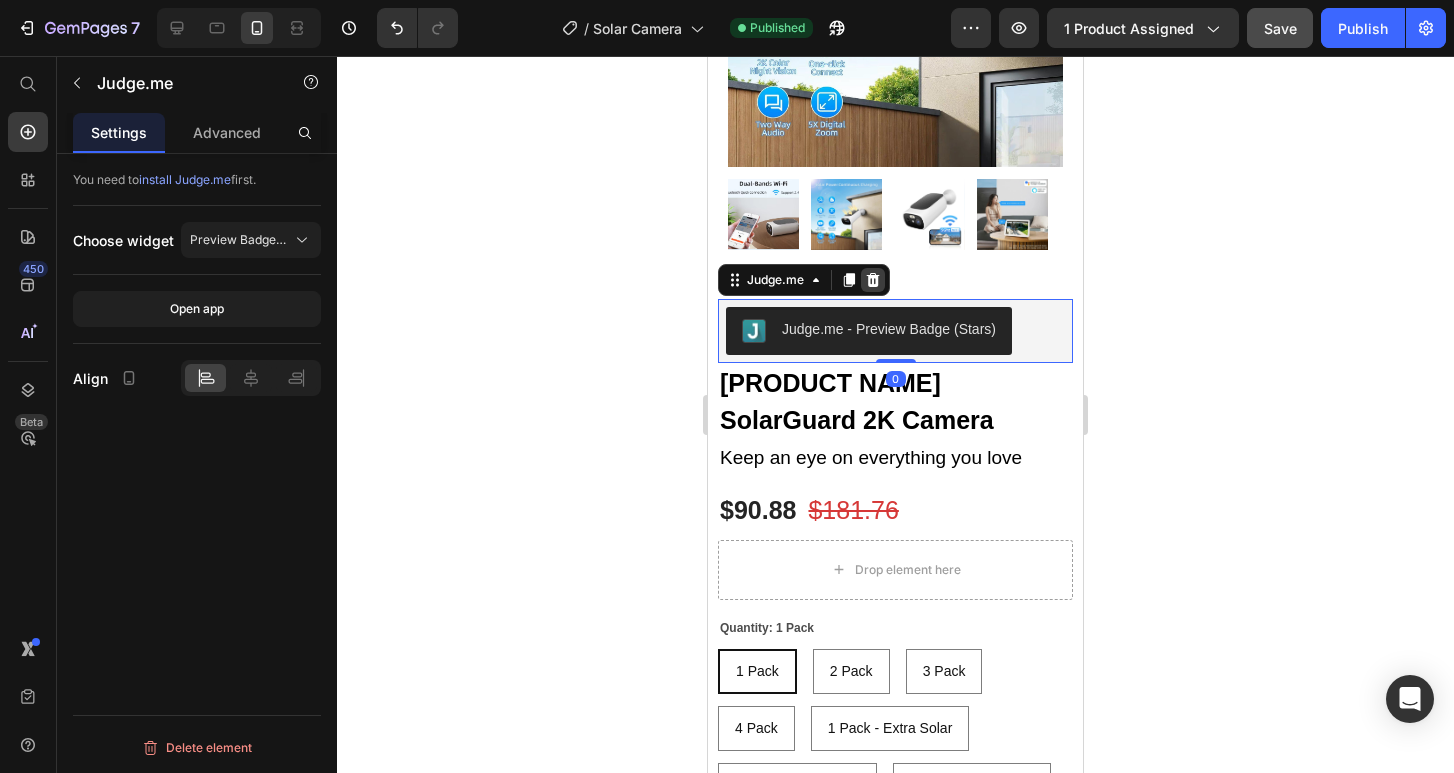 click 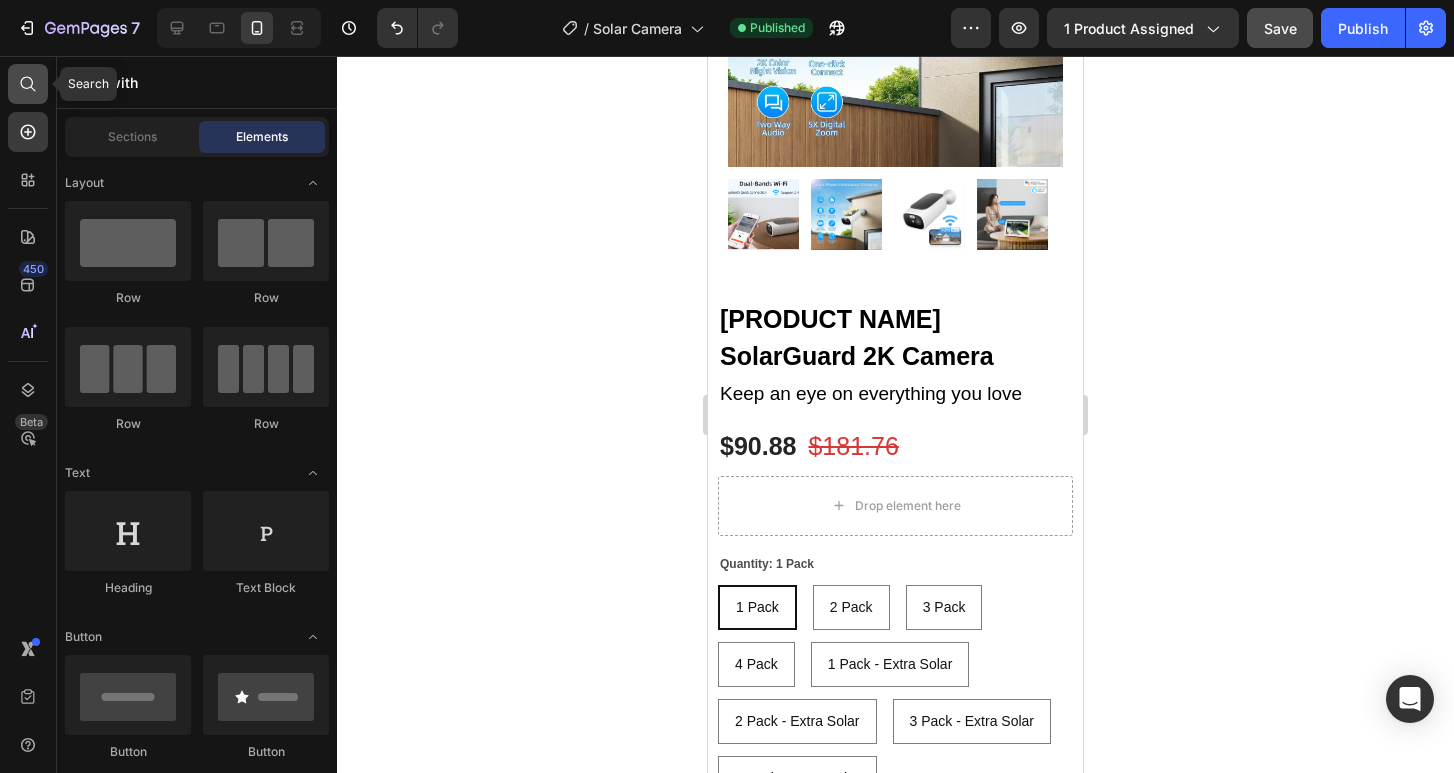 click 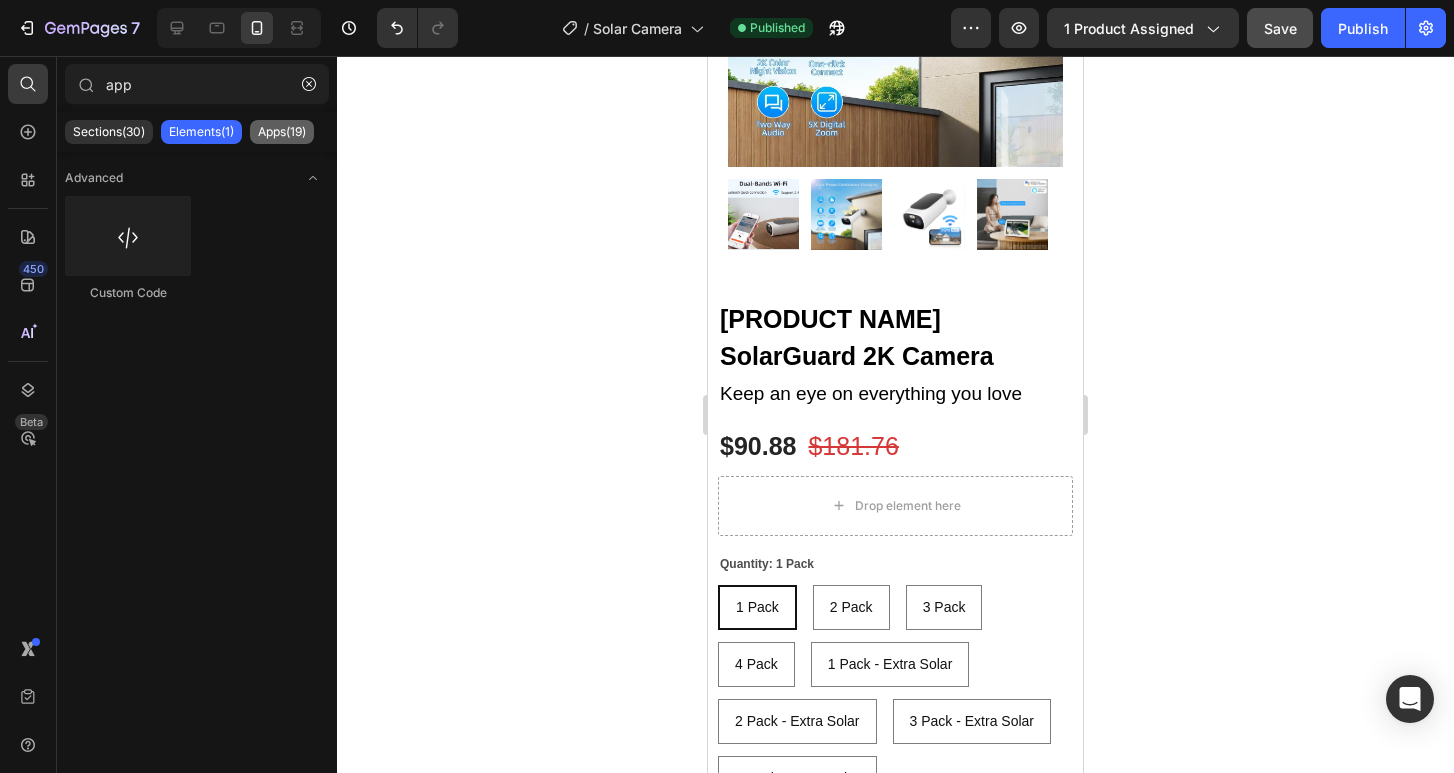 click on "Apps(19)" at bounding box center (282, 132) 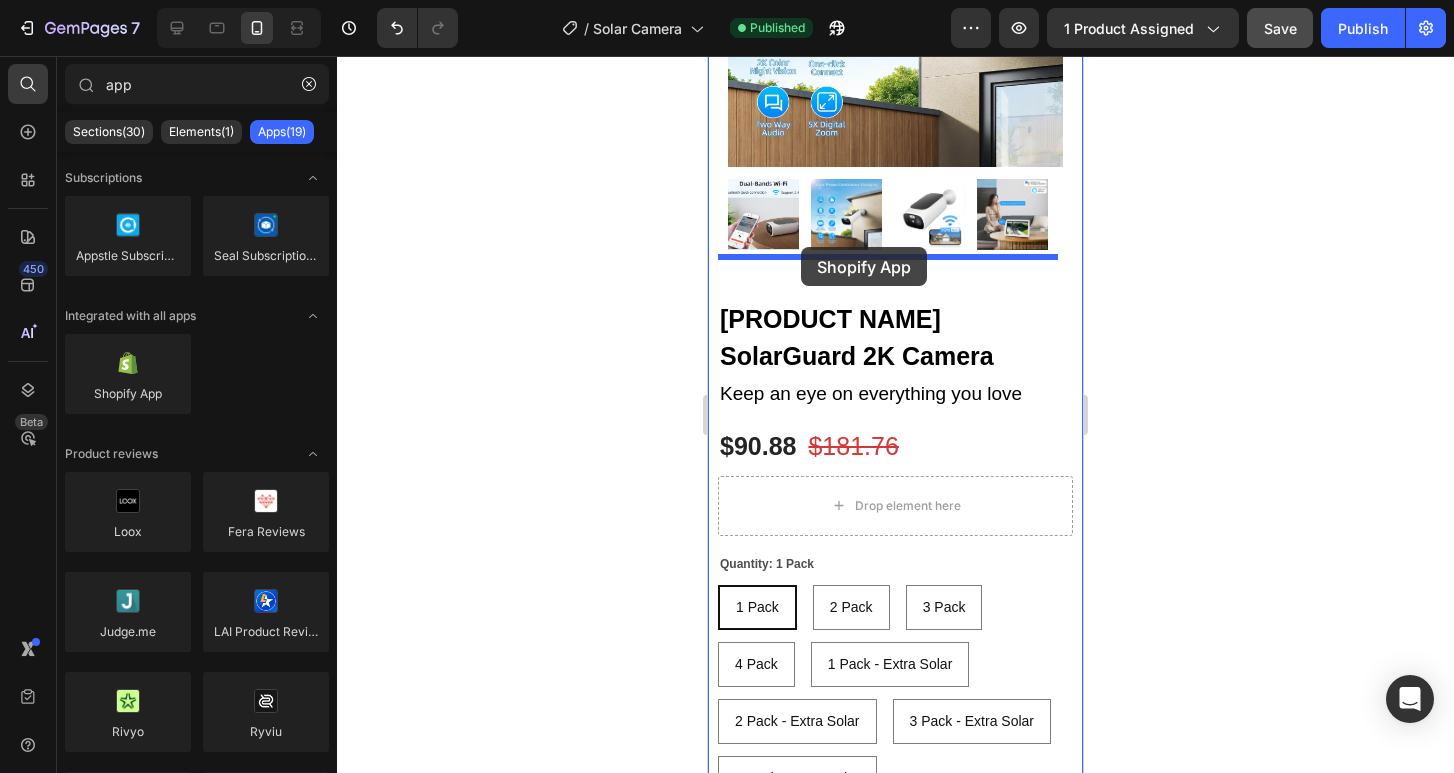 drag, startPoint x: 843, startPoint y: 441, endPoint x: 801, endPoint y: 247, distance: 198.49434 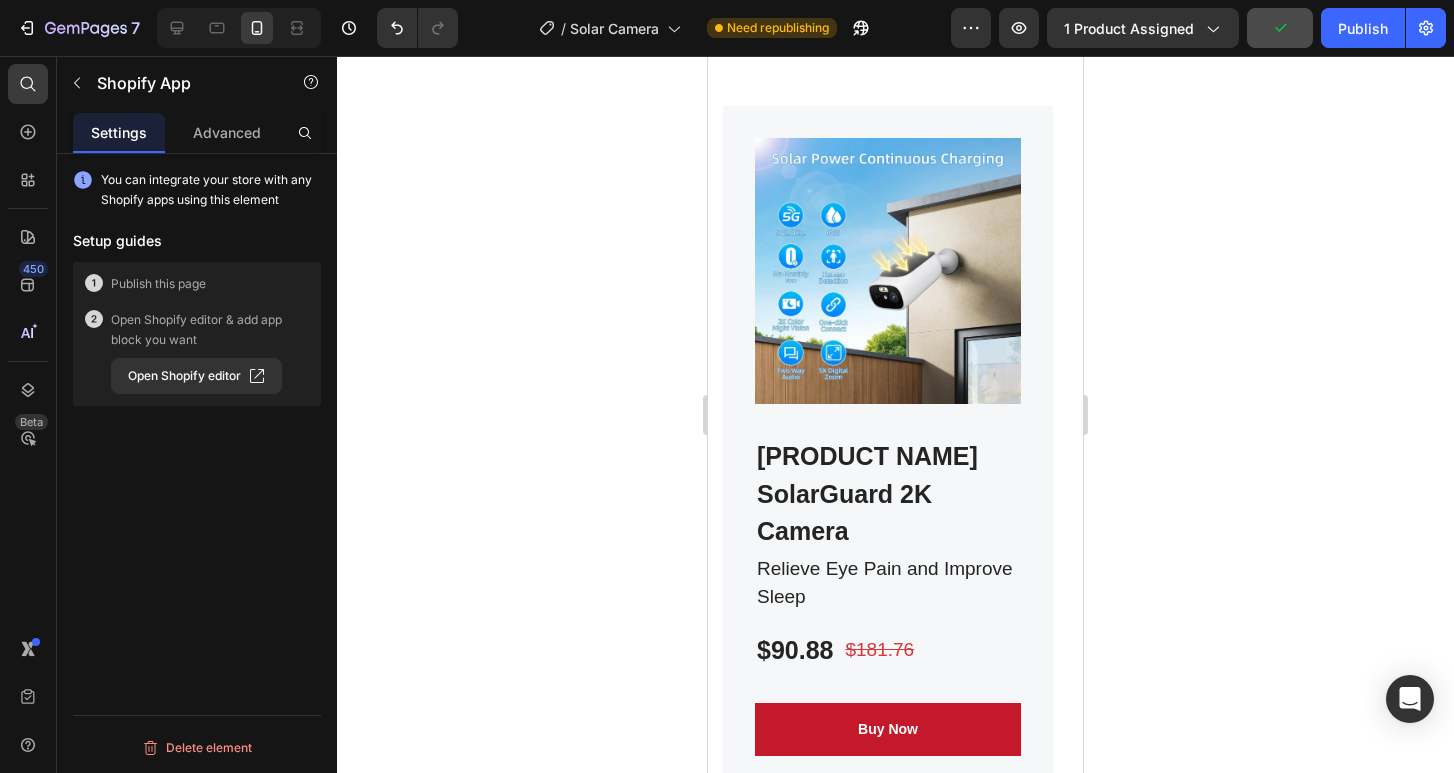 scroll, scrollTop: 6496, scrollLeft: 0, axis: vertical 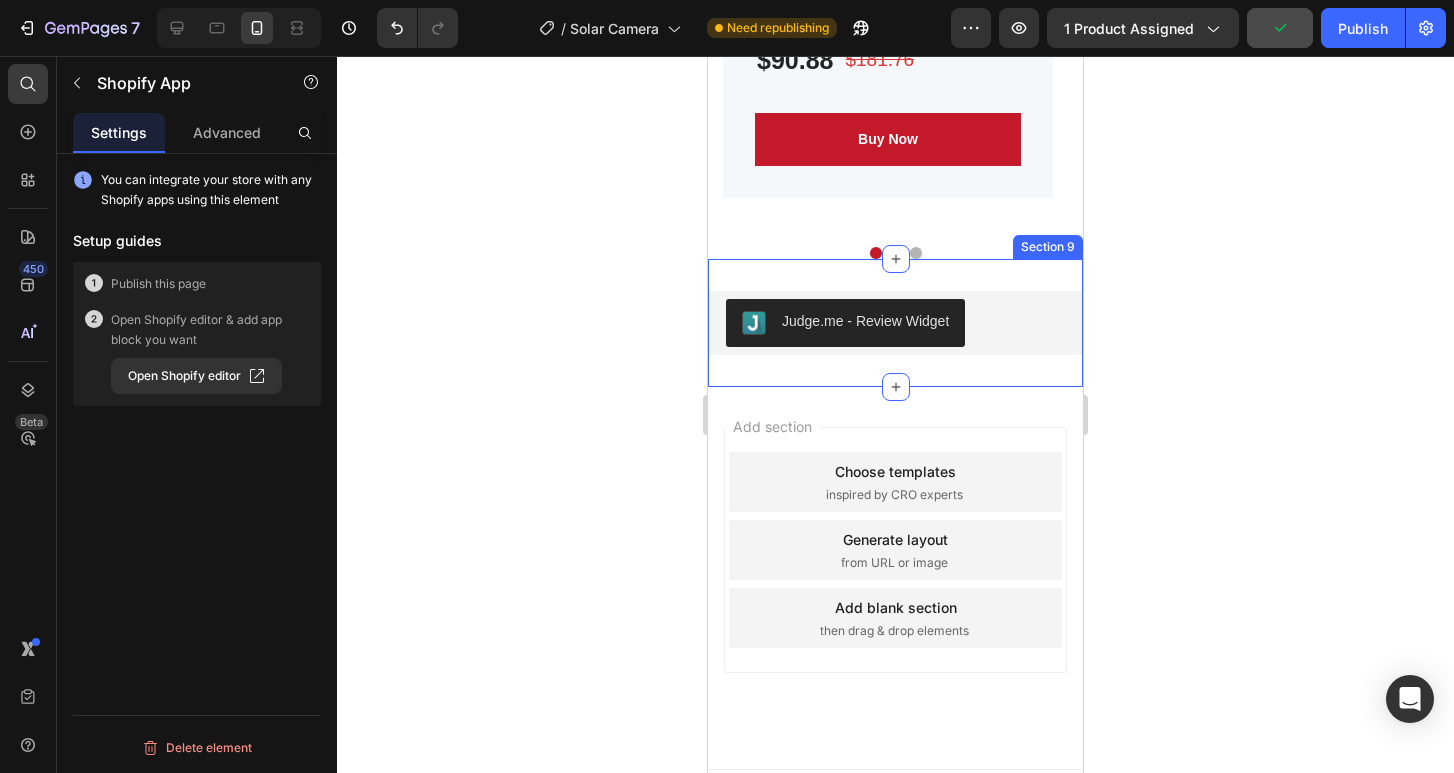 click on "Judge.me - Review Widget Judge.me Section 9" at bounding box center [895, 323] 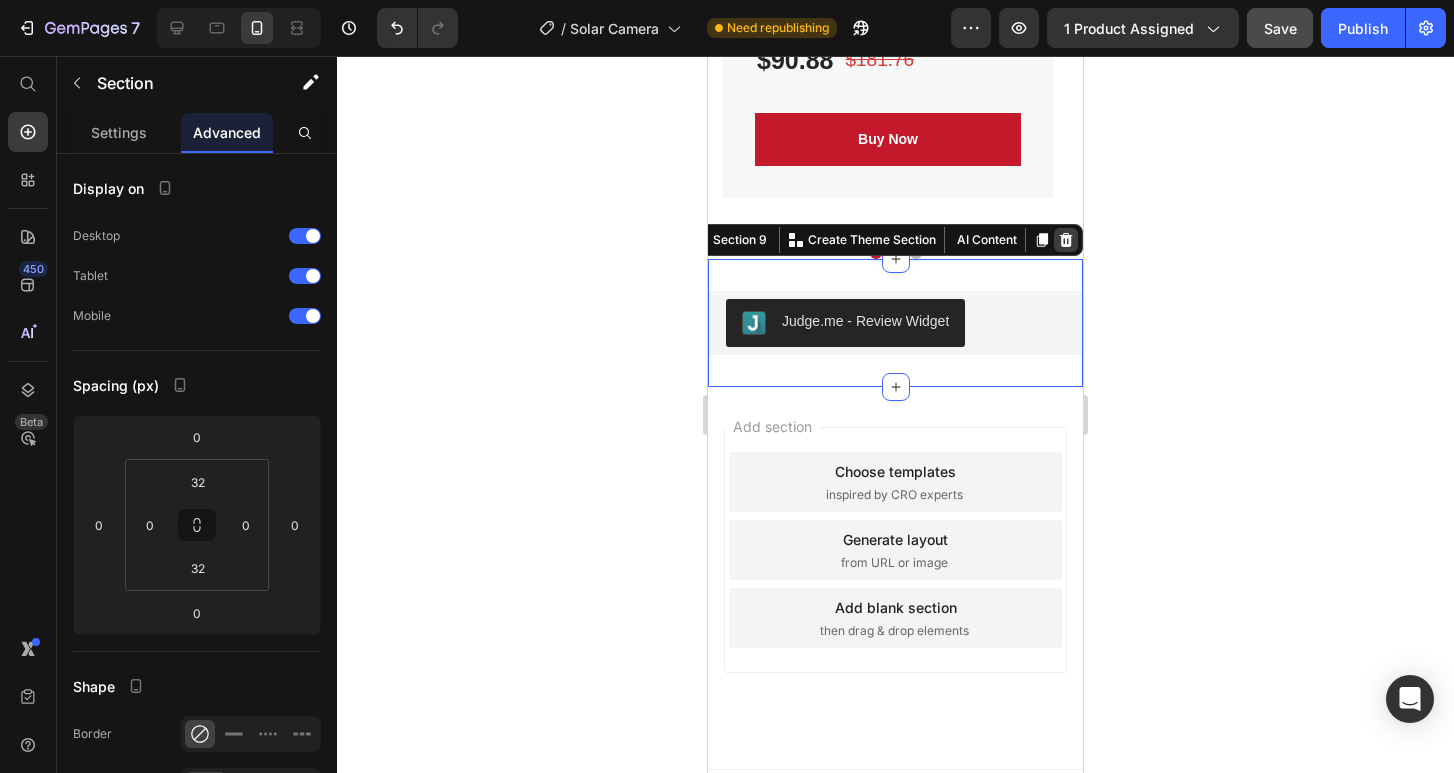 click 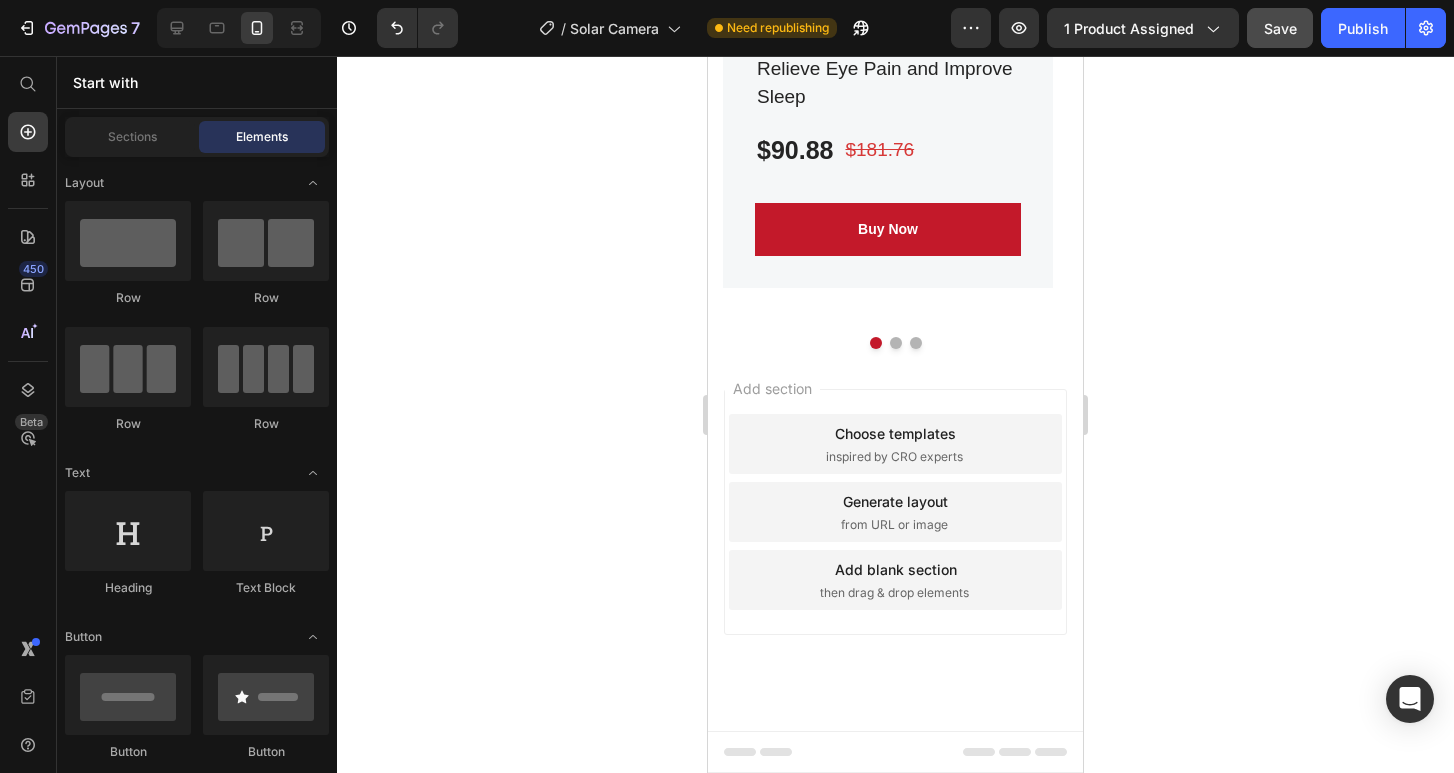 scroll, scrollTop: 6368, scrollLeft: 0, axis: vertical 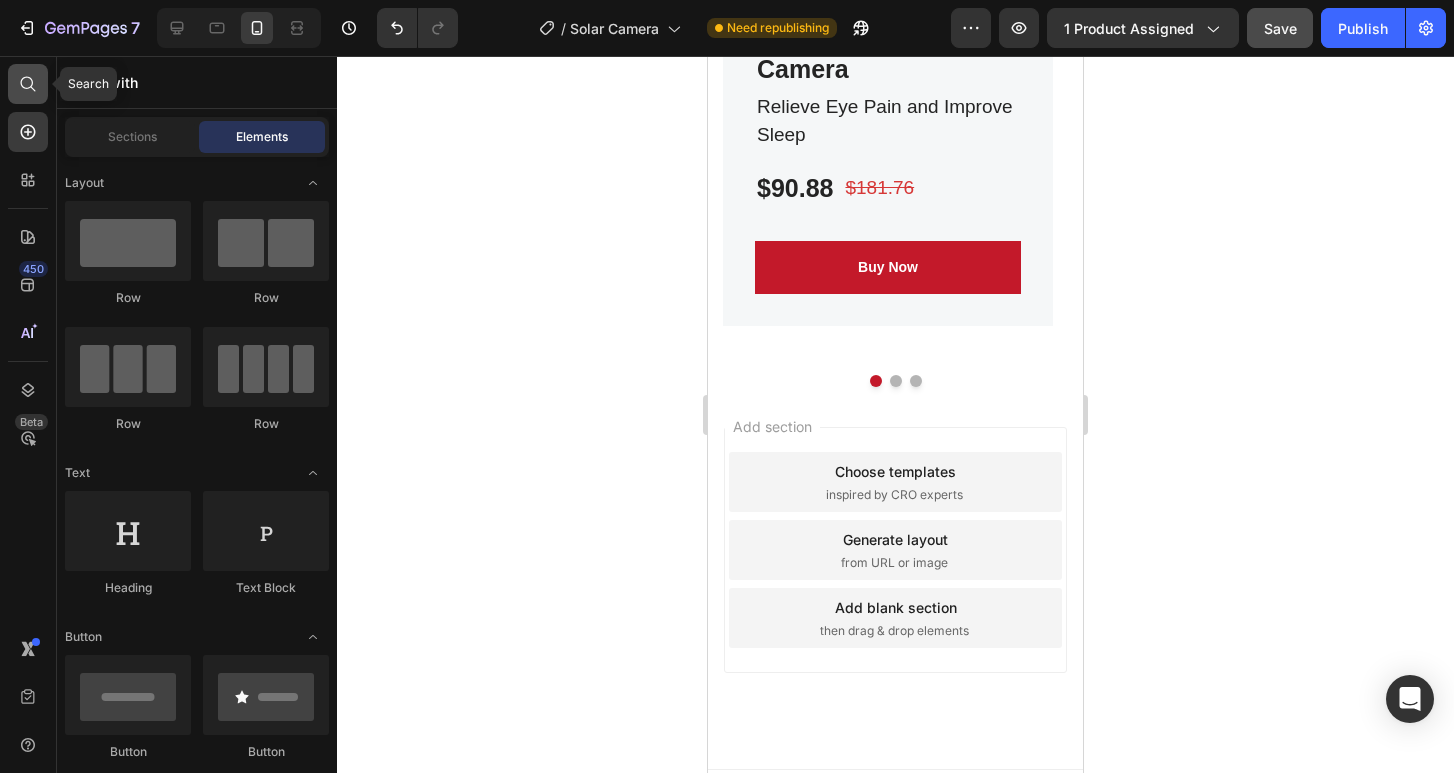 click 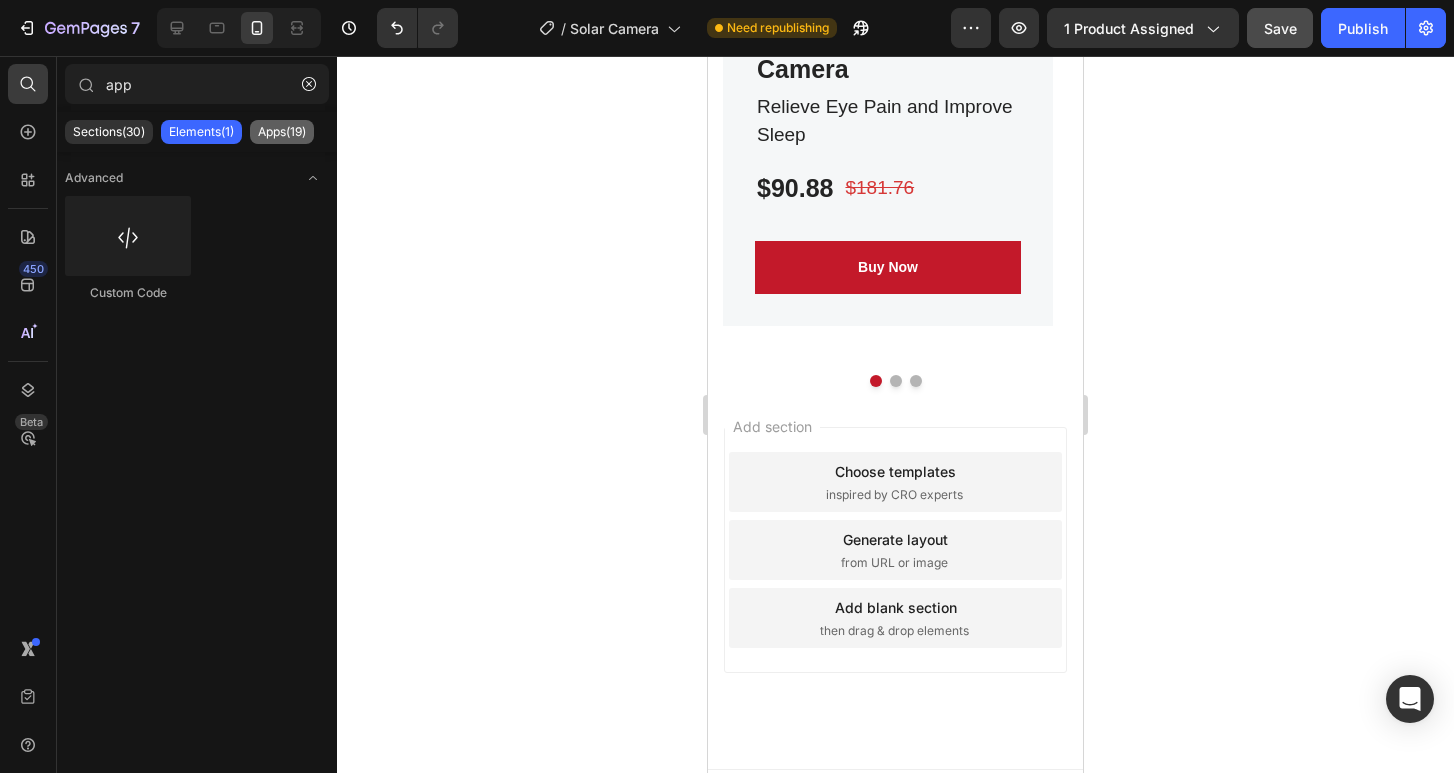 click on "Apps(19)" at bounding box center [282, 132] 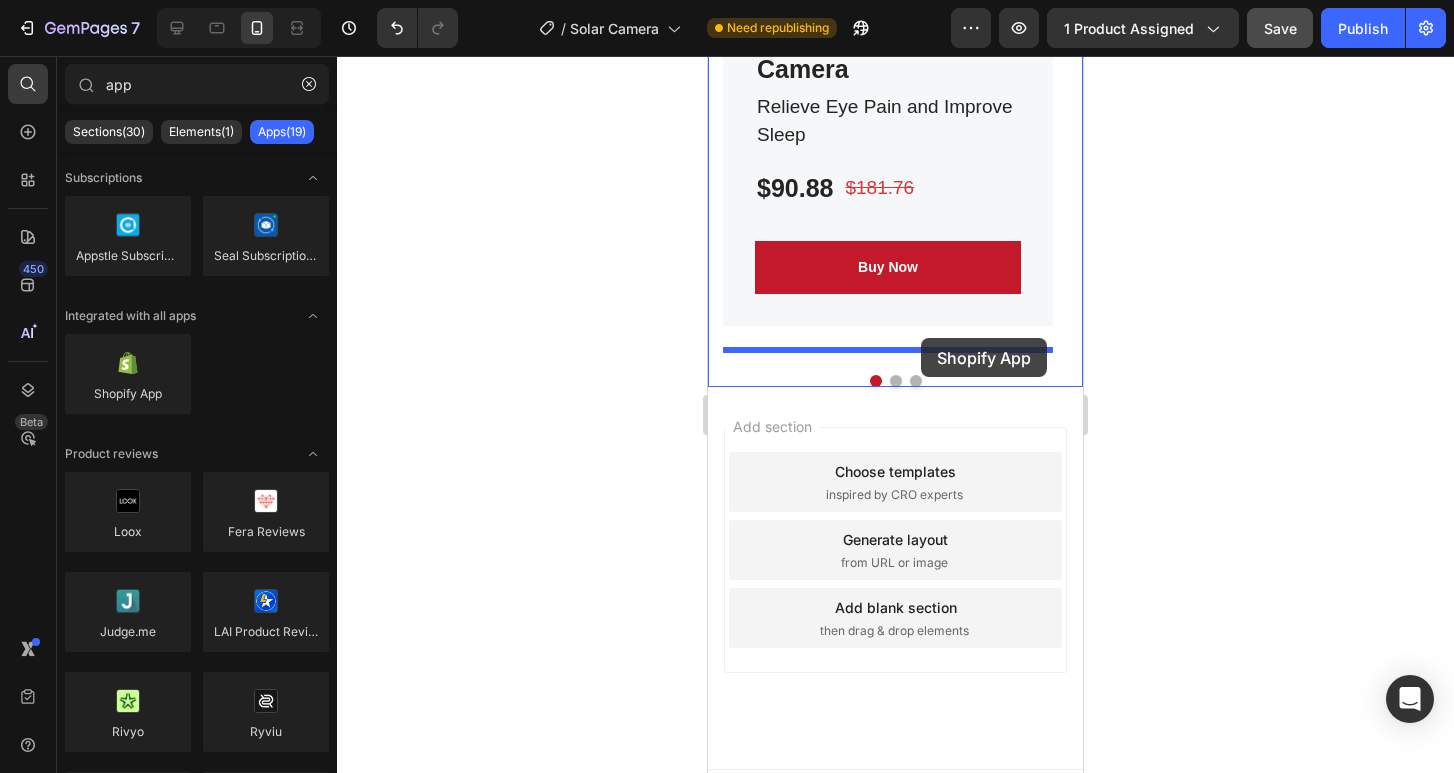 drag, startPoint x: 841, startPoint y: 455, endPoint x: 921, endPoint y: 338, distance: 141.73567 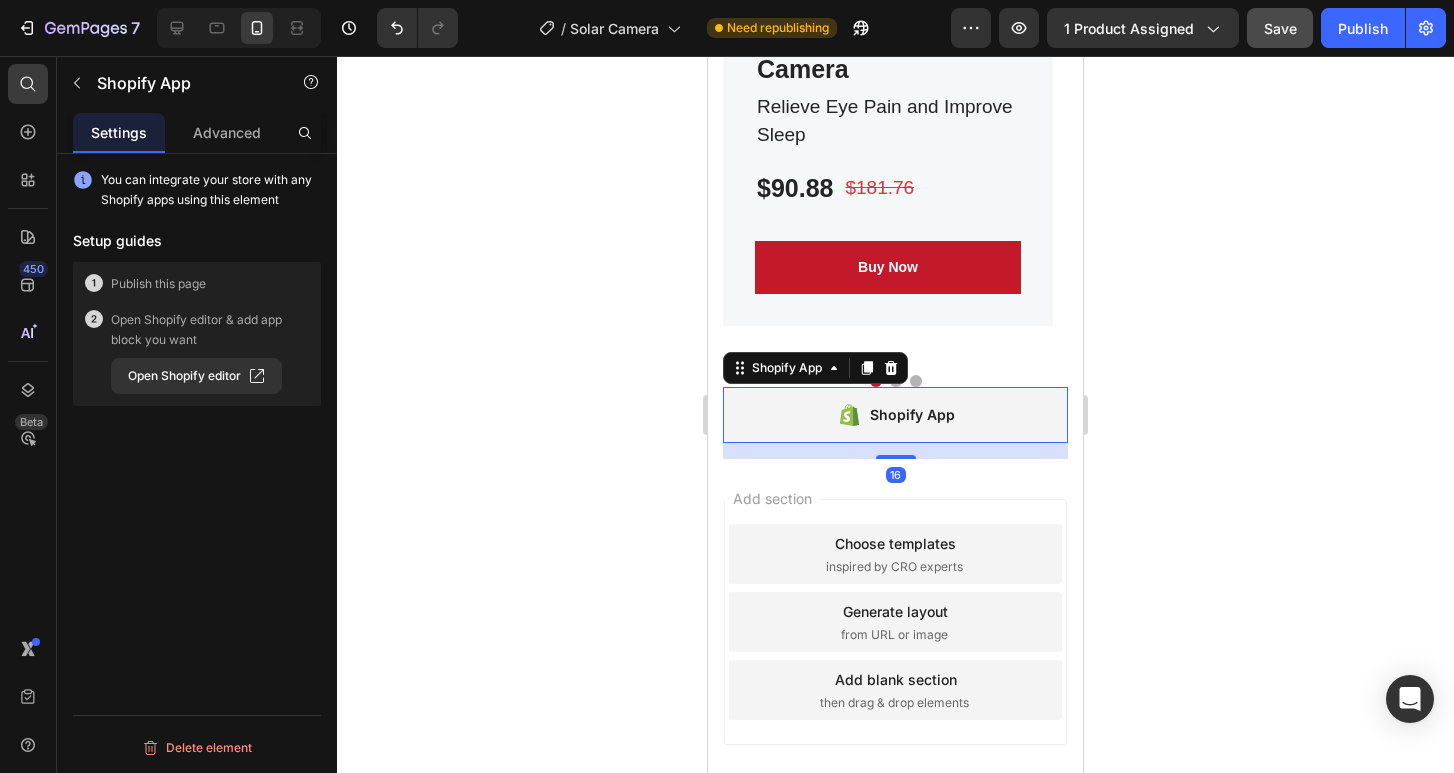 scroll, scrollTop: 6440, scrollLeft: 0, axis: vertical 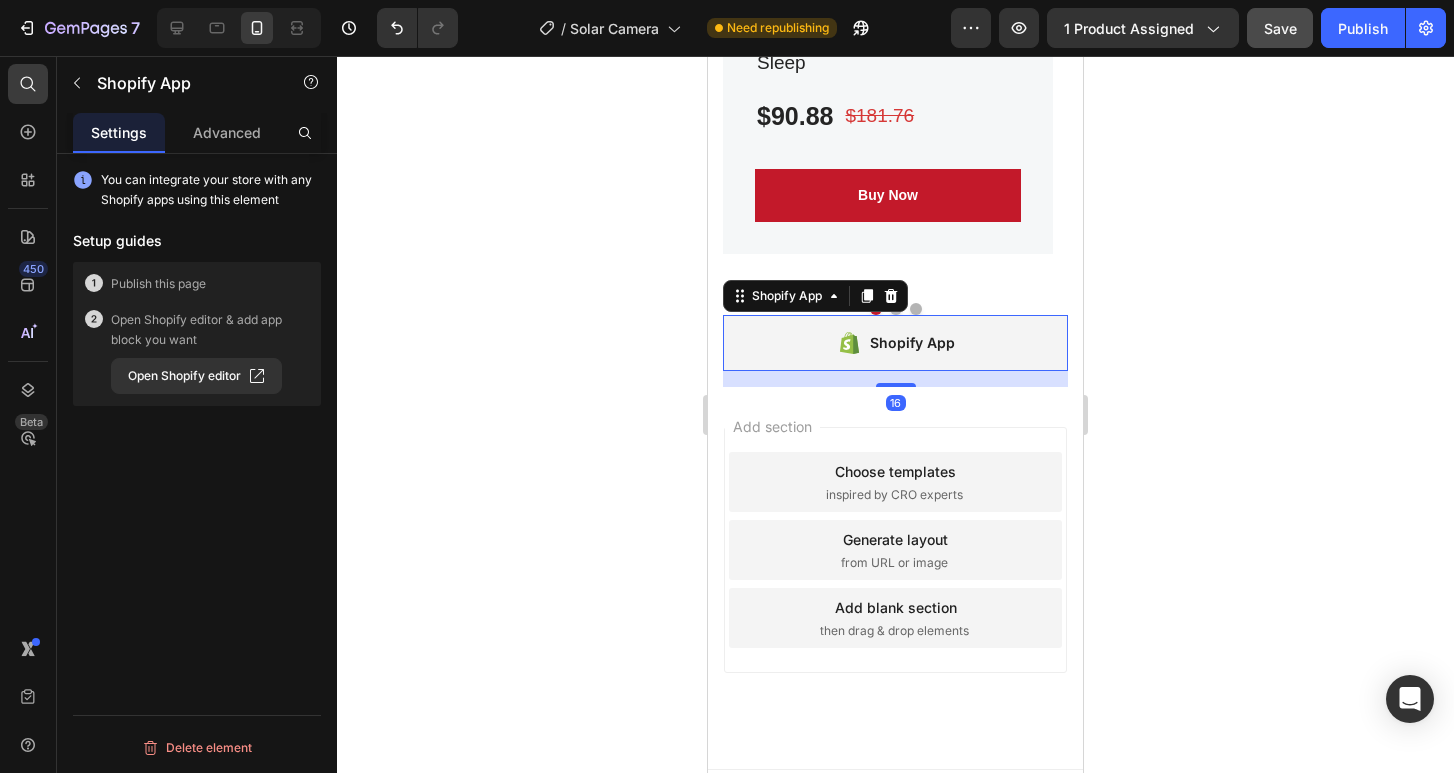 click 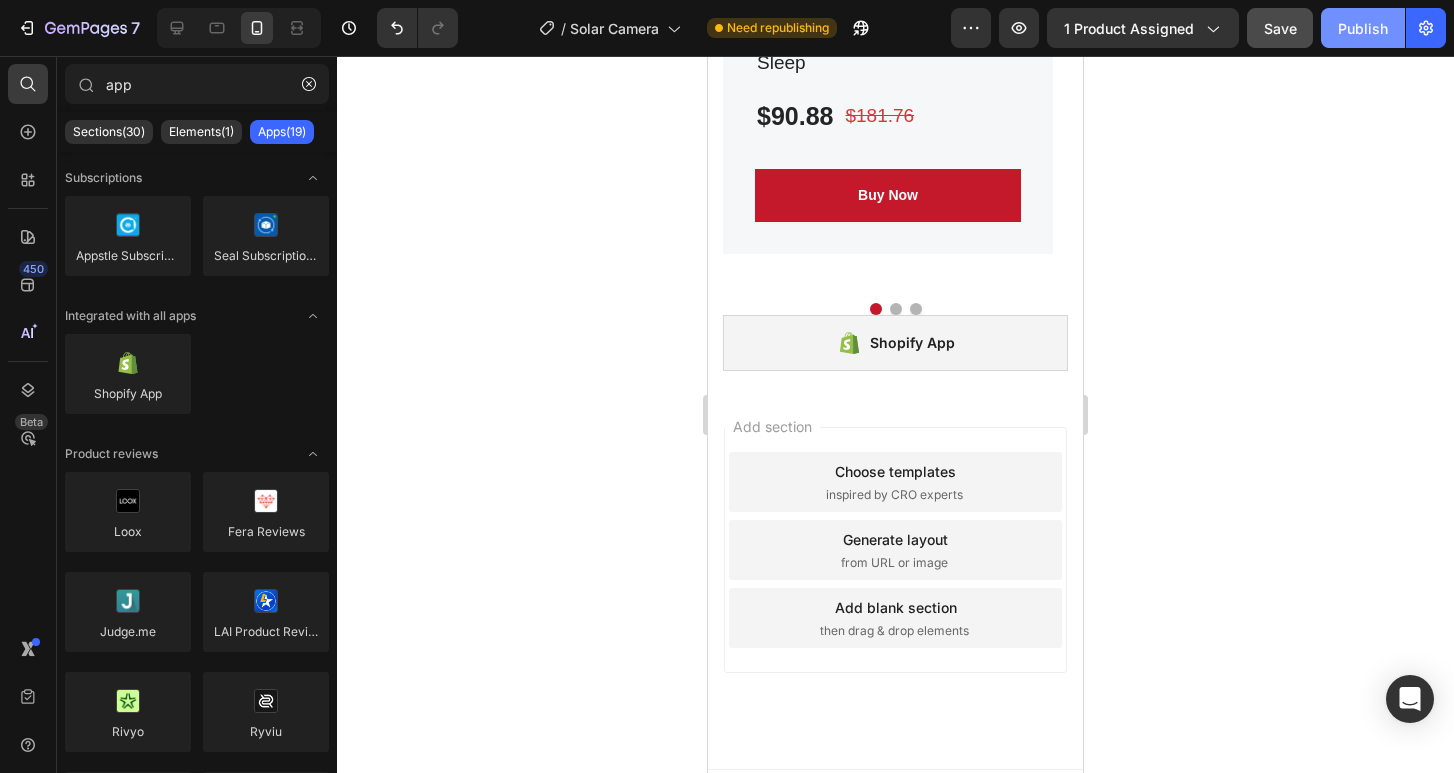 click on "Publish" 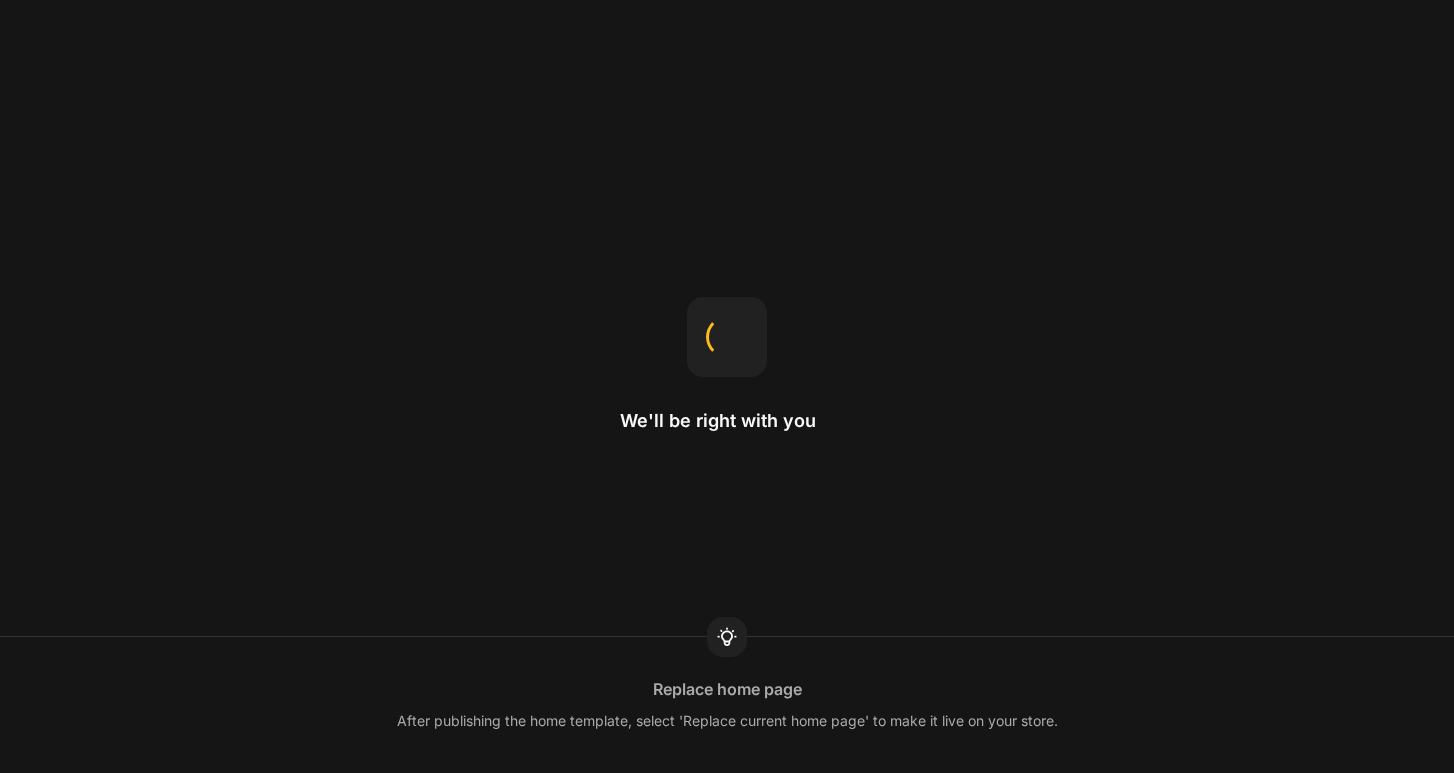 scroll, scrollTop: 0, scrollLeft: 0, axis: both 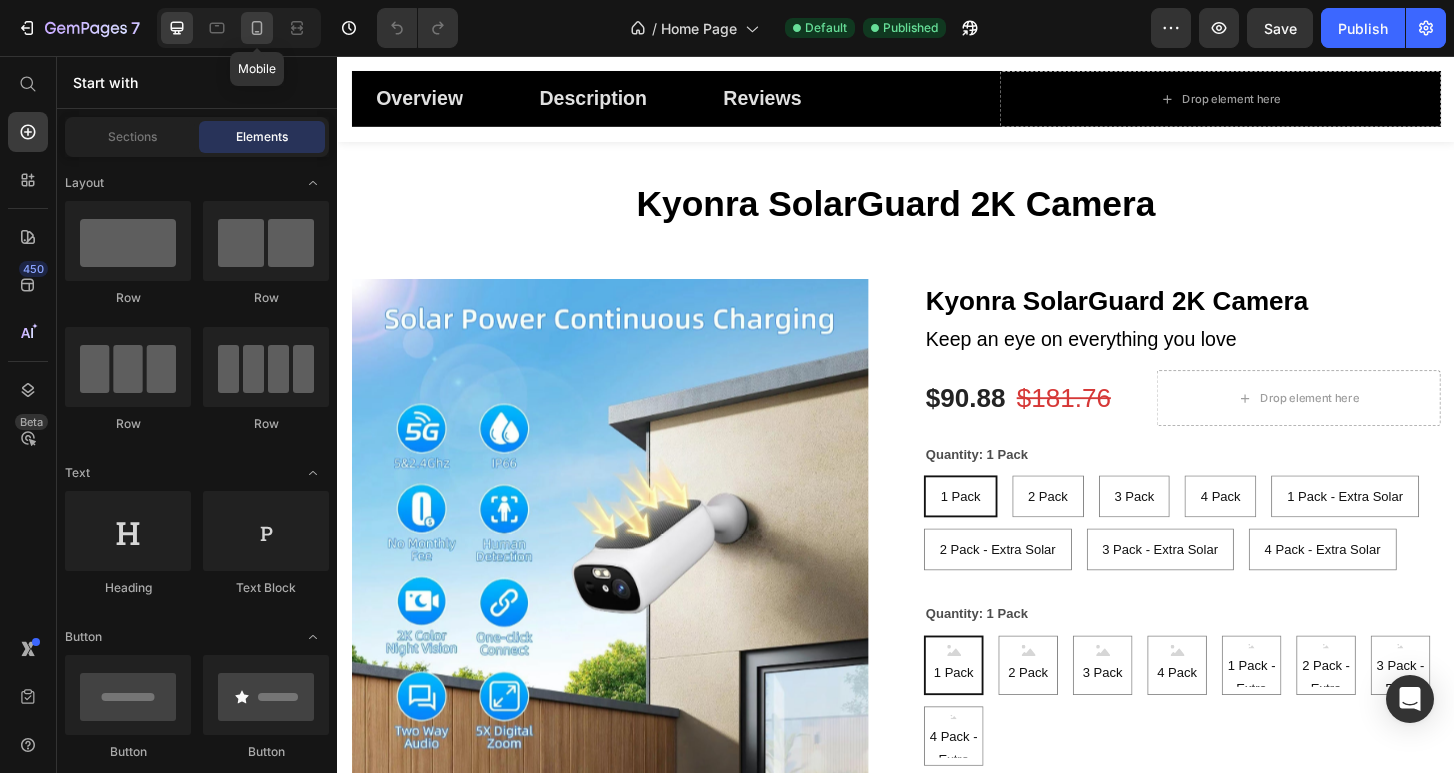 click 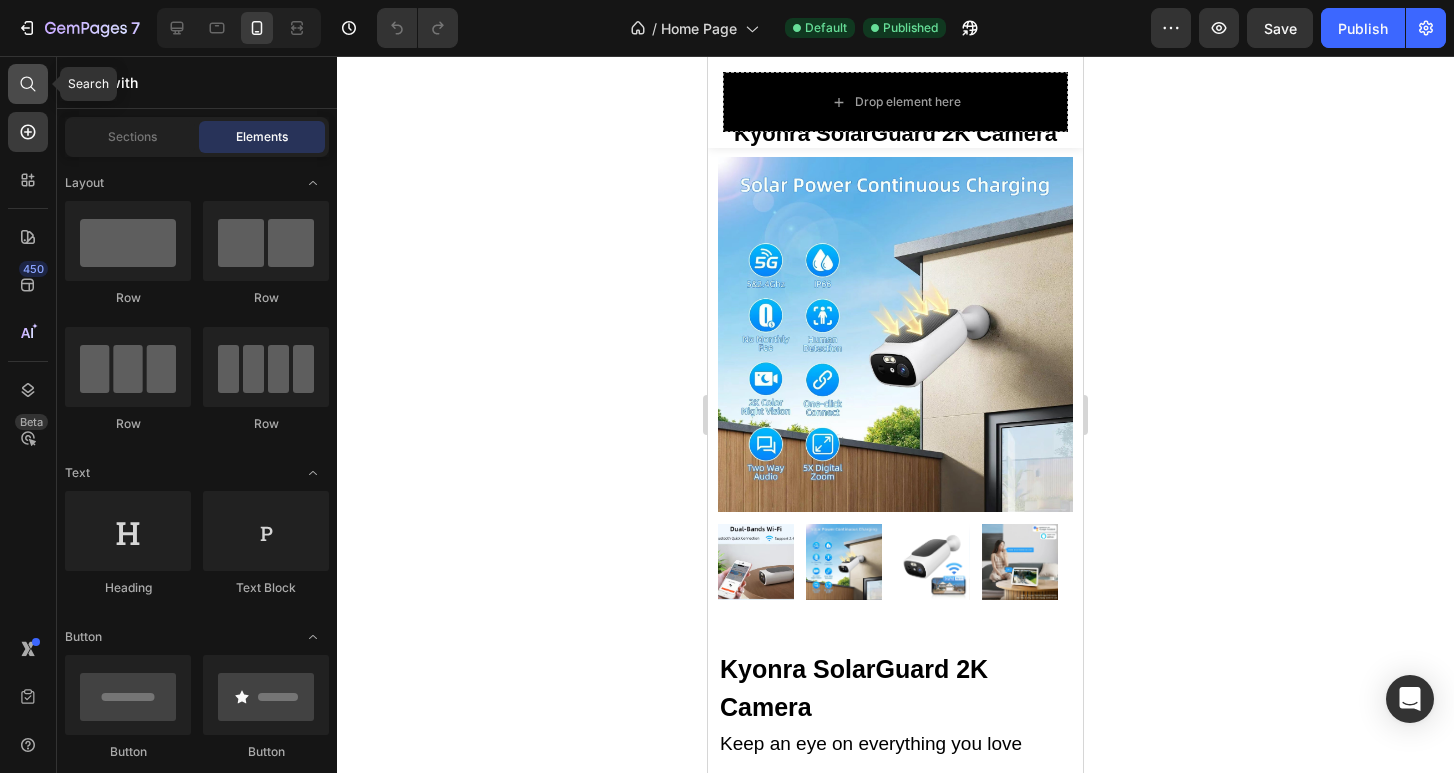 click 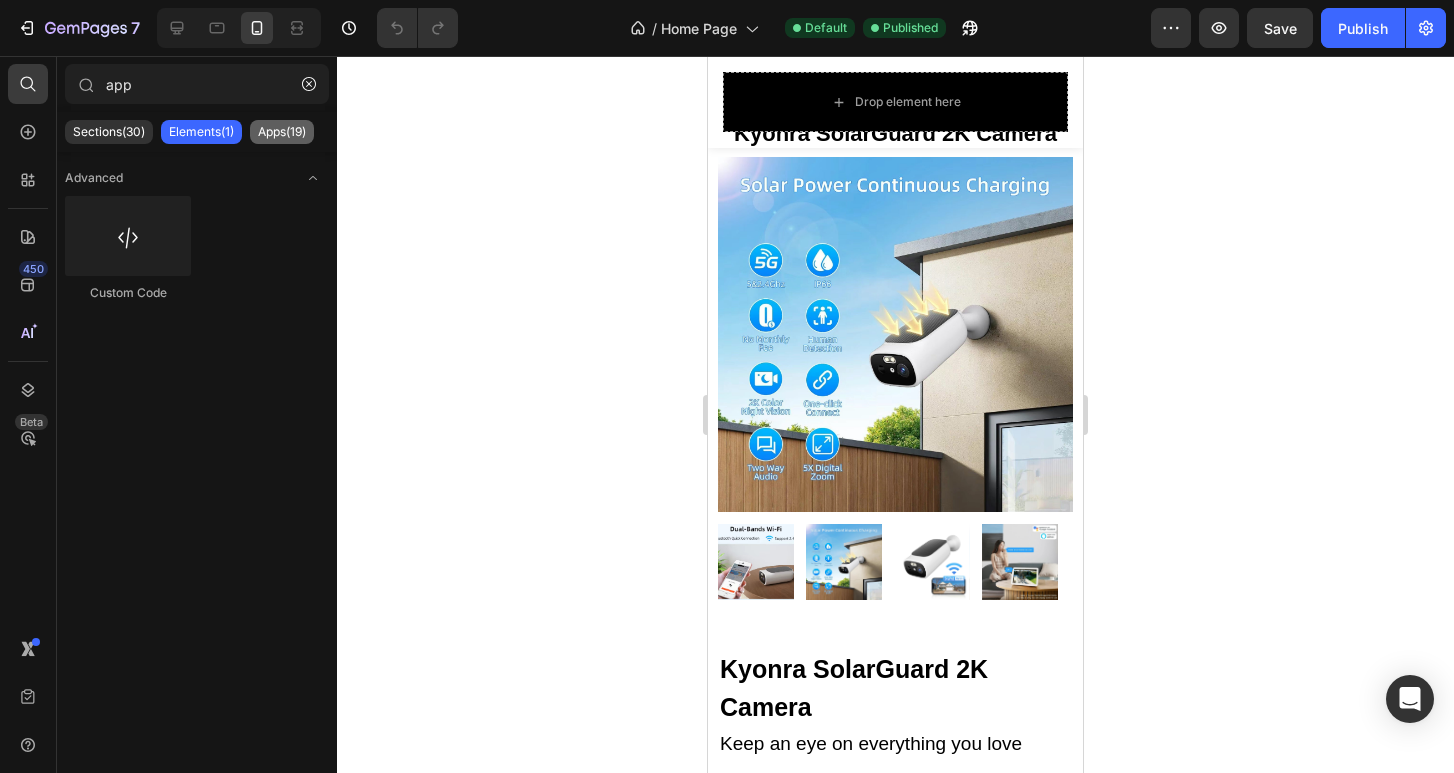 type on "app" 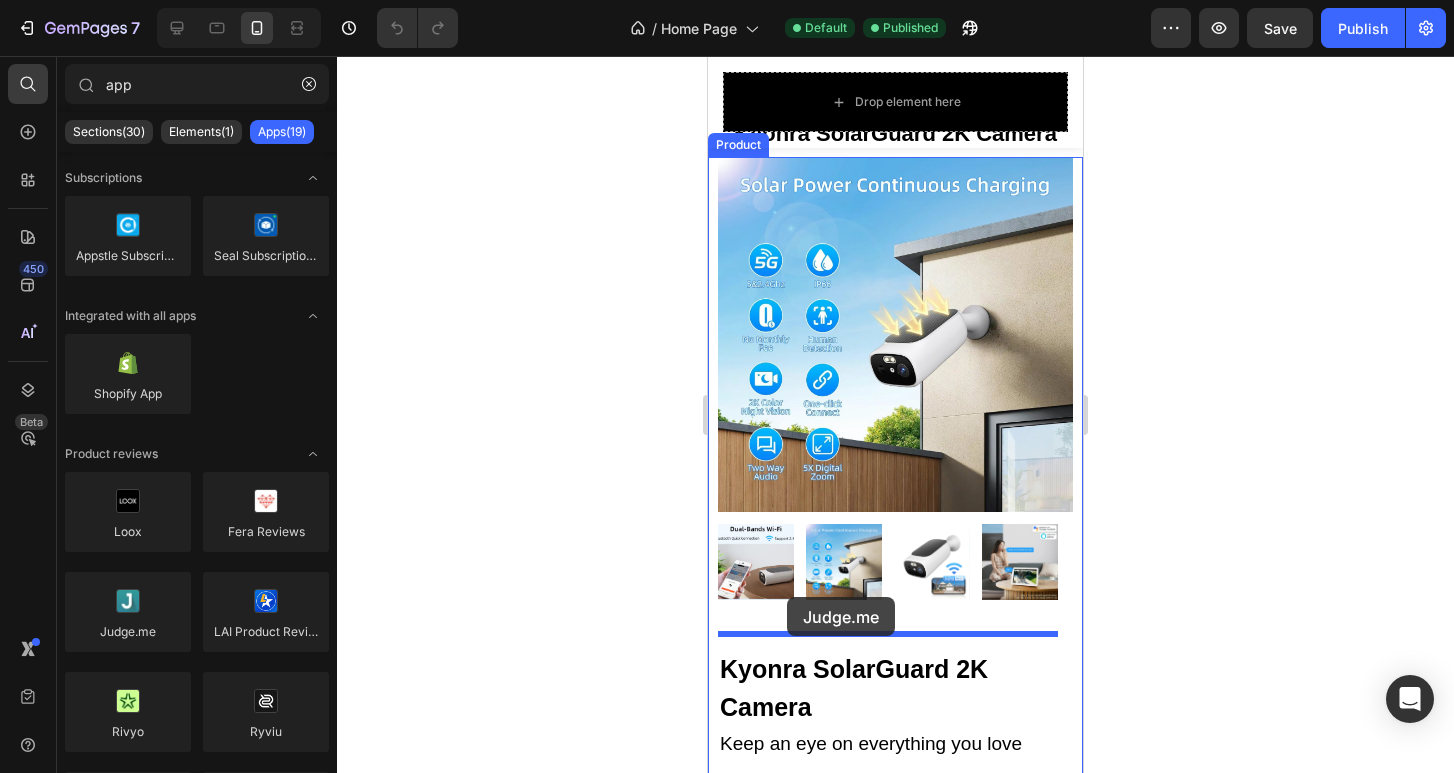 drag, startPoint x: 831, startPoint y: 663, endPoint x: 787, endPoint y: 597, distance: 79.32213 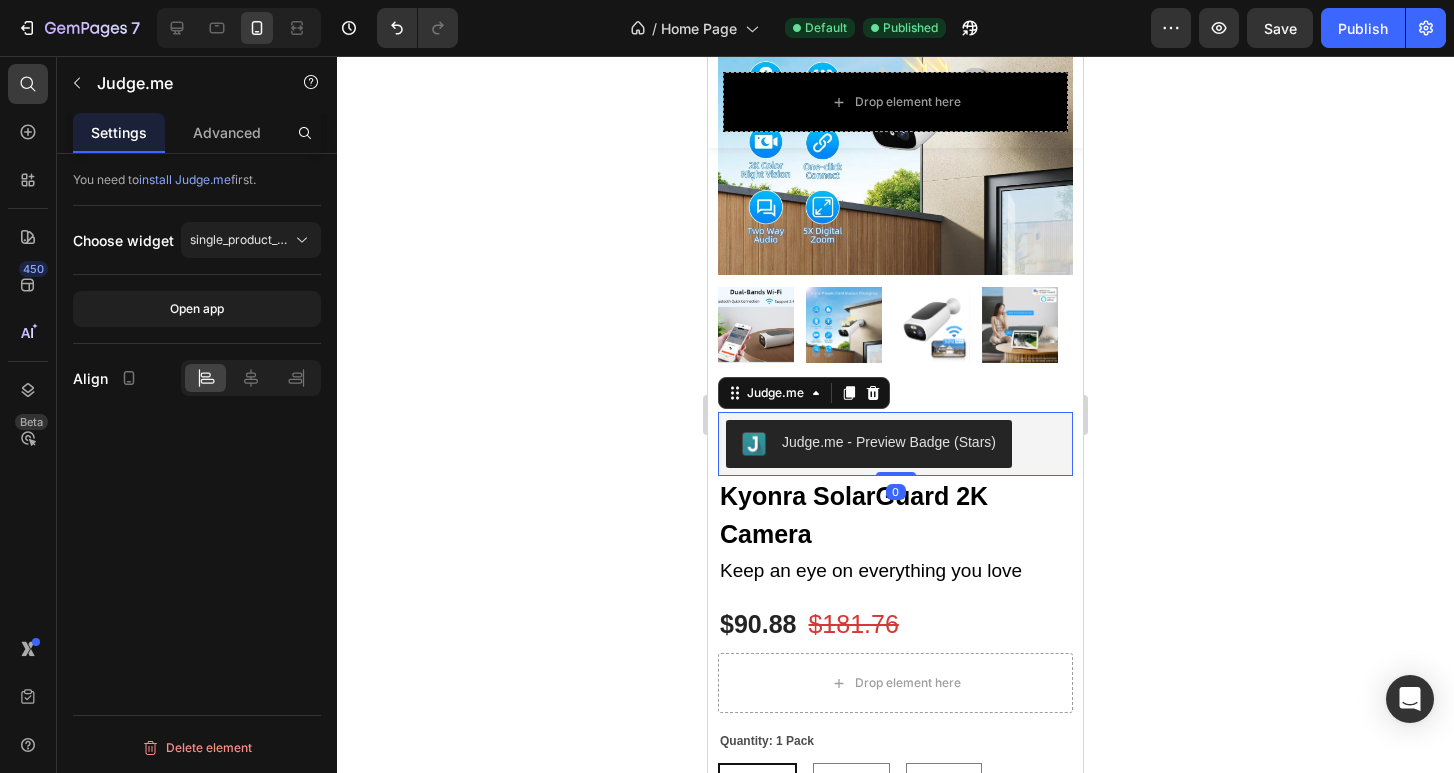 scroll, scrollTop: 334, scrollLeft: 0, axis: vertical 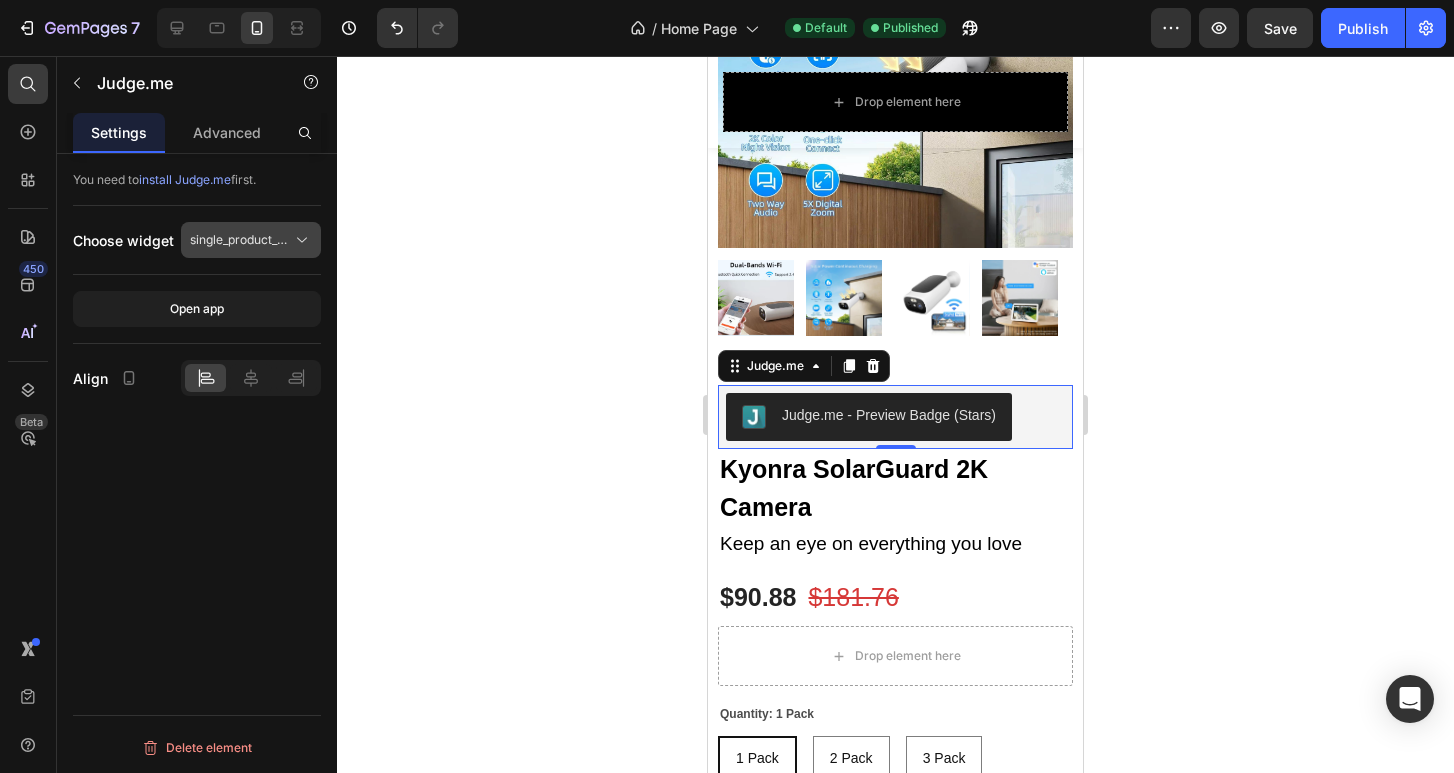 click on "single_product_preview_badge" at bounding box center [239, 240] 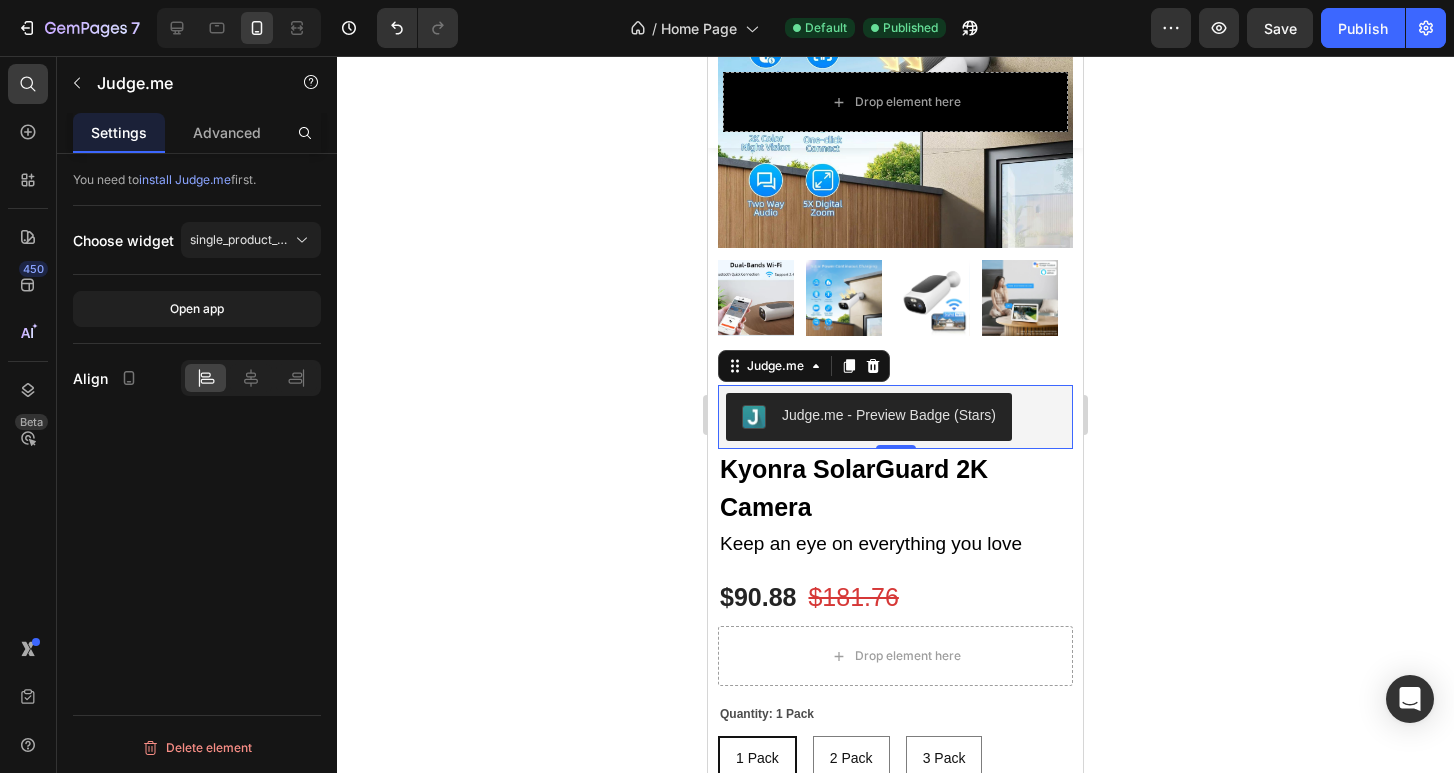 click 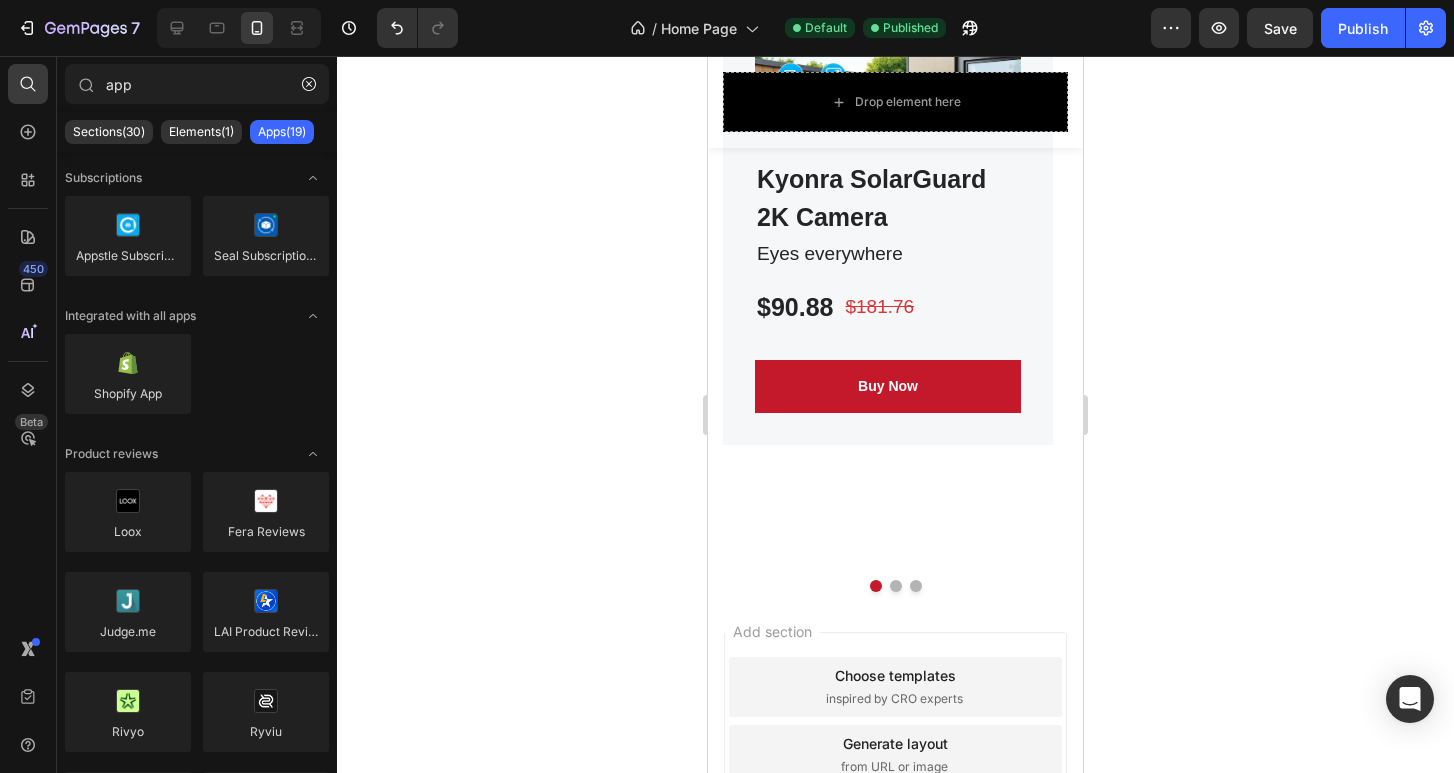 scroll, scrollTop: 6596, scrollLeft: 0, axis: vertical 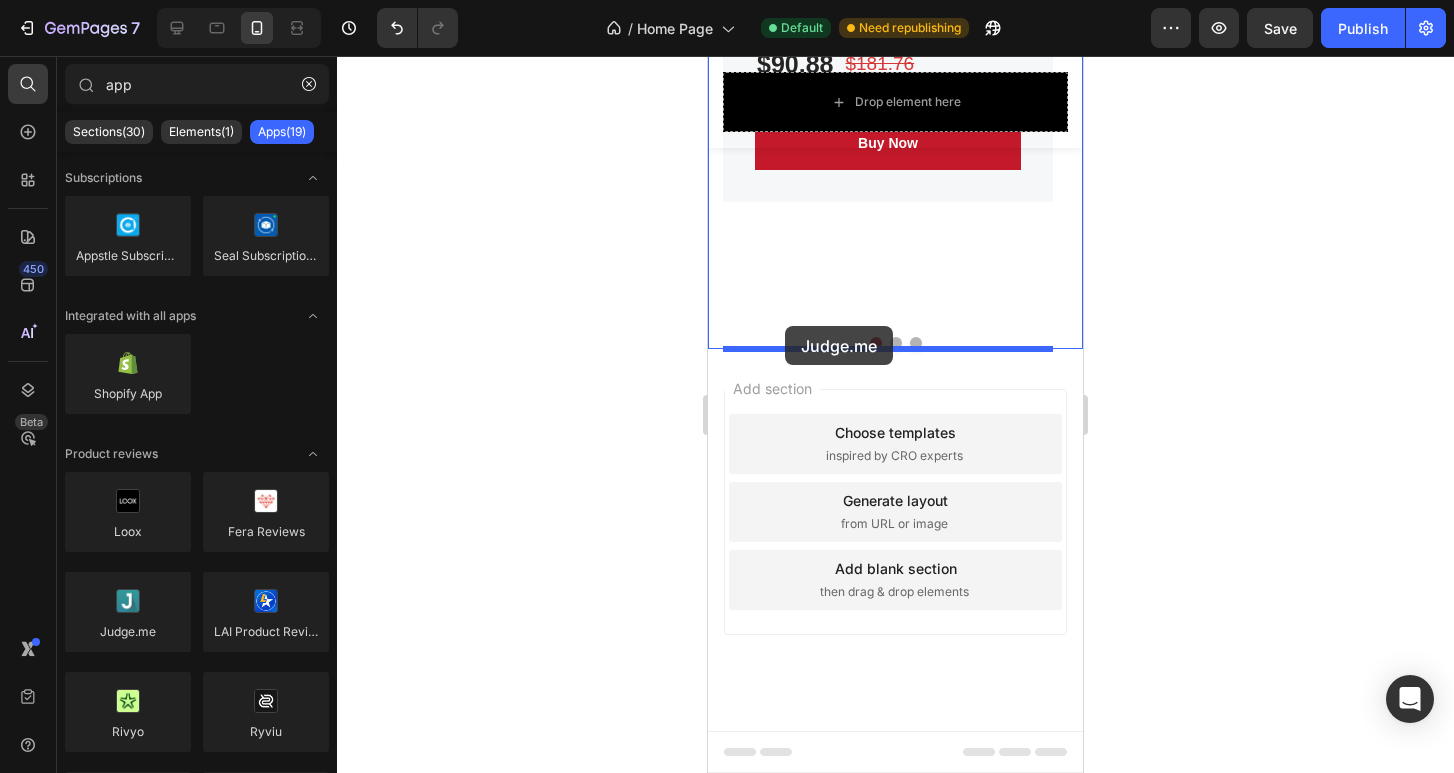 drag, startPoint x: 819, startPoint y: 684, endPoint x: 785, endPoint y: 326, distance: 359.6109 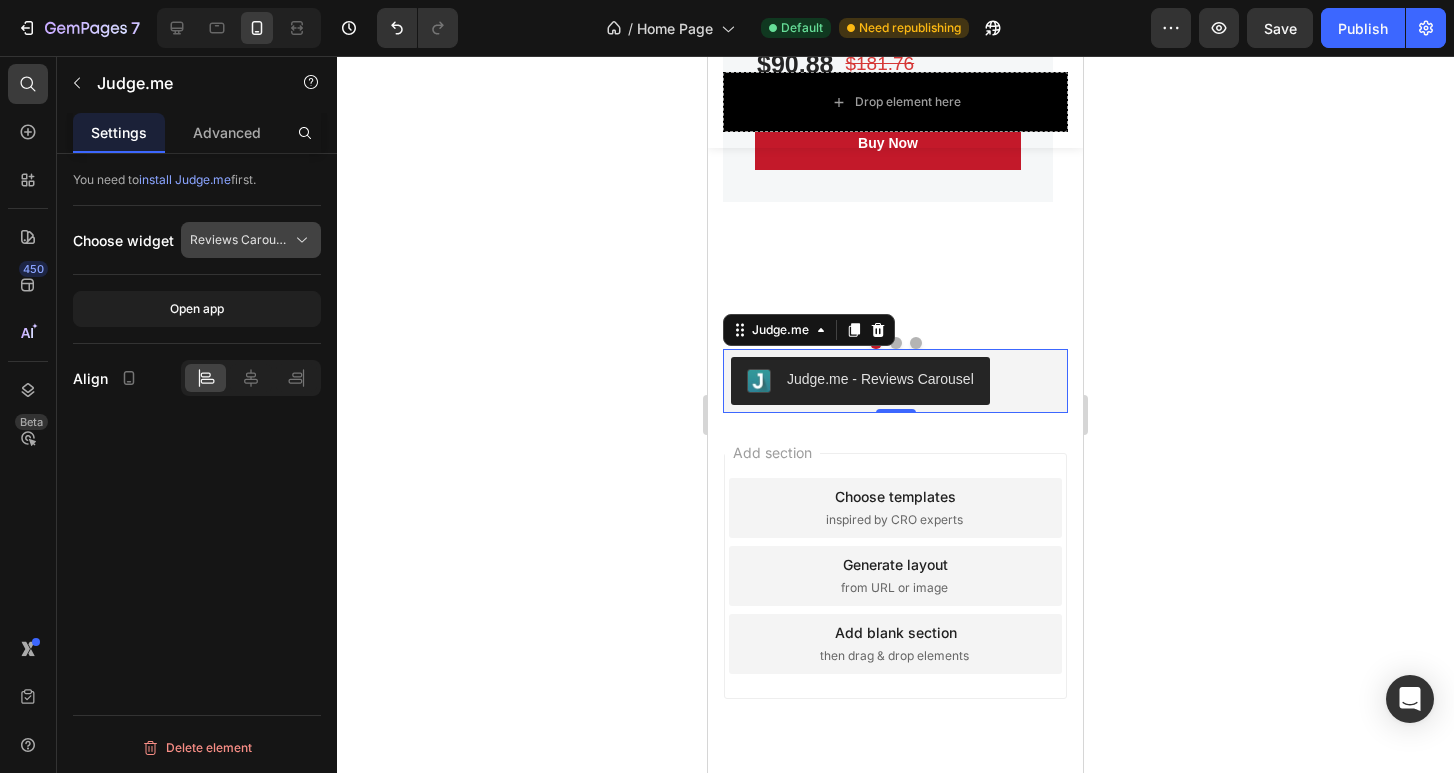 click on "Reviews Carousel" at bounding box center [239, 240] 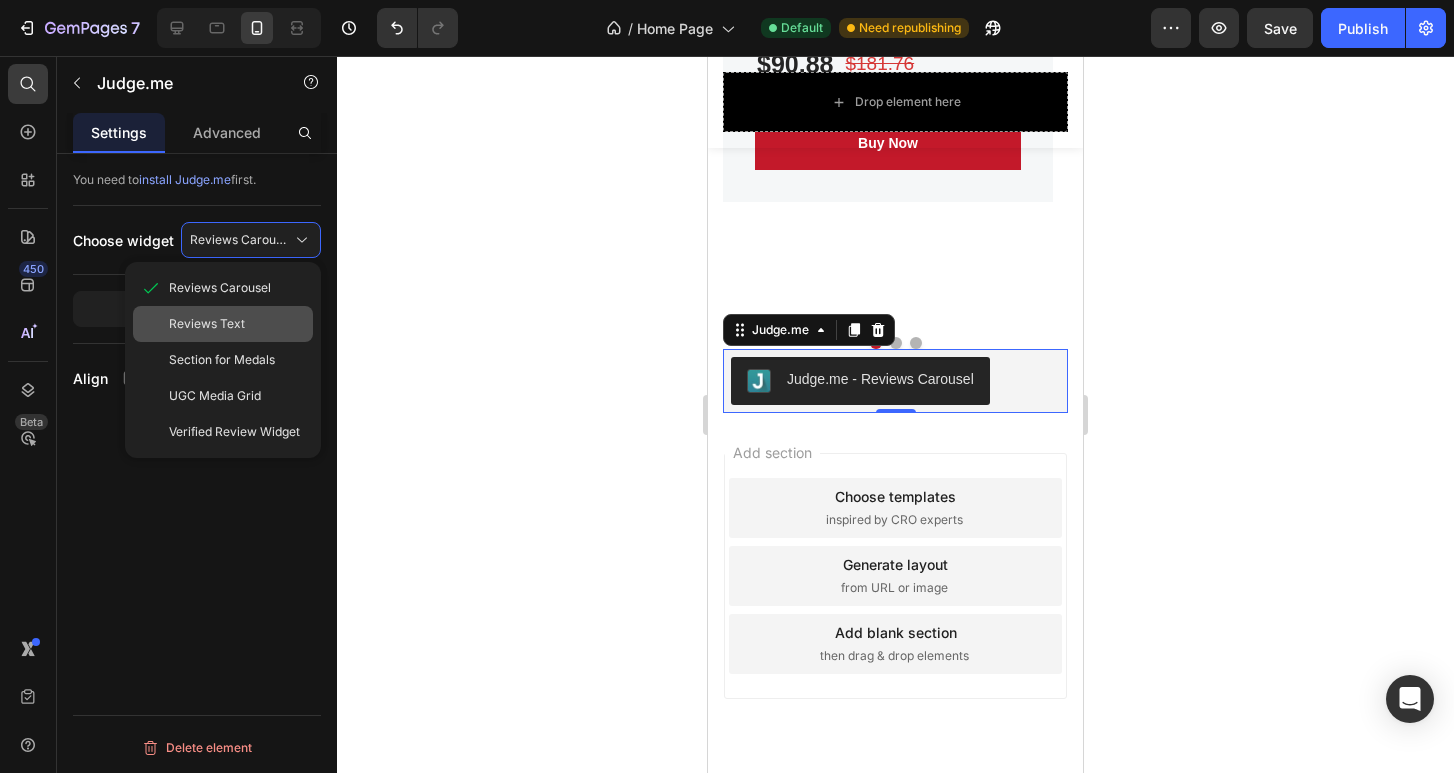 click on "Reviews Text" at bounding box center [207, 324] 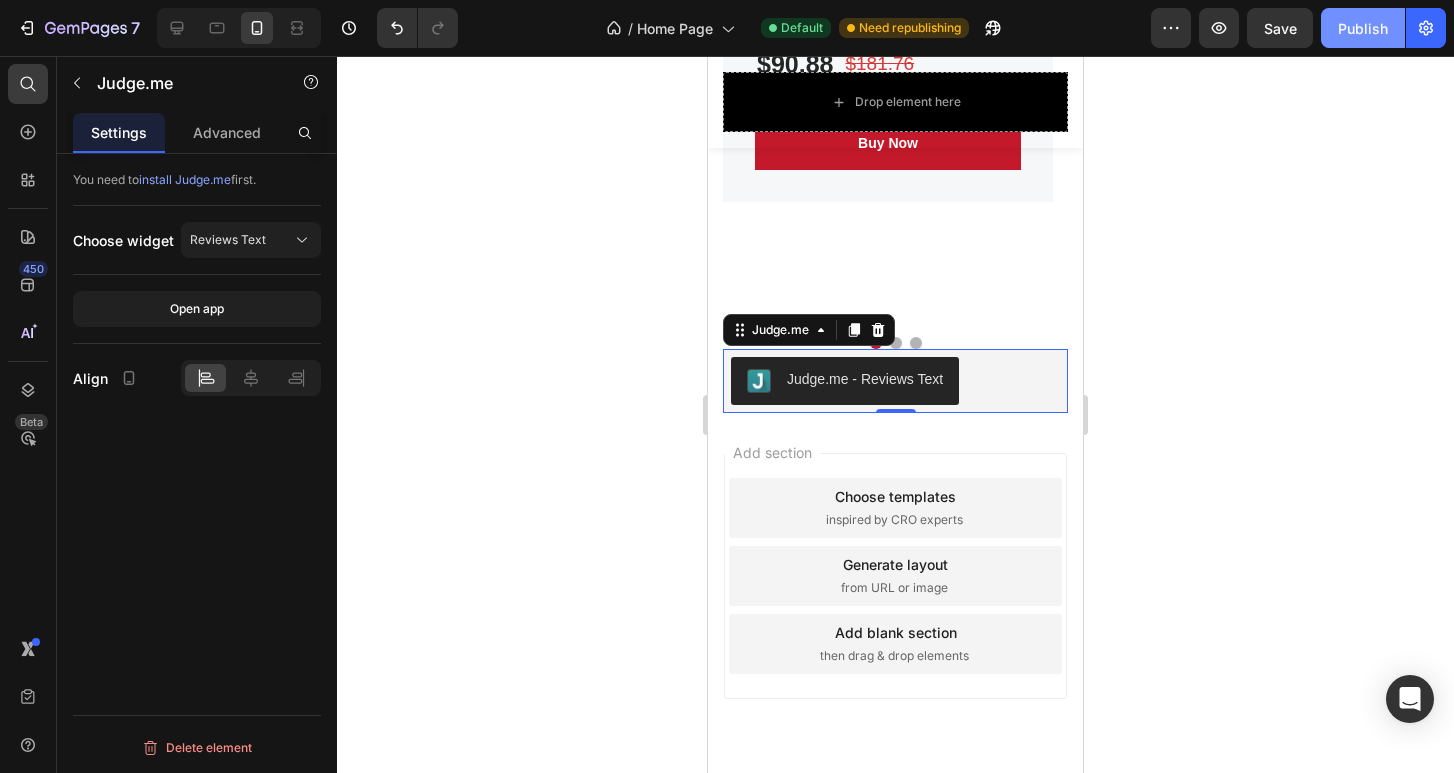 click on "Publish" at bounding box center [1363, 28] 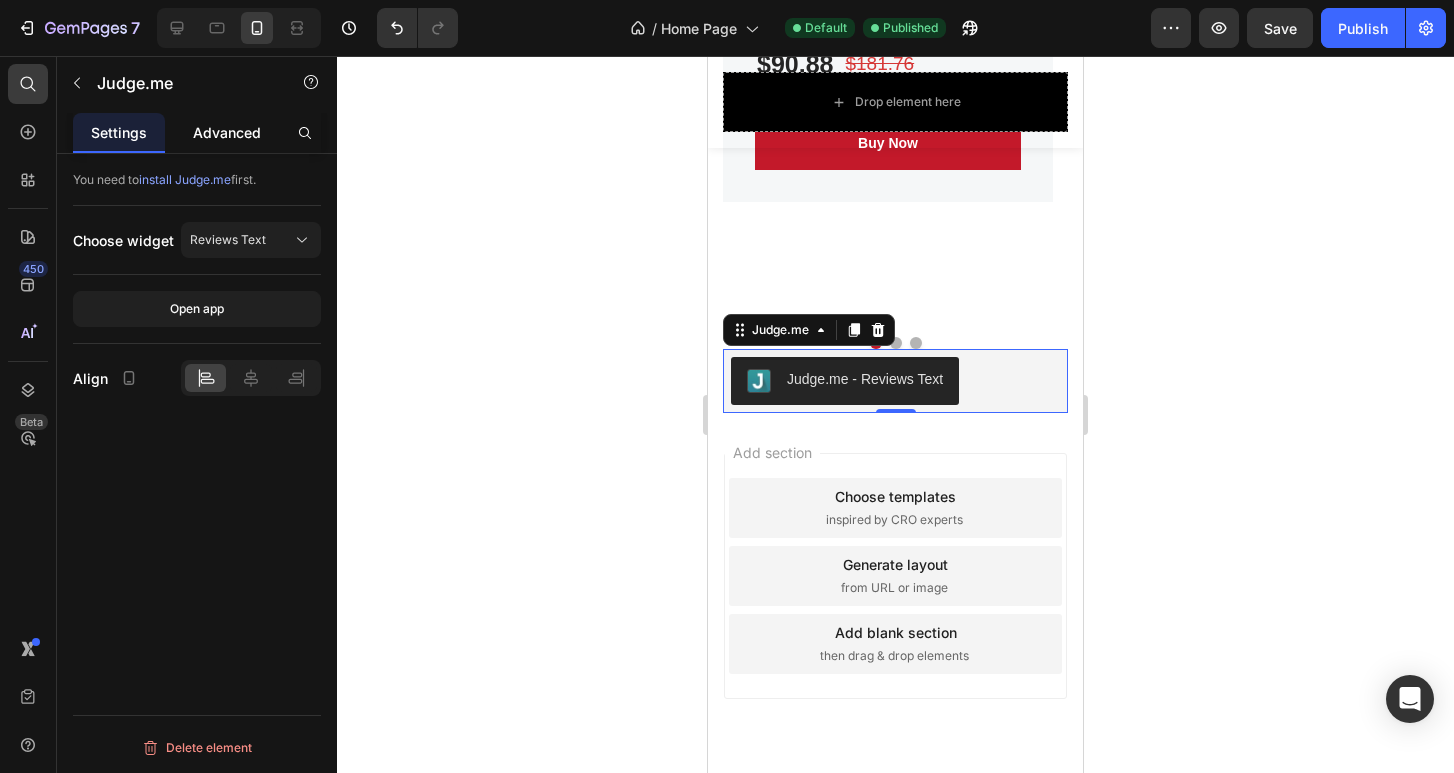 click on "Advanced" at bounding box center (227, 132) 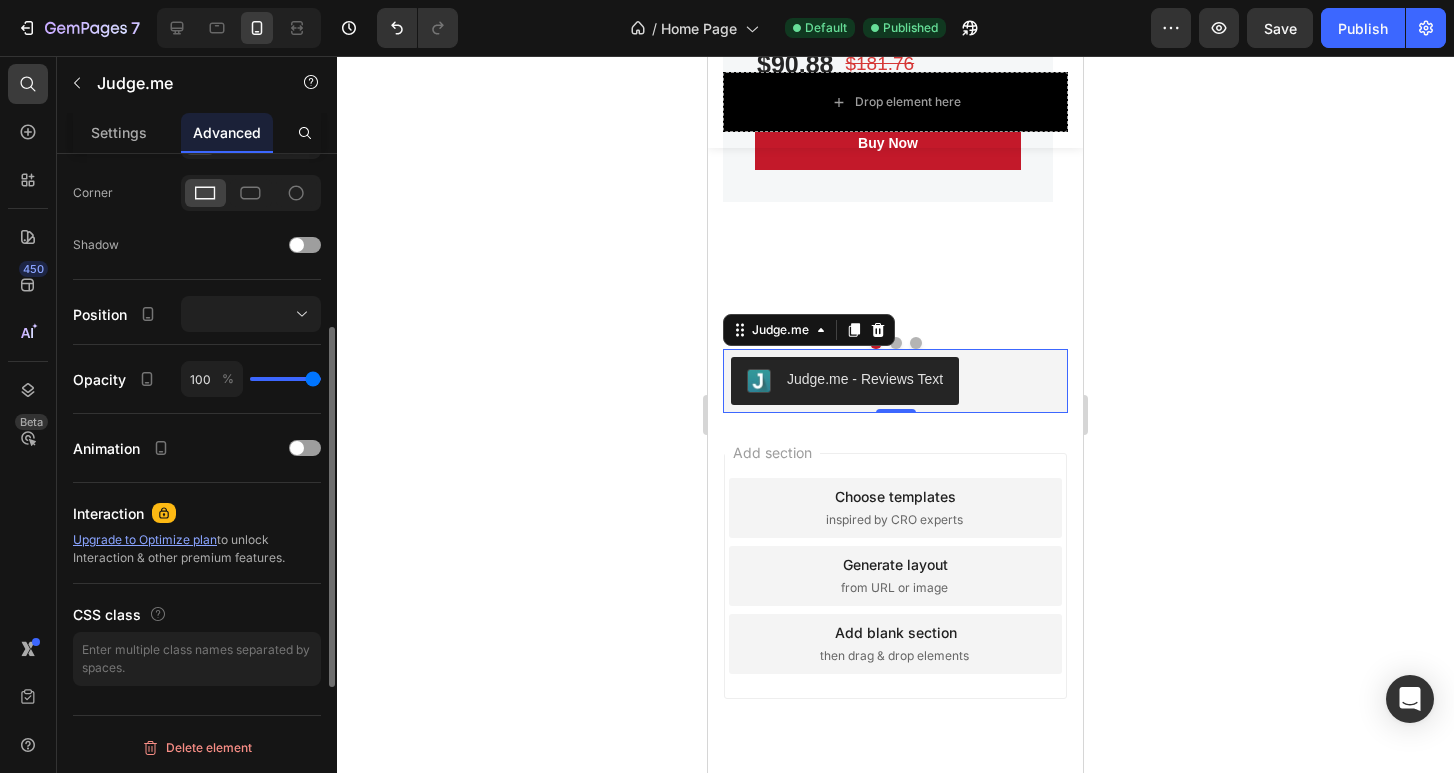 scroll, scrollTop: 0, scrollLeft: 0, axis: both 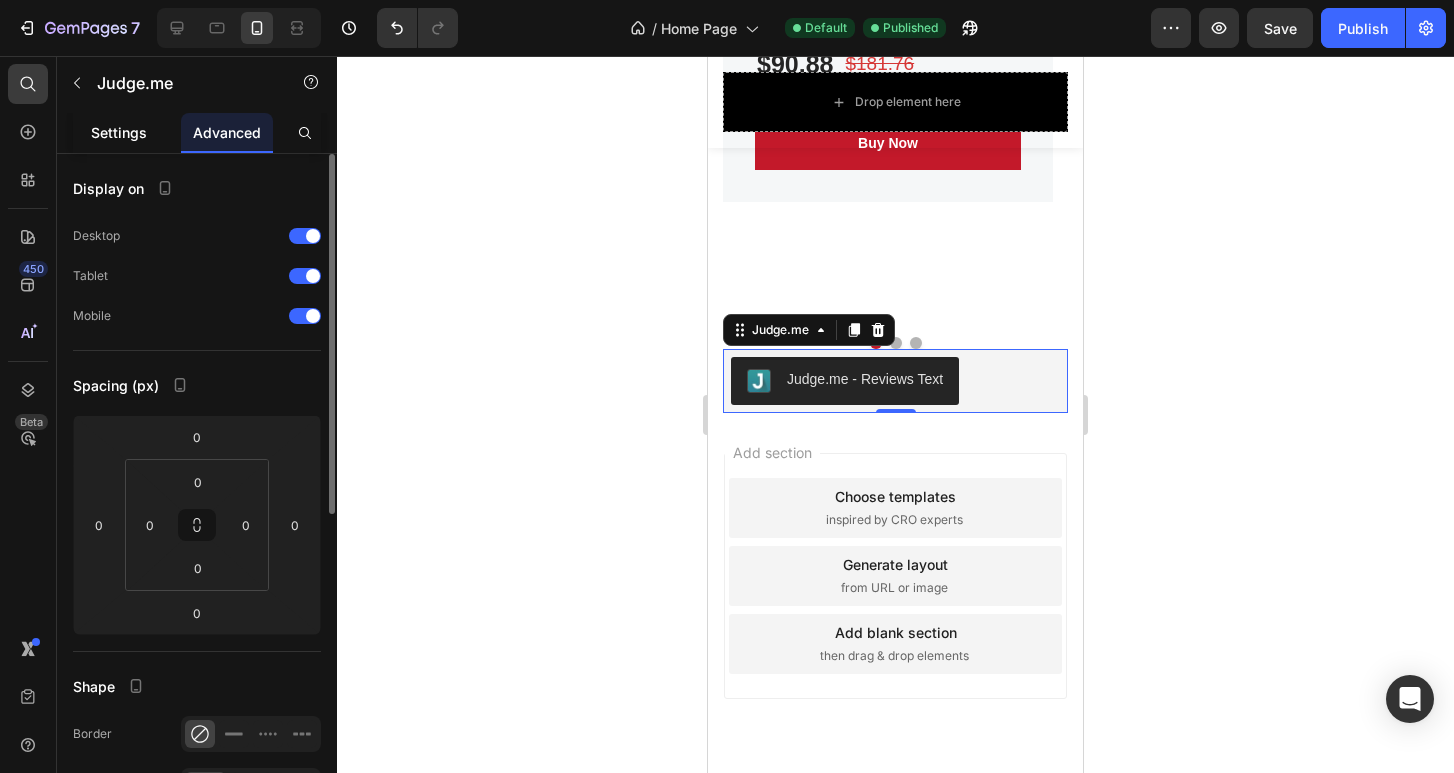 click on "Settings" 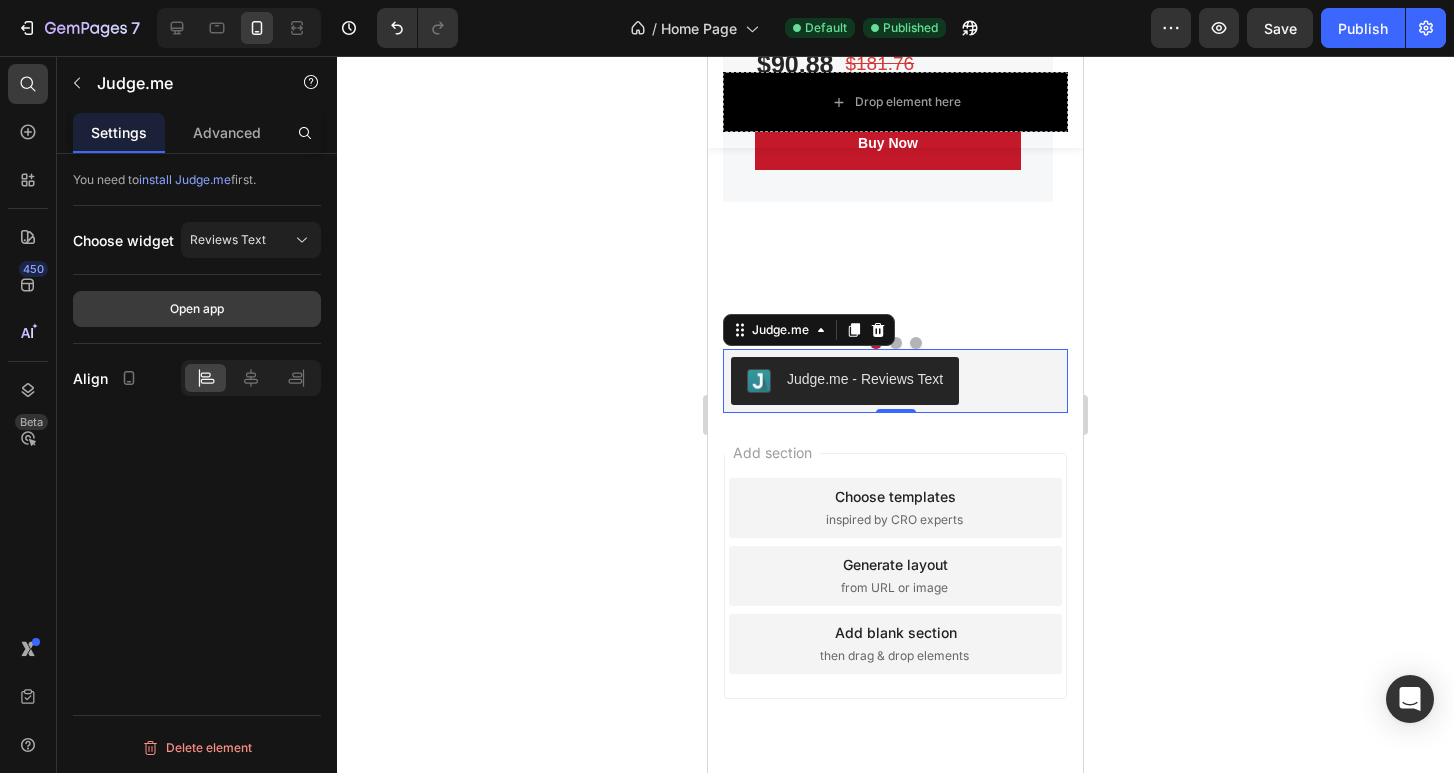 click on "Open app" at bounding box center (197, 309) 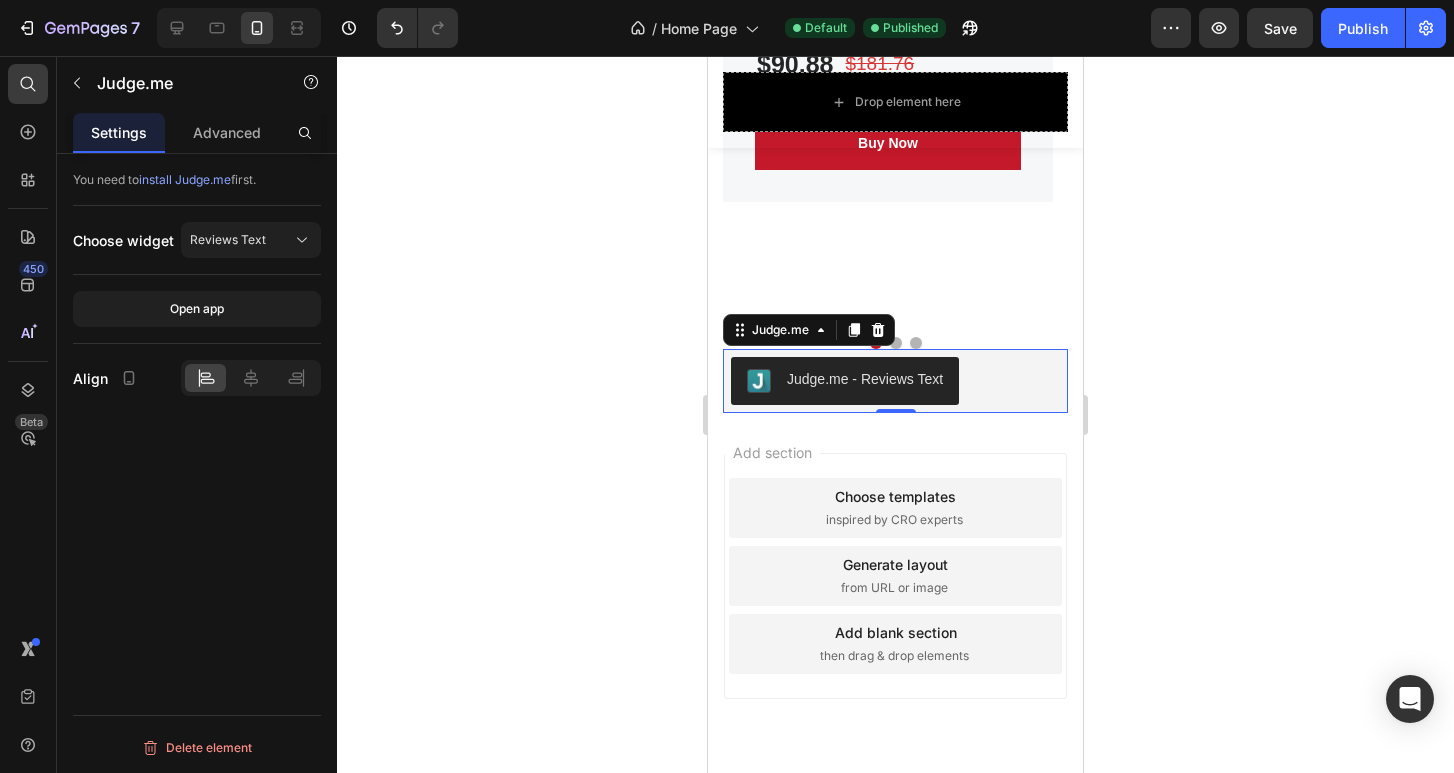 click on "Judge.me - Reviews Text" at bounding box center [865, 379] 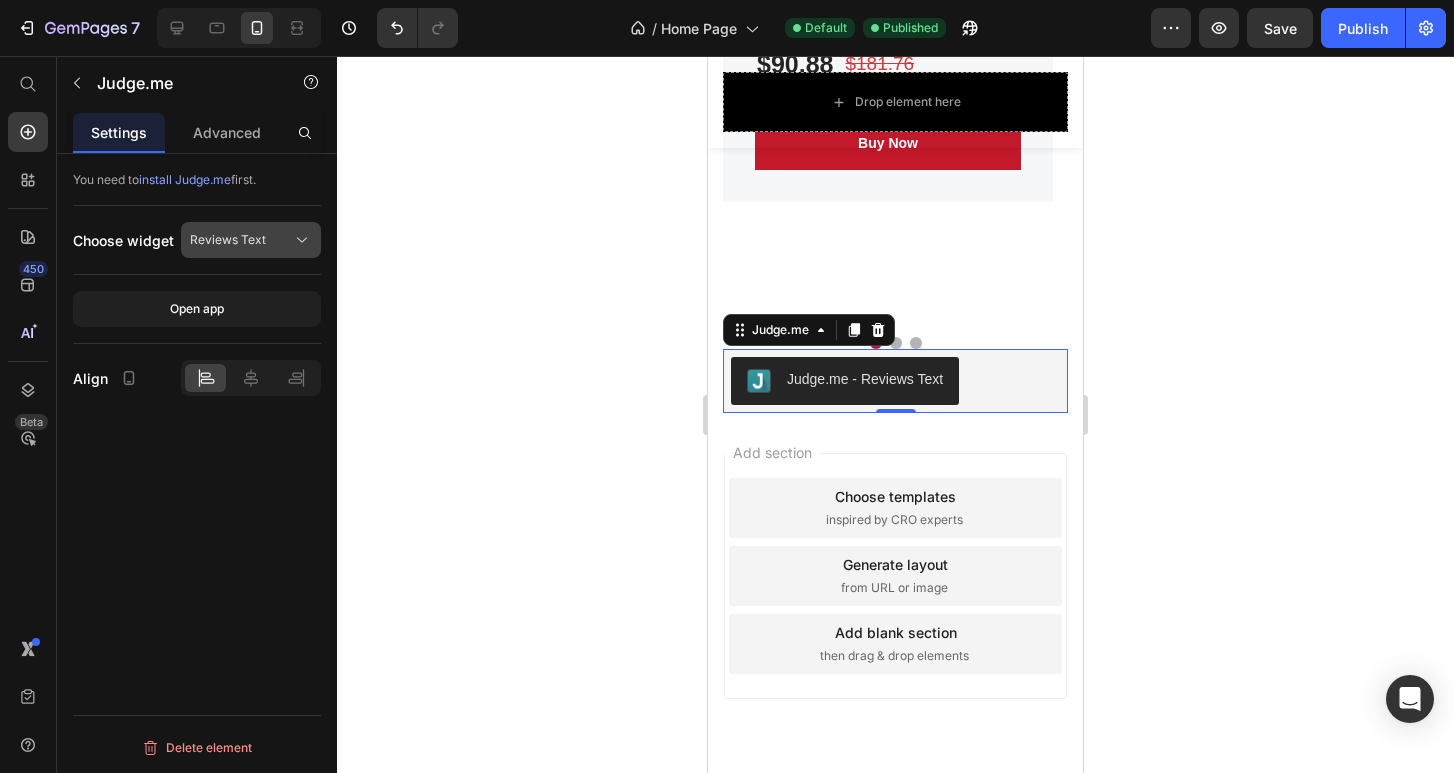 click on "Reviews Text" at bounding box center [228, 240] 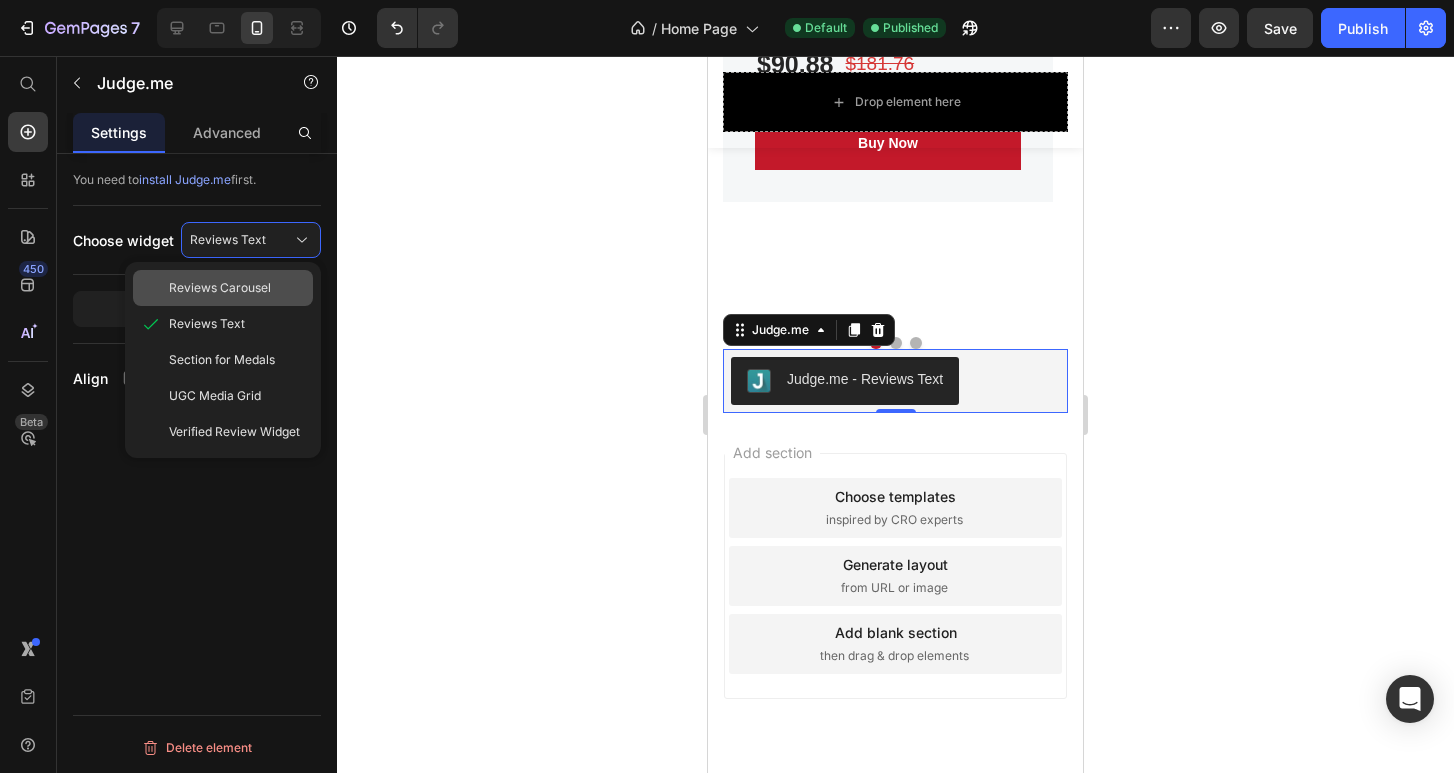 click on "Reviews Carousel" at bounding box center (220, 288) 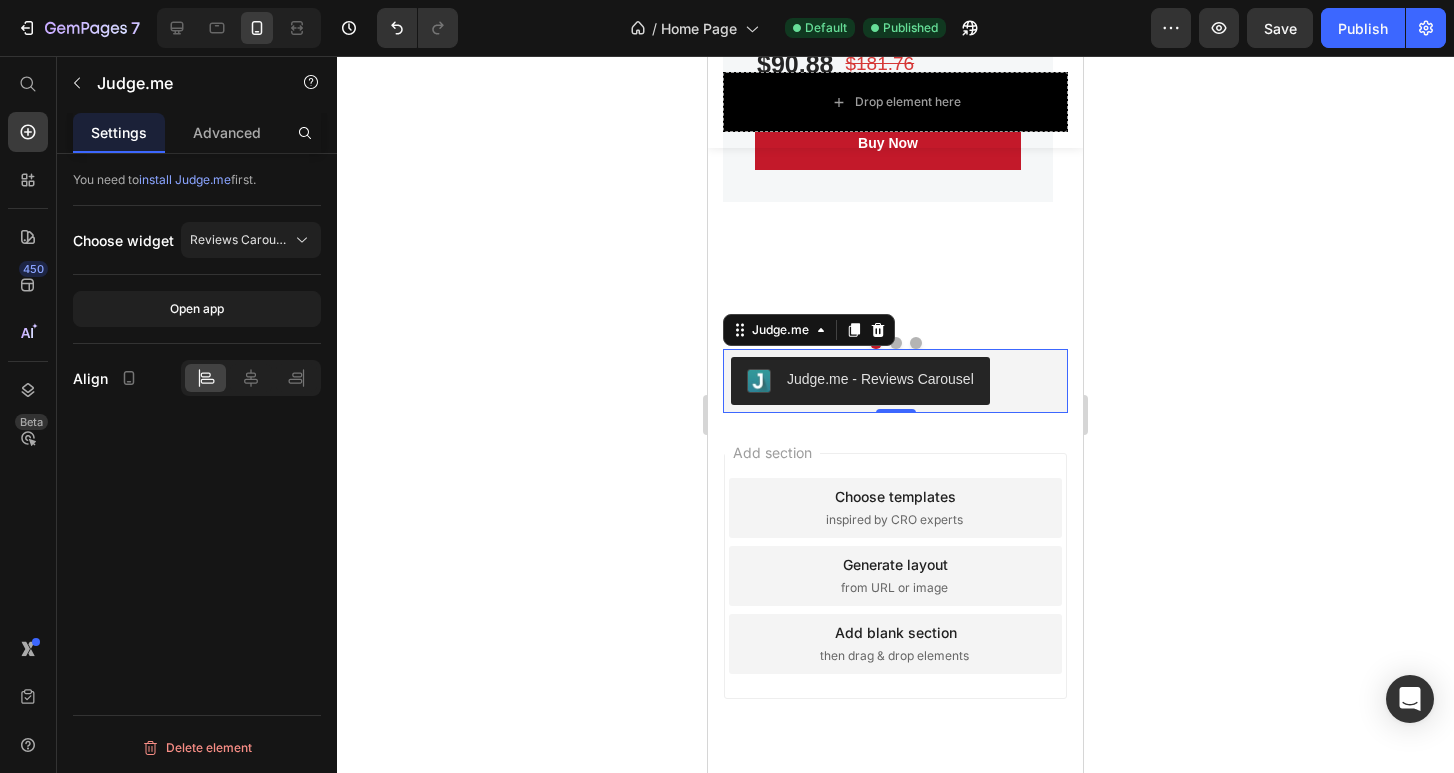 click 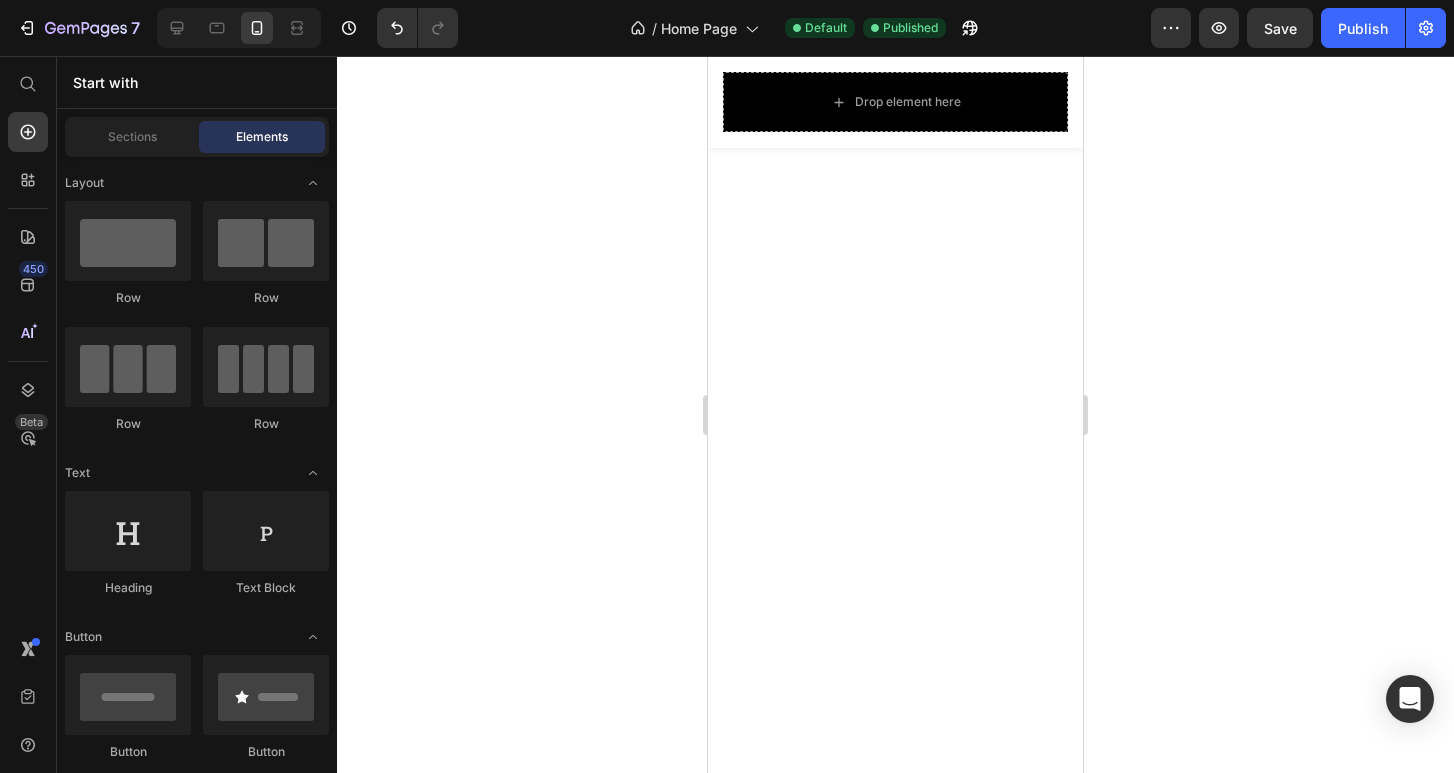 scroll, scrollTop: 0, scrollLeft: 0, axis: both 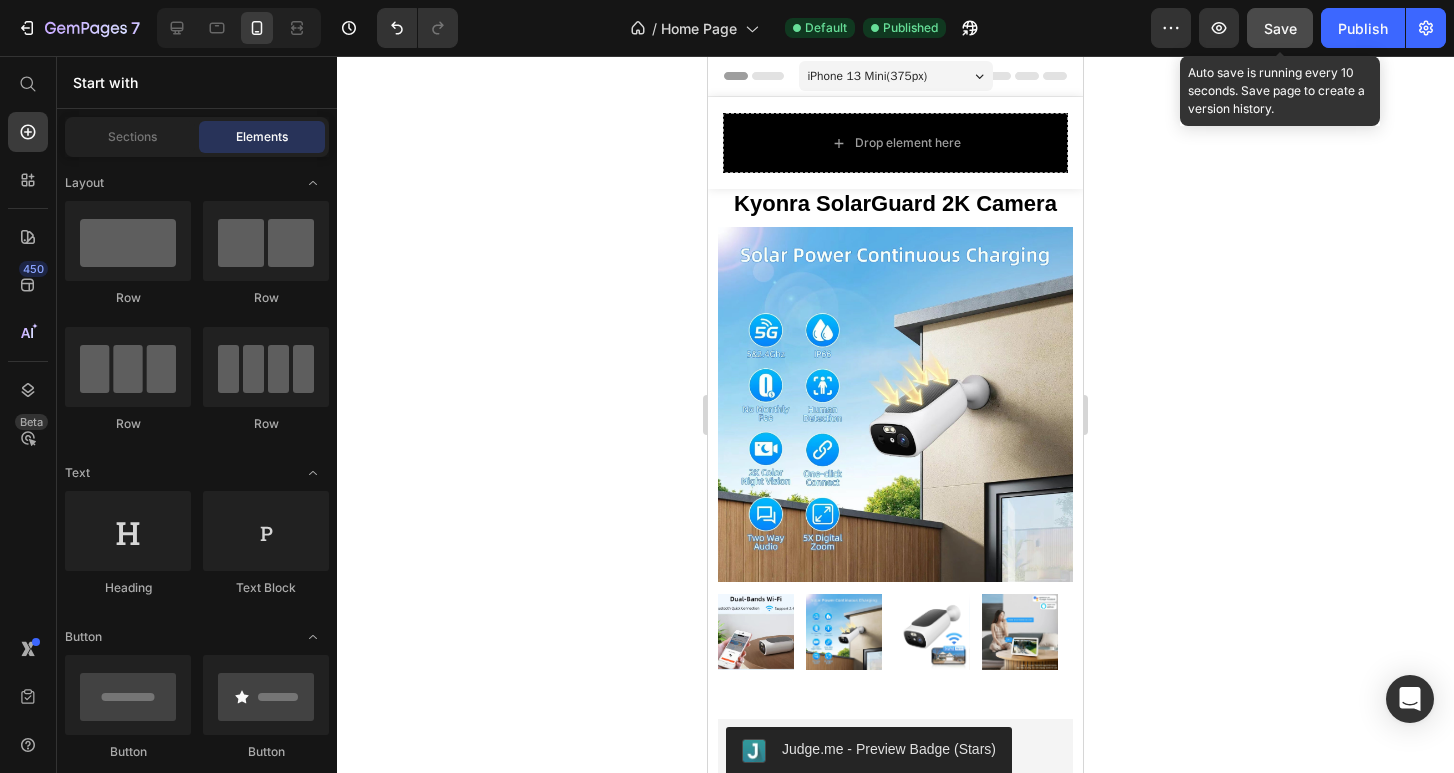 click on "Save" 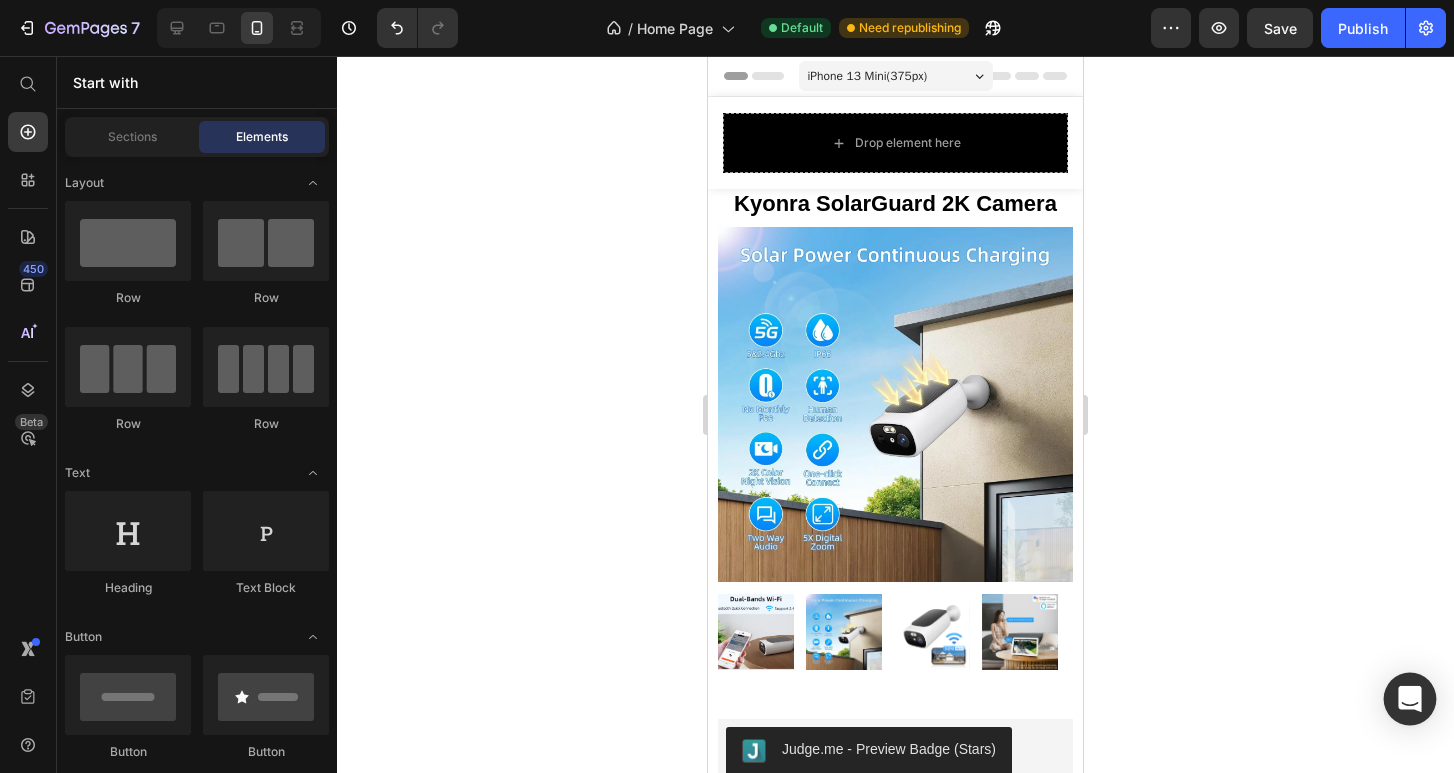 click 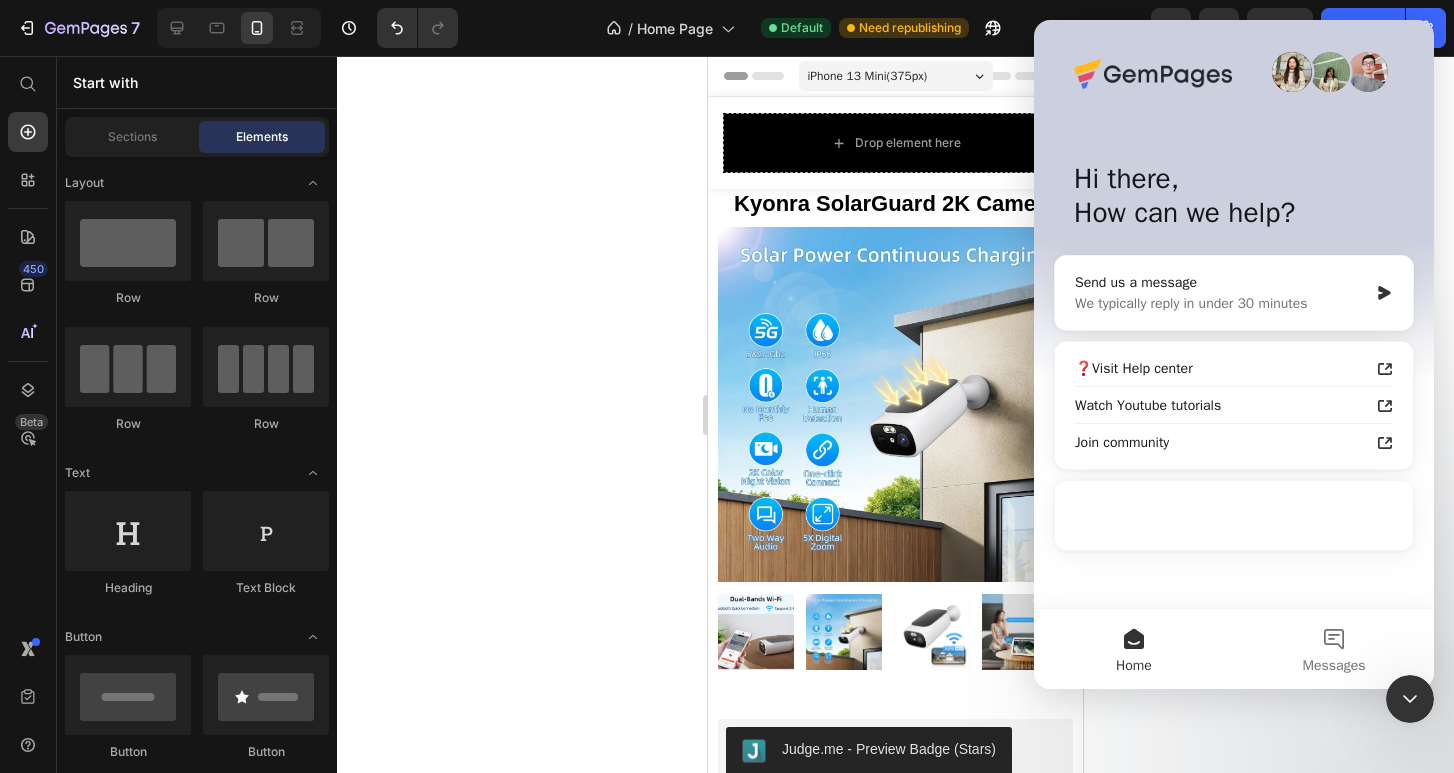 scroll, scrollTop: 0, scrollLeft: 0, axis: both 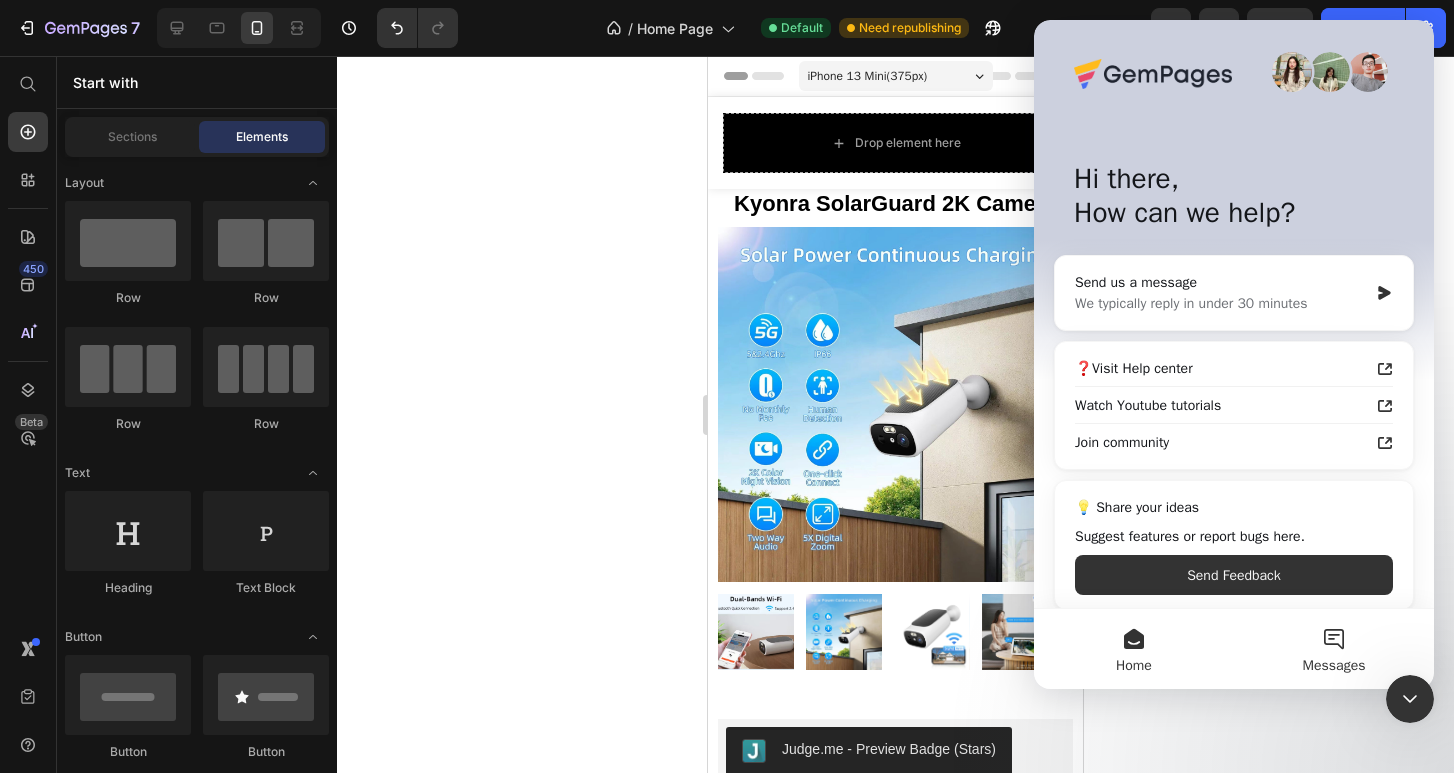 click on "Messages" at bounding box center [1334, 649] 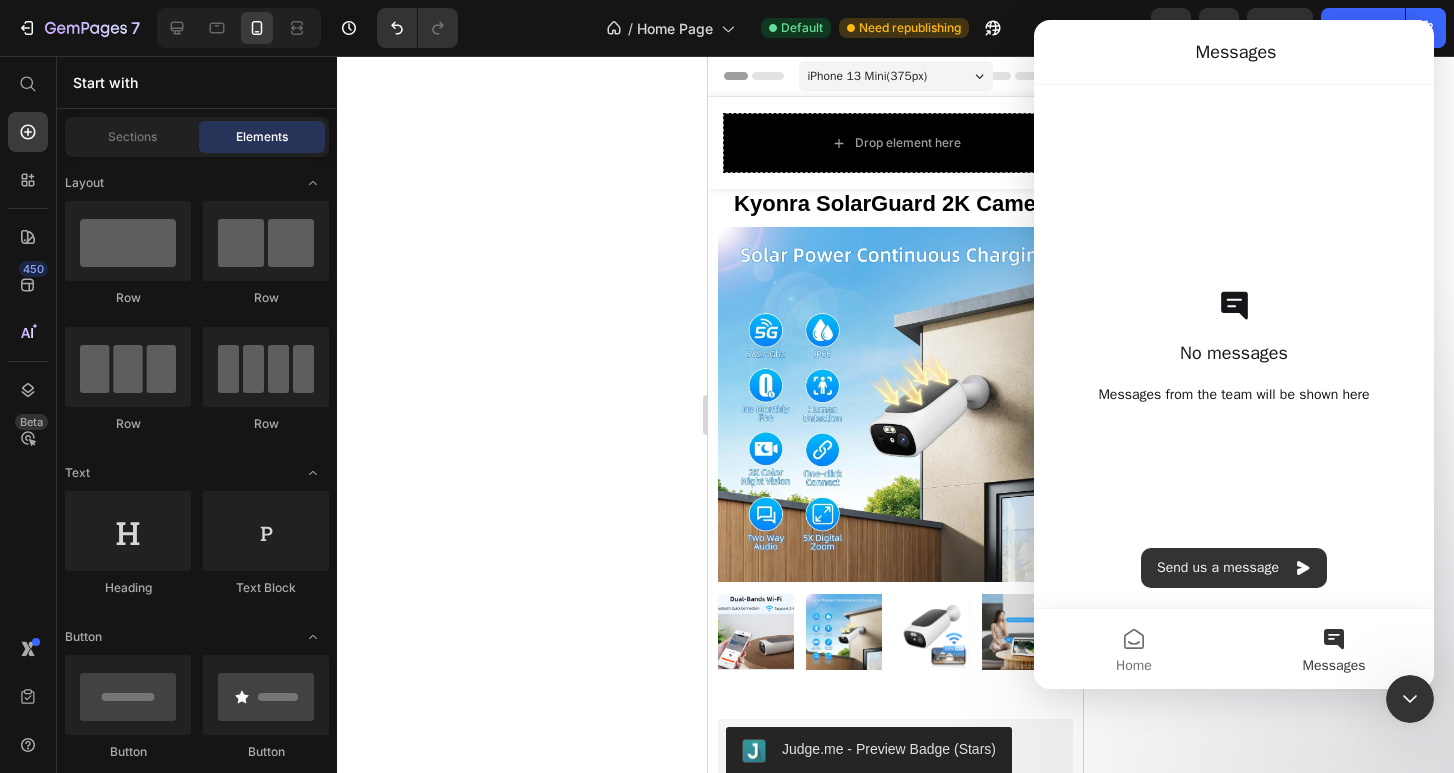 click 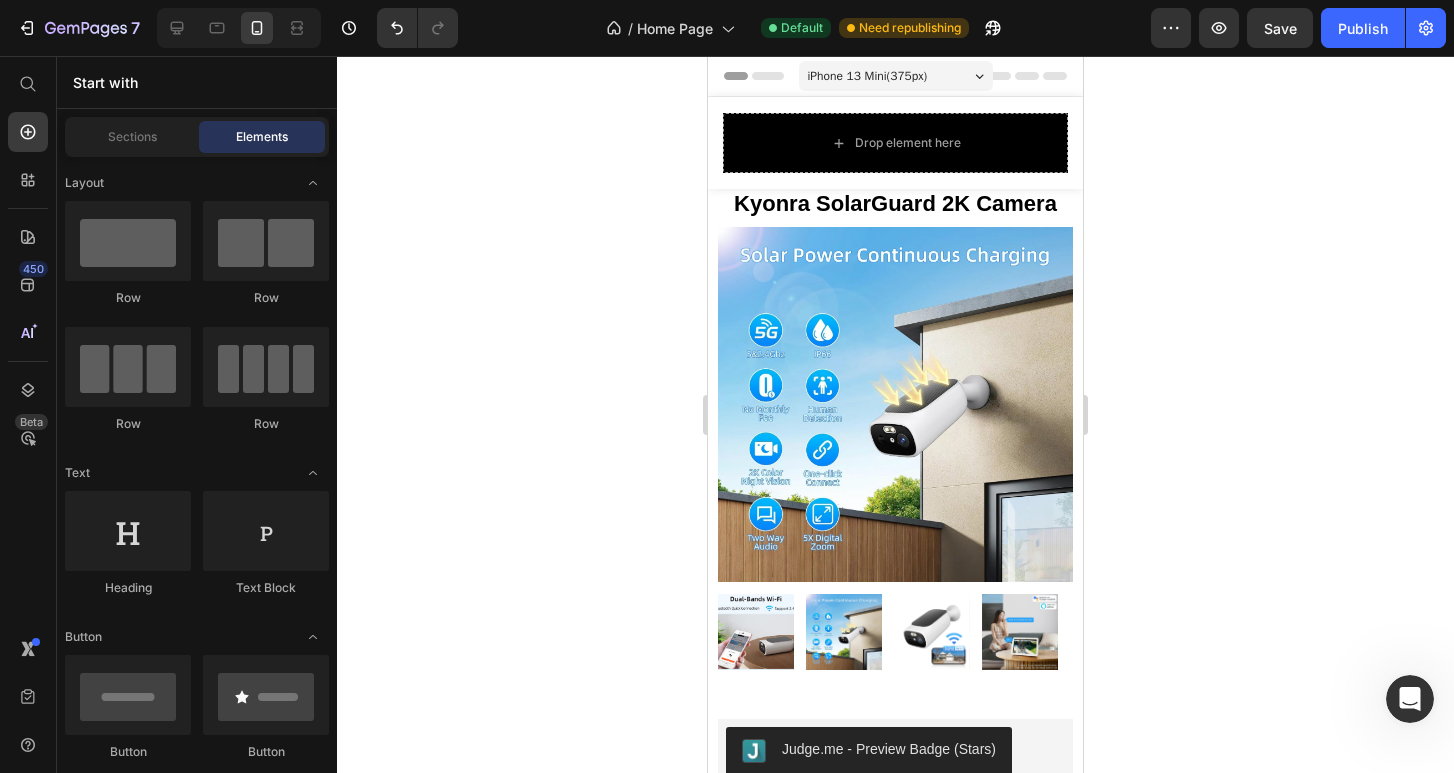 scroll, scrollTop: 0, scrollLeft: 0, axis: both 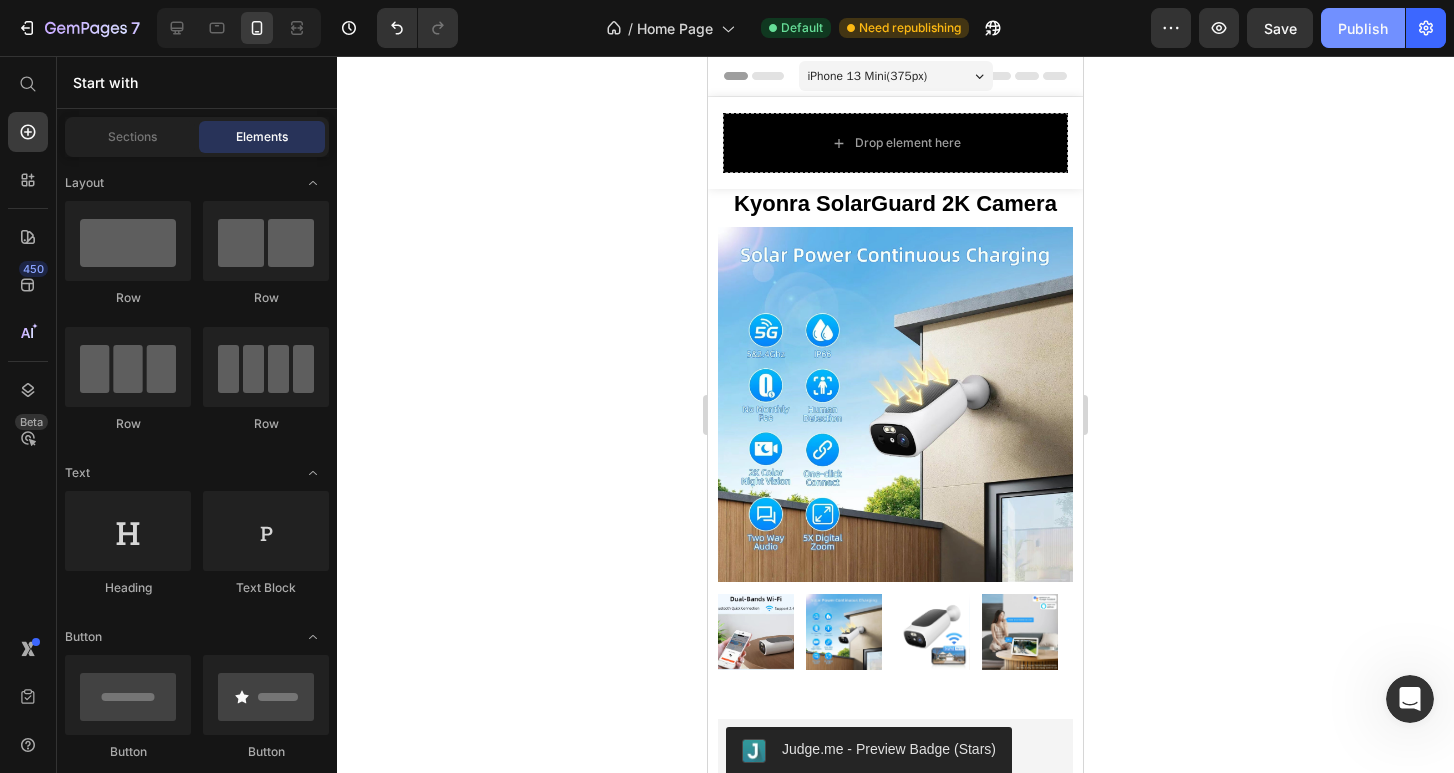 click on "Publish" at bounding box center (1363, 28) 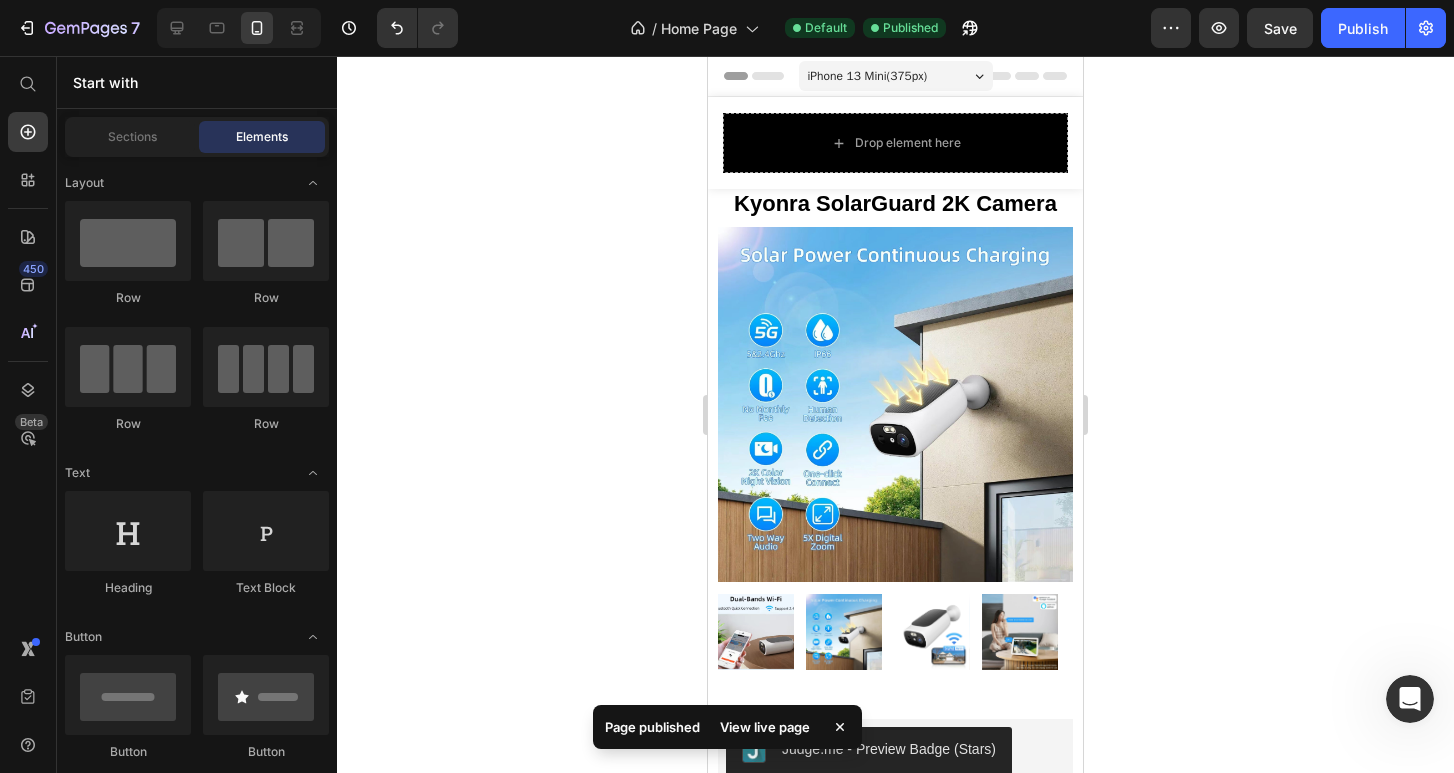 click 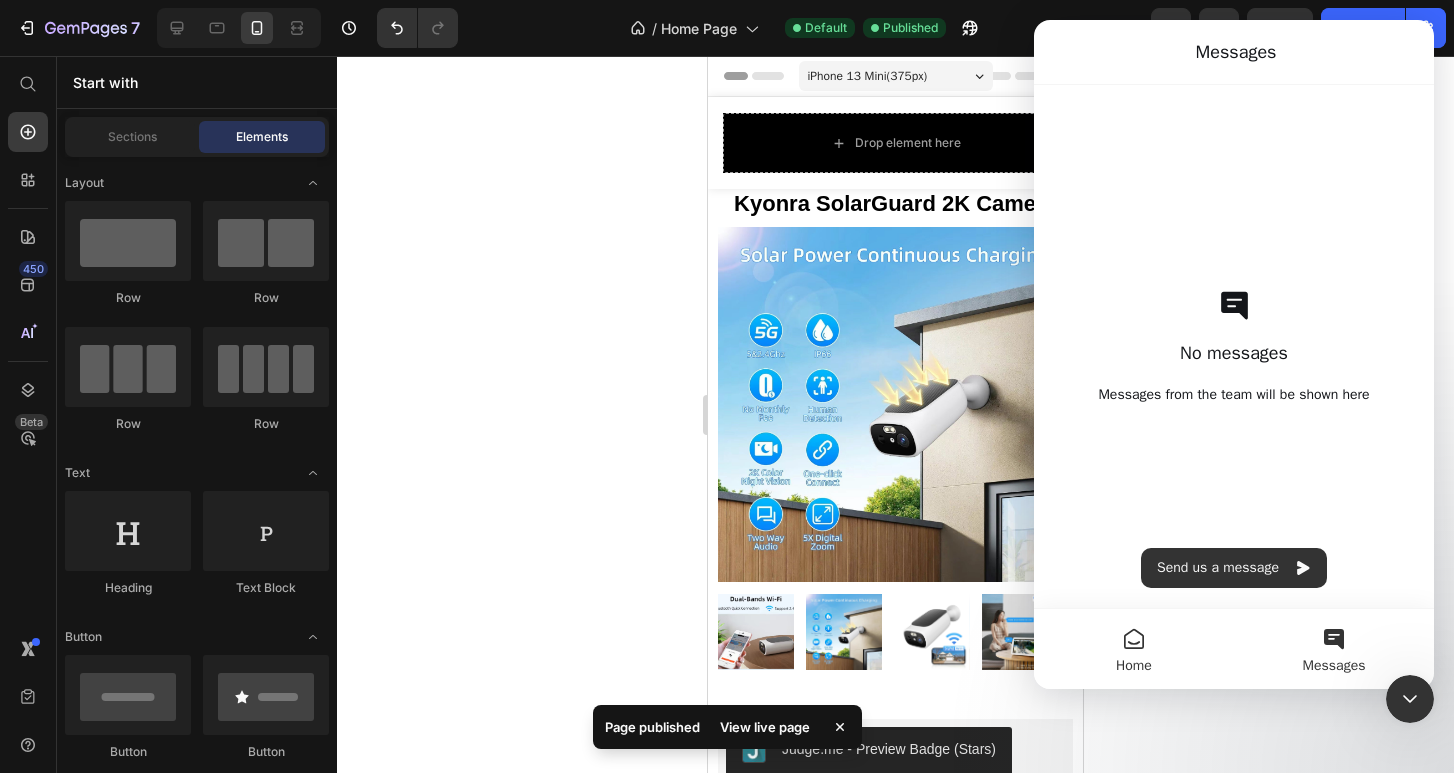 click on "Home" at bounding box center [1134, 649] 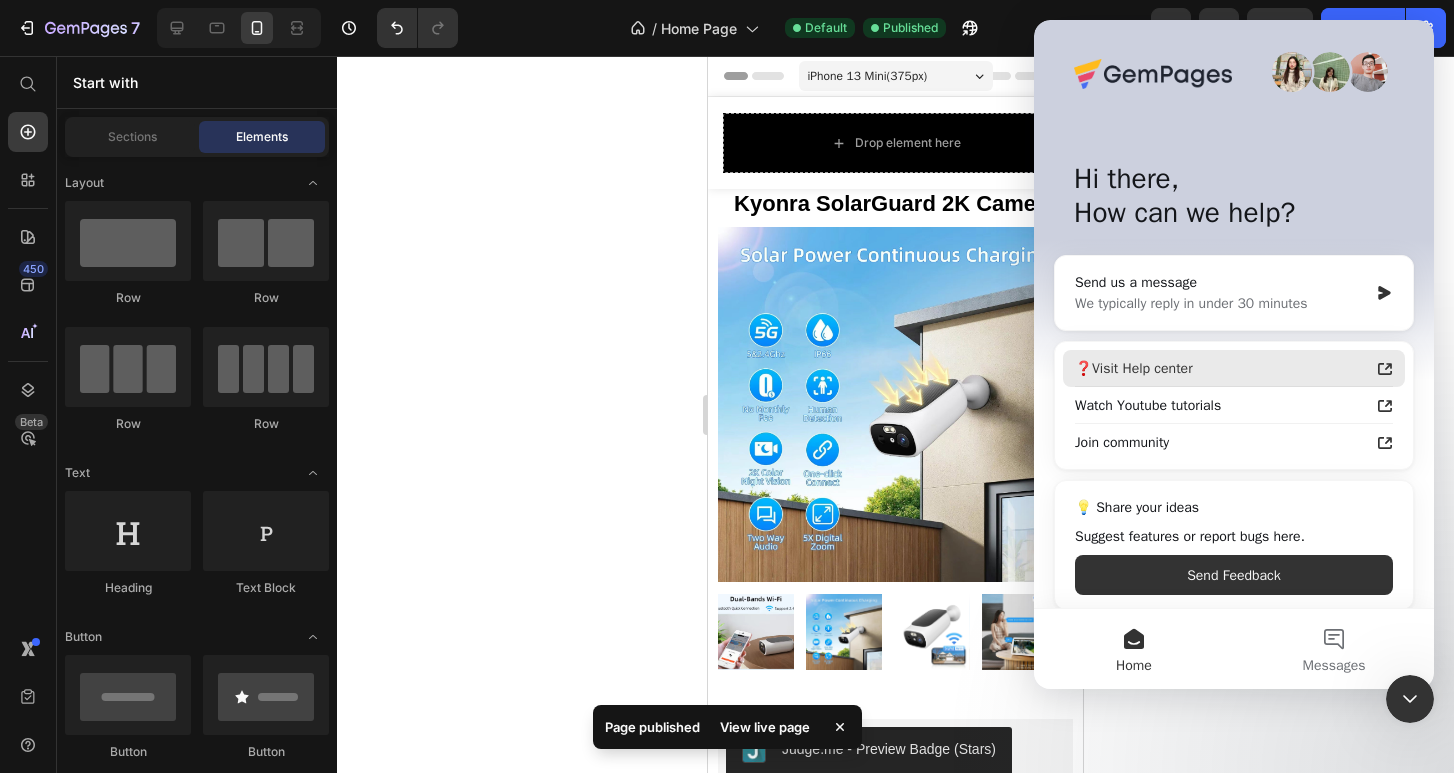 click on "❓Visit Help center" at bounding box center [1222, 368] 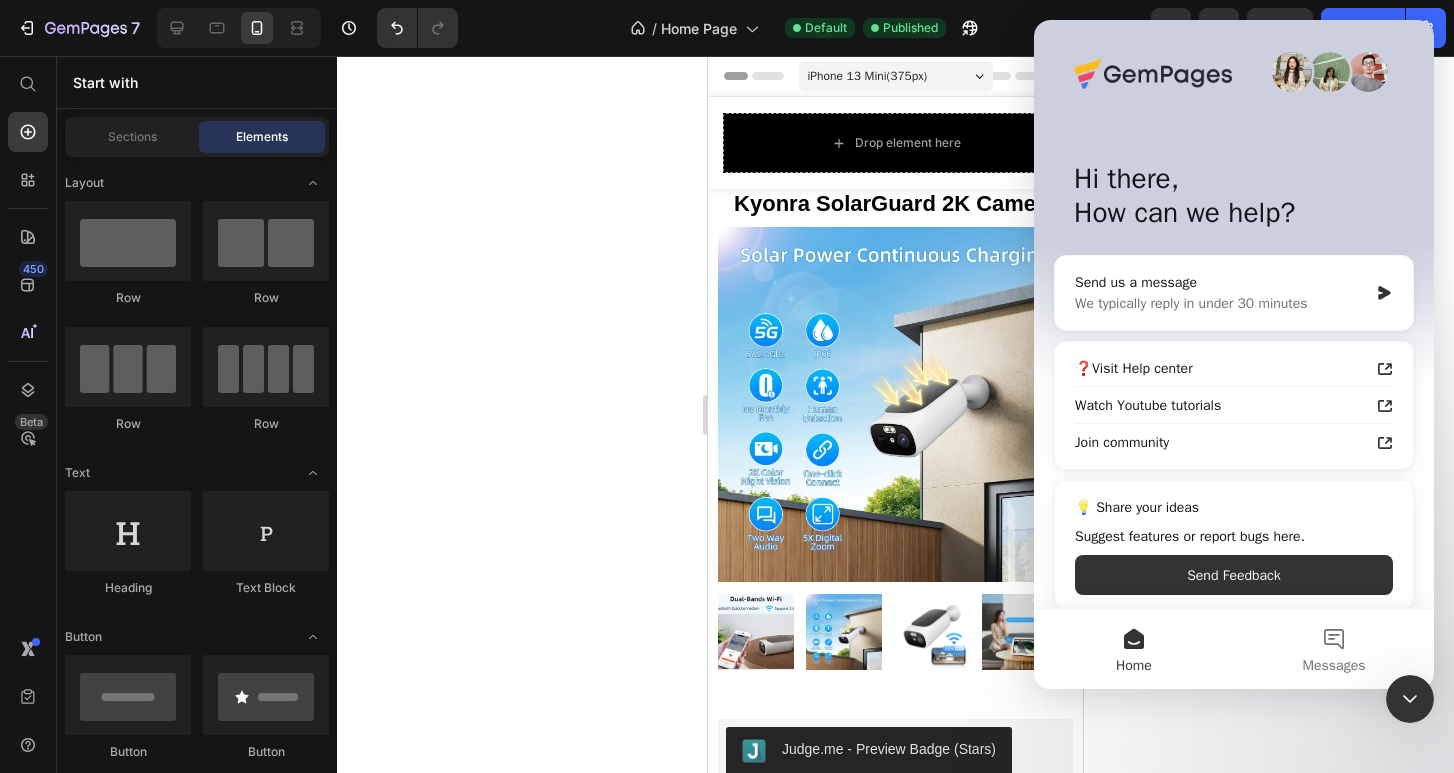 click 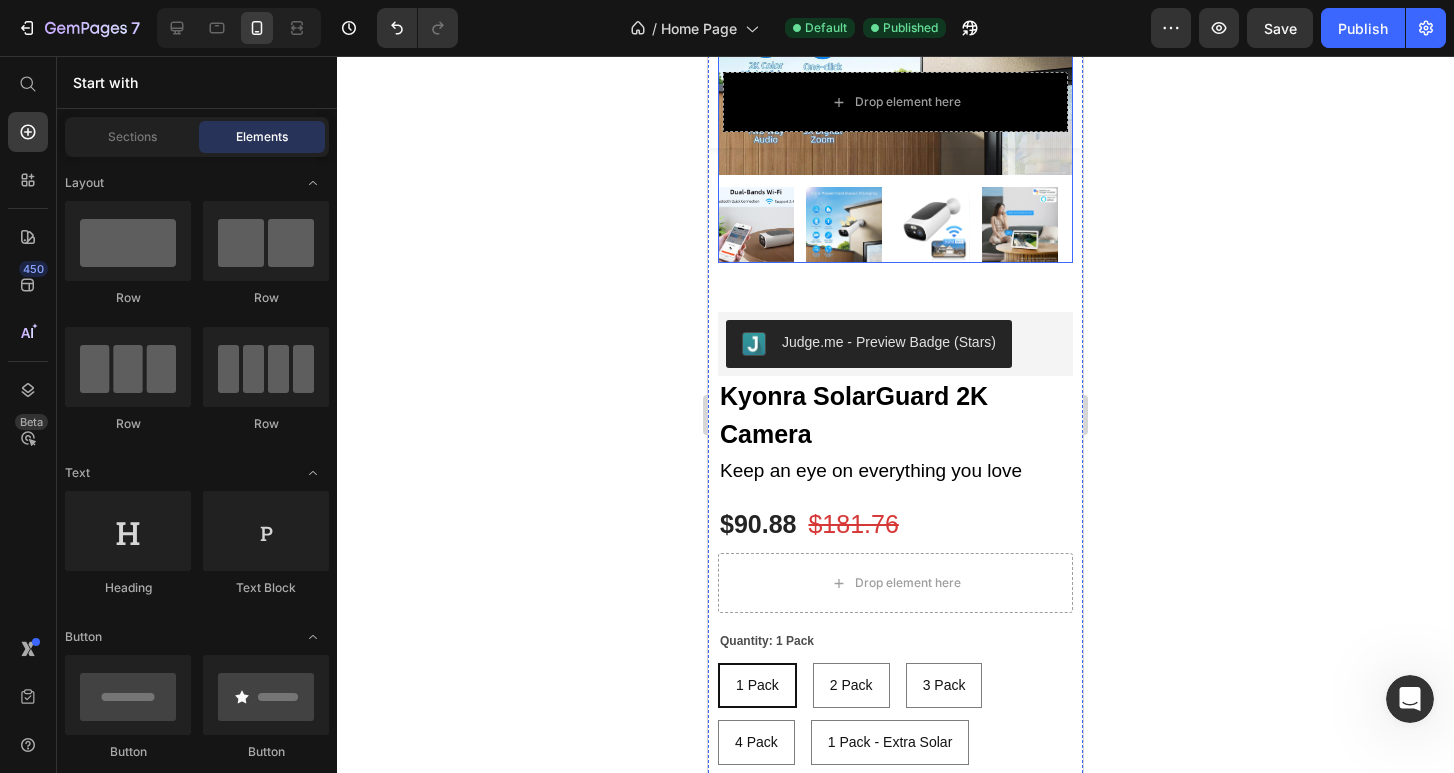 scroll, scrollTop: 516, scrollLeft: 0, axis: vertical 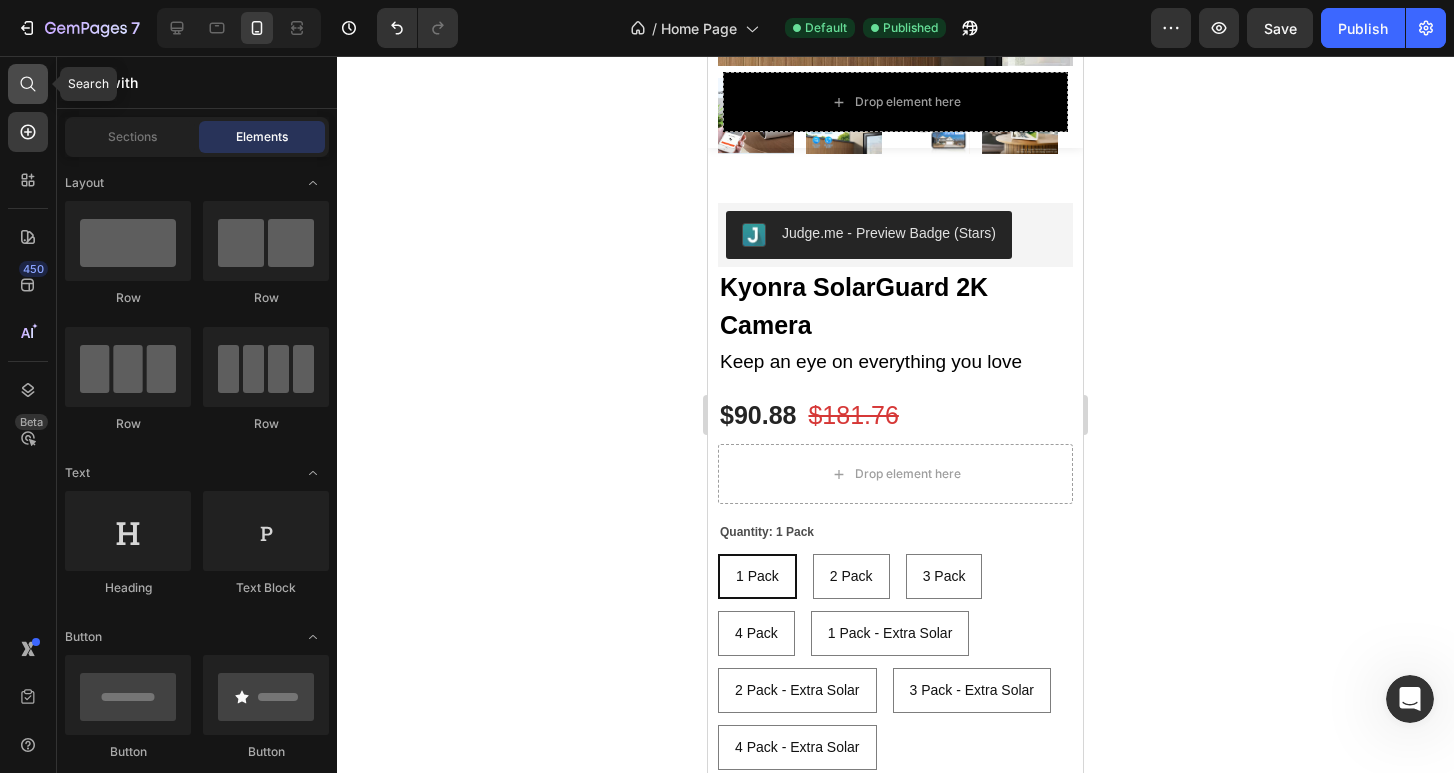click 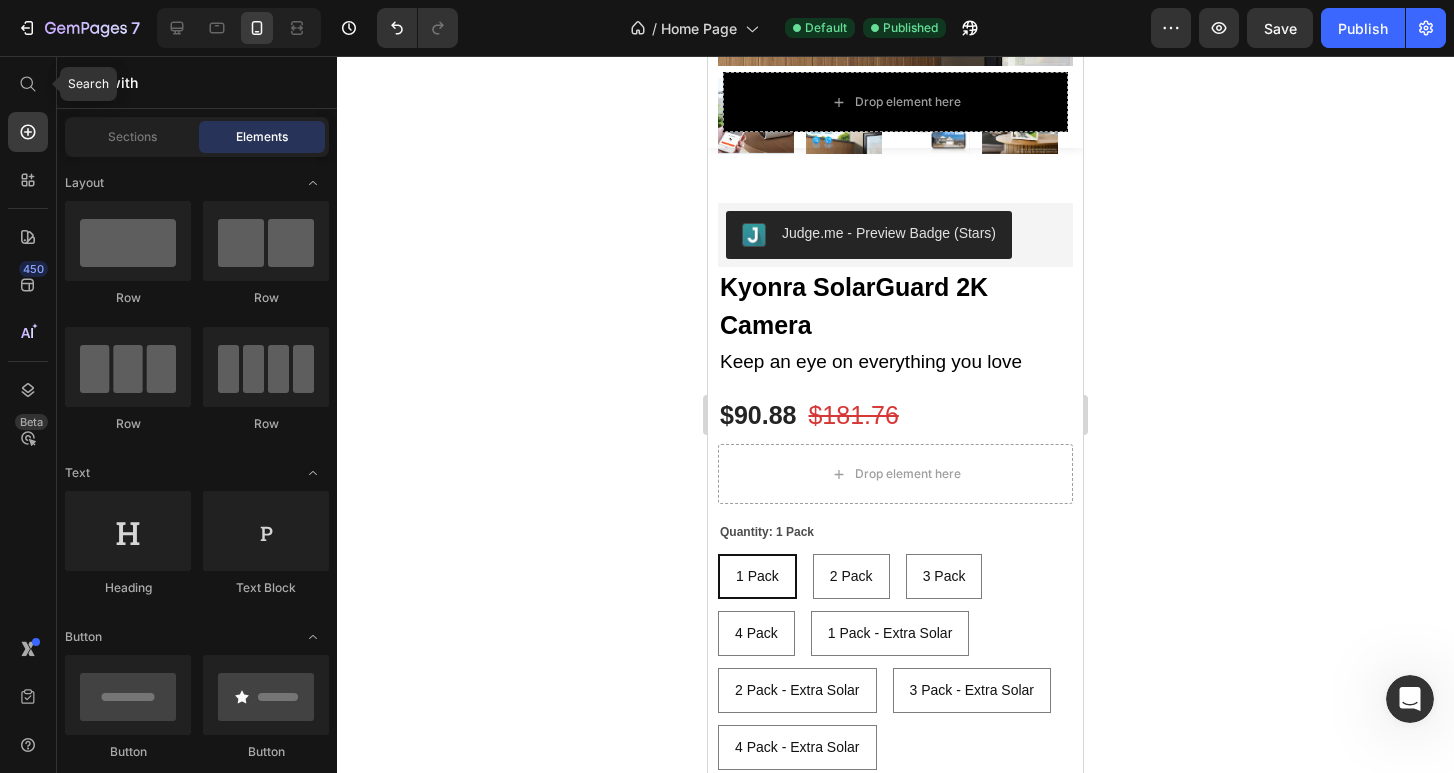radio on "false" 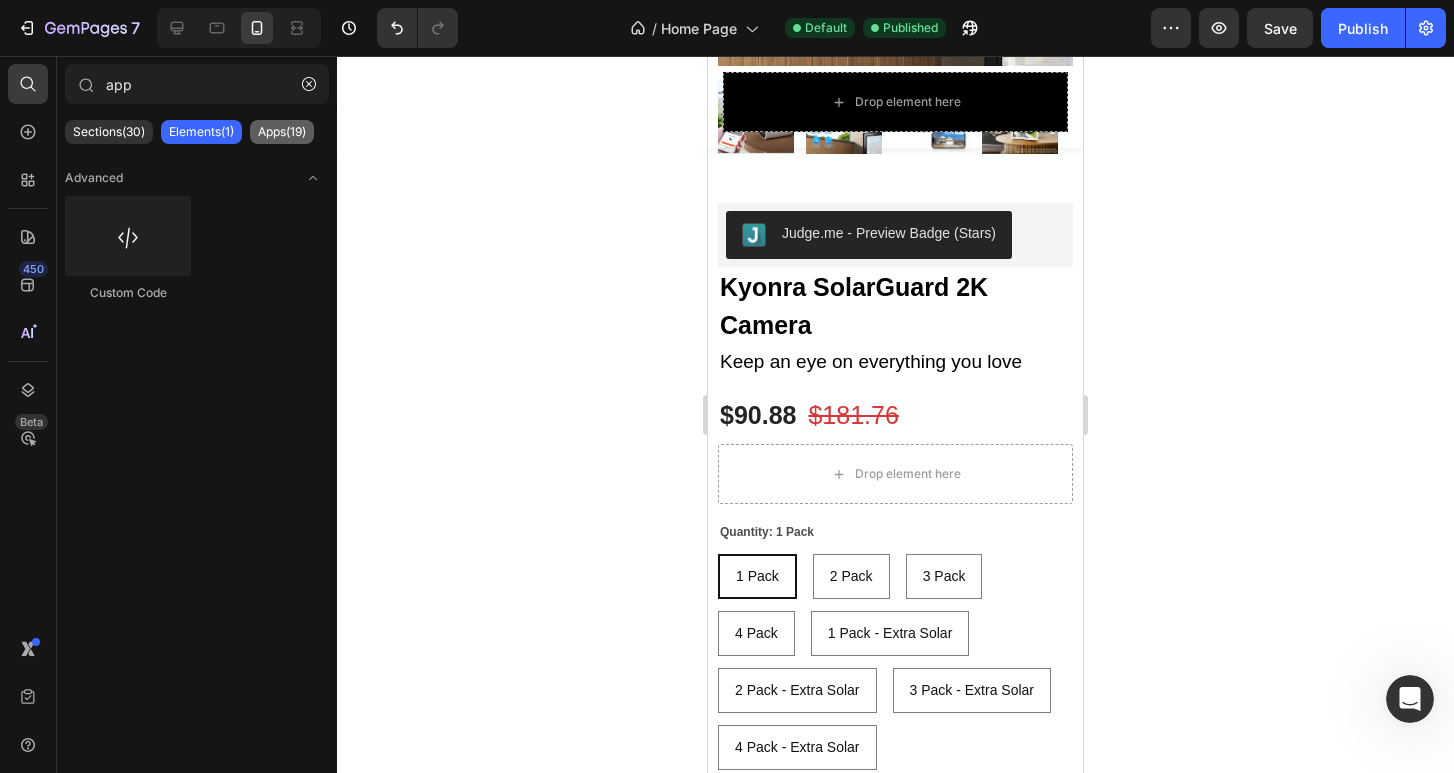 click on "Apps(19)" at bounding box center (282, 132) 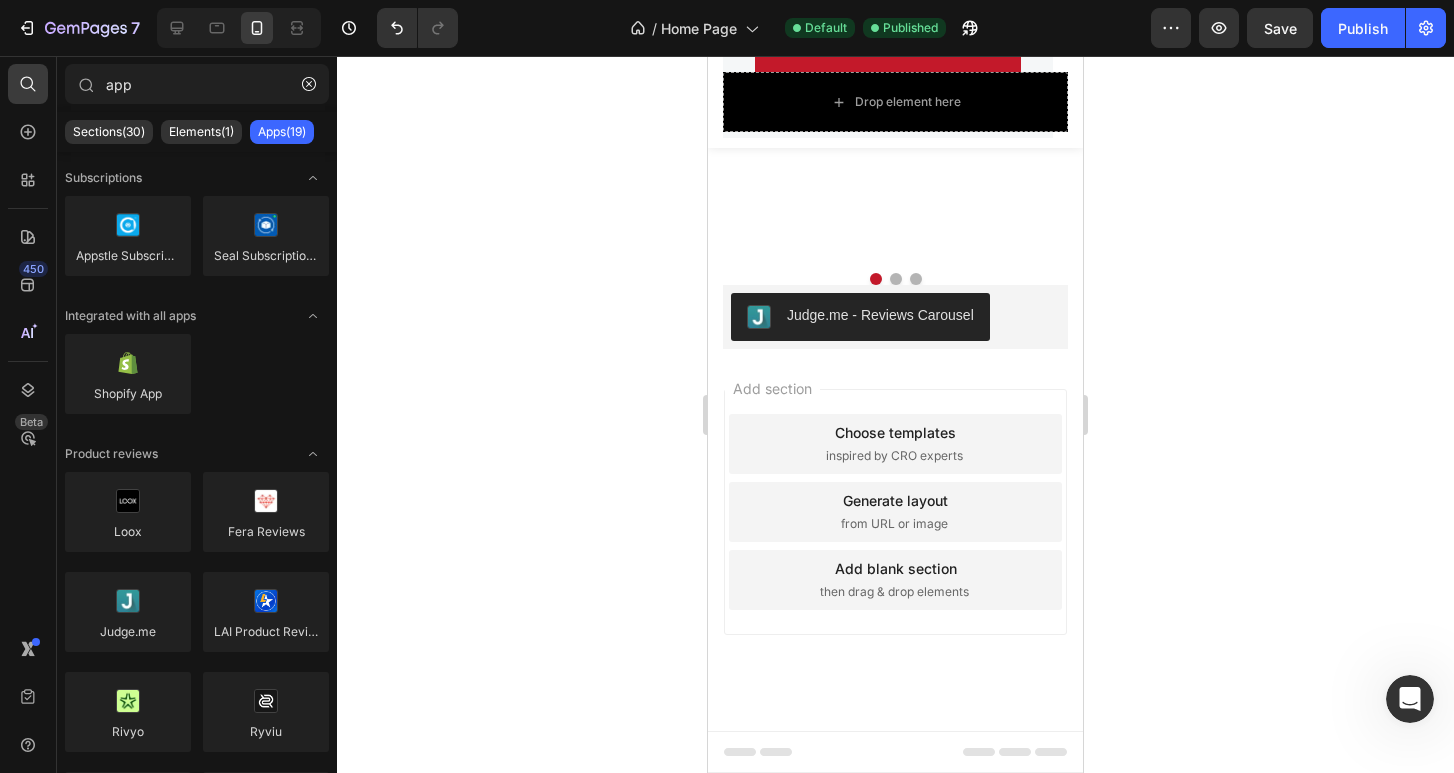 scroll, scrollTop: 6660, scrollLeft: 0, axis: vertical 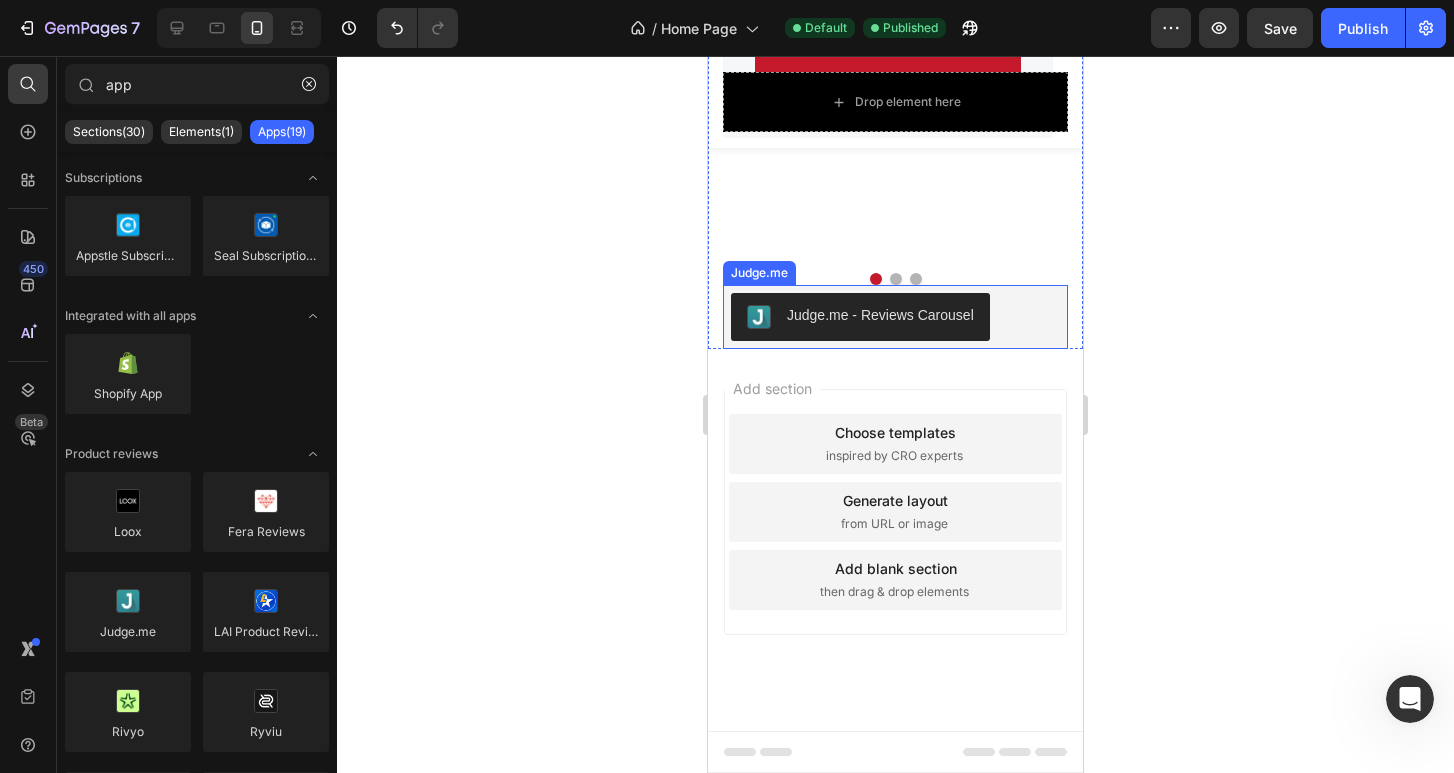 click on "Judge.me - Reviews Carousel" at bounding box center [895, 317] 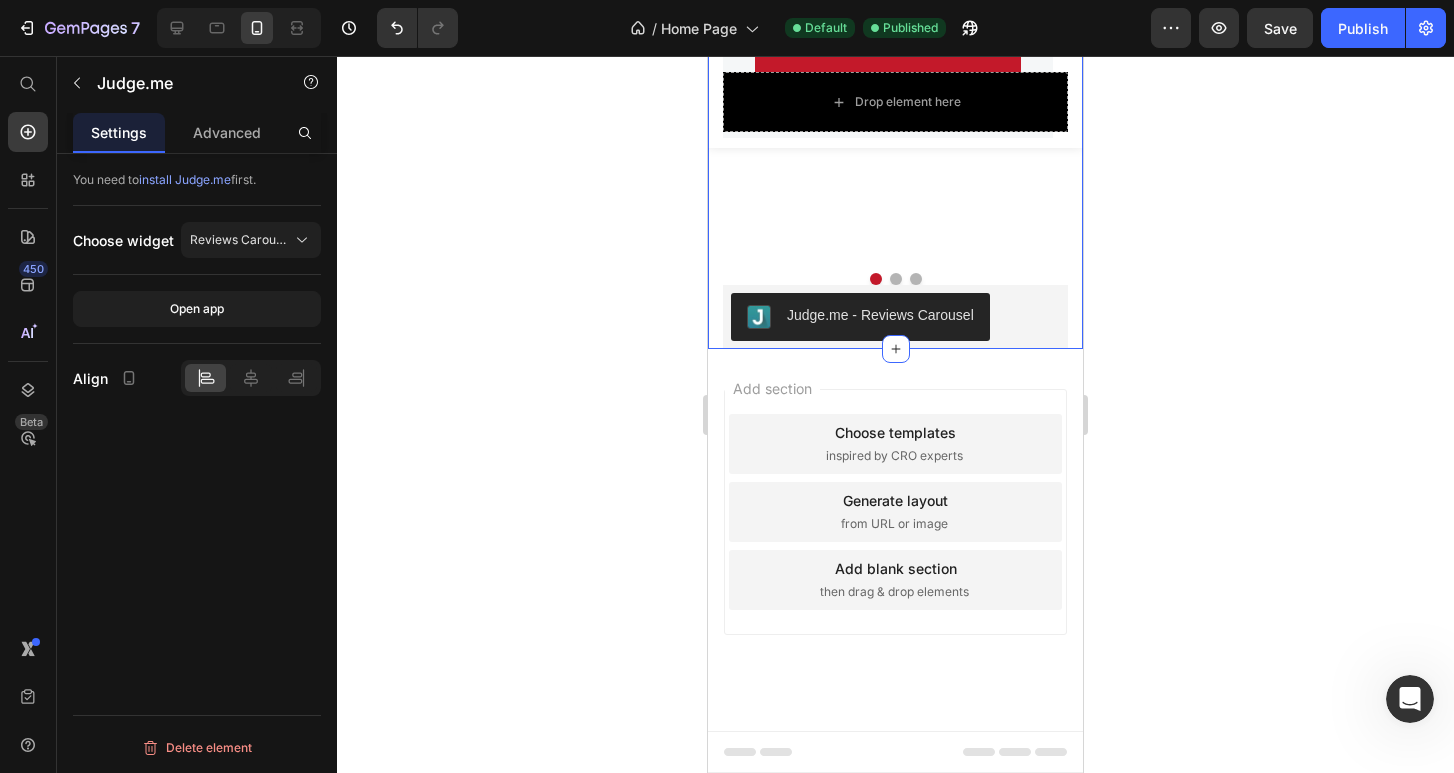 click on "Look for your surroundings wherever you are Heading Row Product Images Kyonra SolarGuard 2K Camera (P) Title Eyes everywhere Text block $90.88 (P) Price $181.76 (P) Price Row Buy Now (P) Cart Button Row Product Product Images Image Only on Mother’s Day! Text block Row Kyonra SolarGuard 2K Camera (P) Title Relieve Eye Pain and Improve Sleep Text block                Icon                Icon                Icon                Icon                Icon Icon List Hoz (224 reviews) Text block Row $90.88 (P) Price $181.76 (P) Price Row Buy Now (P) Cart Button Row Product Product Images Image Only on Mother’s Day! Text block Row Kyonra SolarGuard 2K Camera (P) Title Relieve Eye Pain and Improve Sleep Text block                Icon                Icon                Icon                Icon                Icon Icon List Hoz (224 reviews) Text block Row $90.88 (P) Price $181.76 (P) Price Row Buy Now (P) Cart Button Row Product Carousel Judge.me - Reviews Carousel Judge.me Section 9   Create Theme Section AI Content" at bounding box center (895, -127) 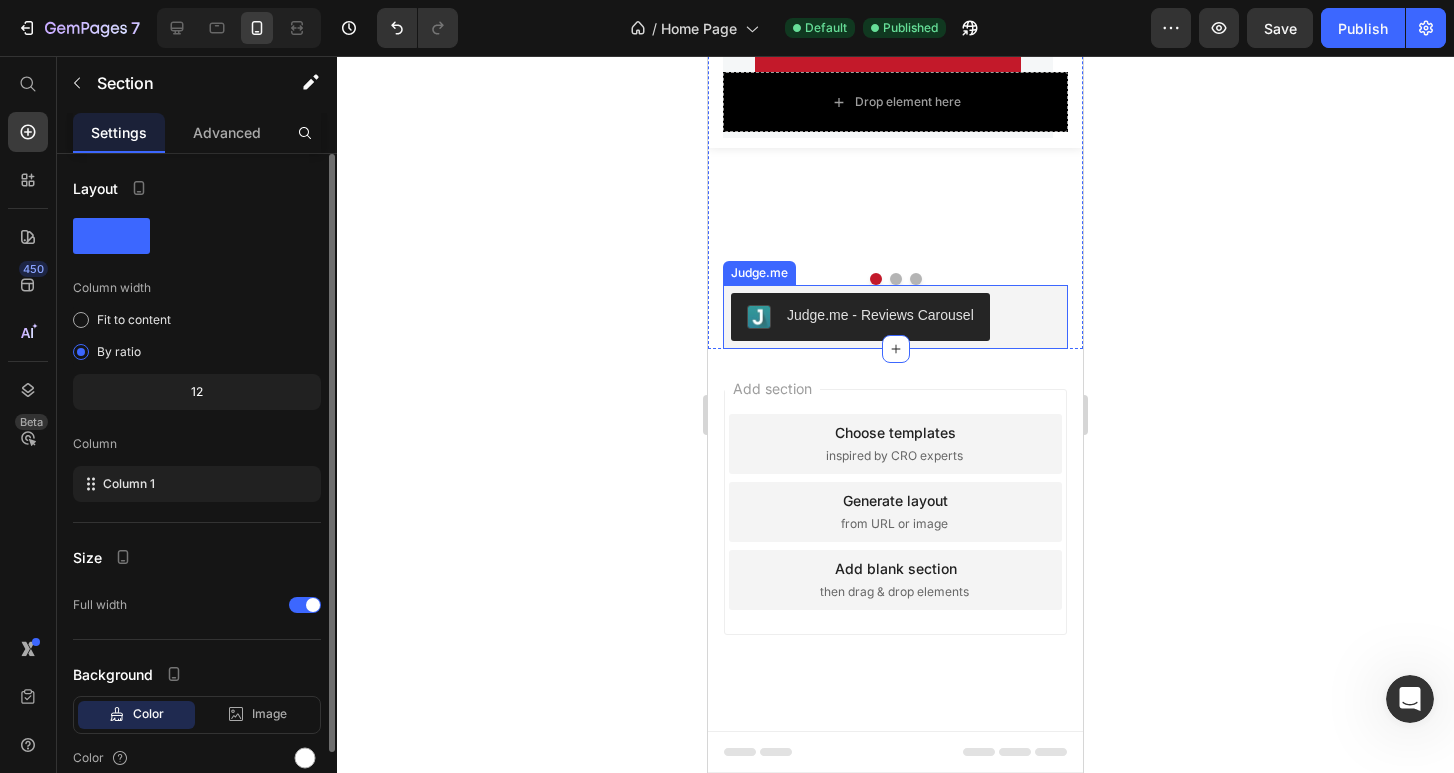 click on "Judge.me - Reviews Carousel" at bounding box center [895, 317] 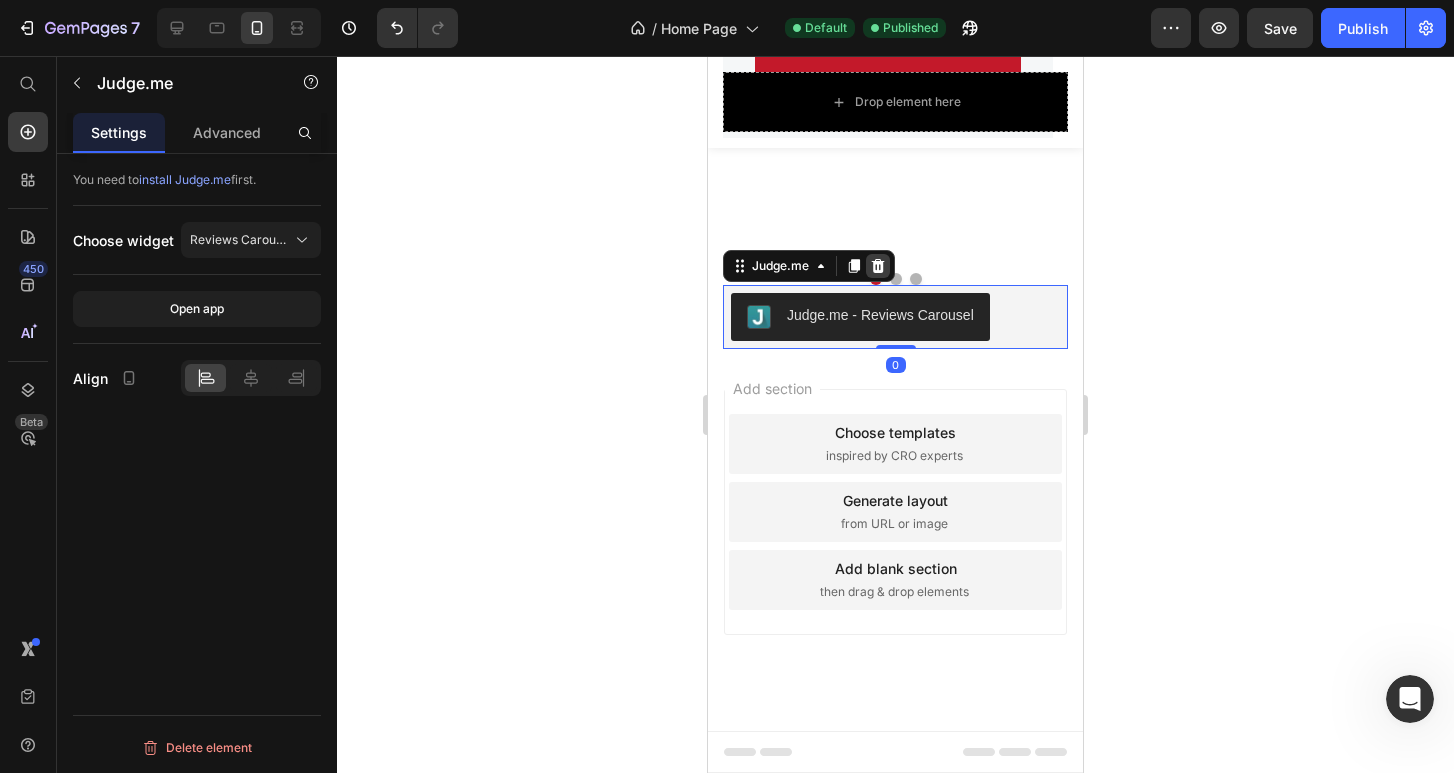 click 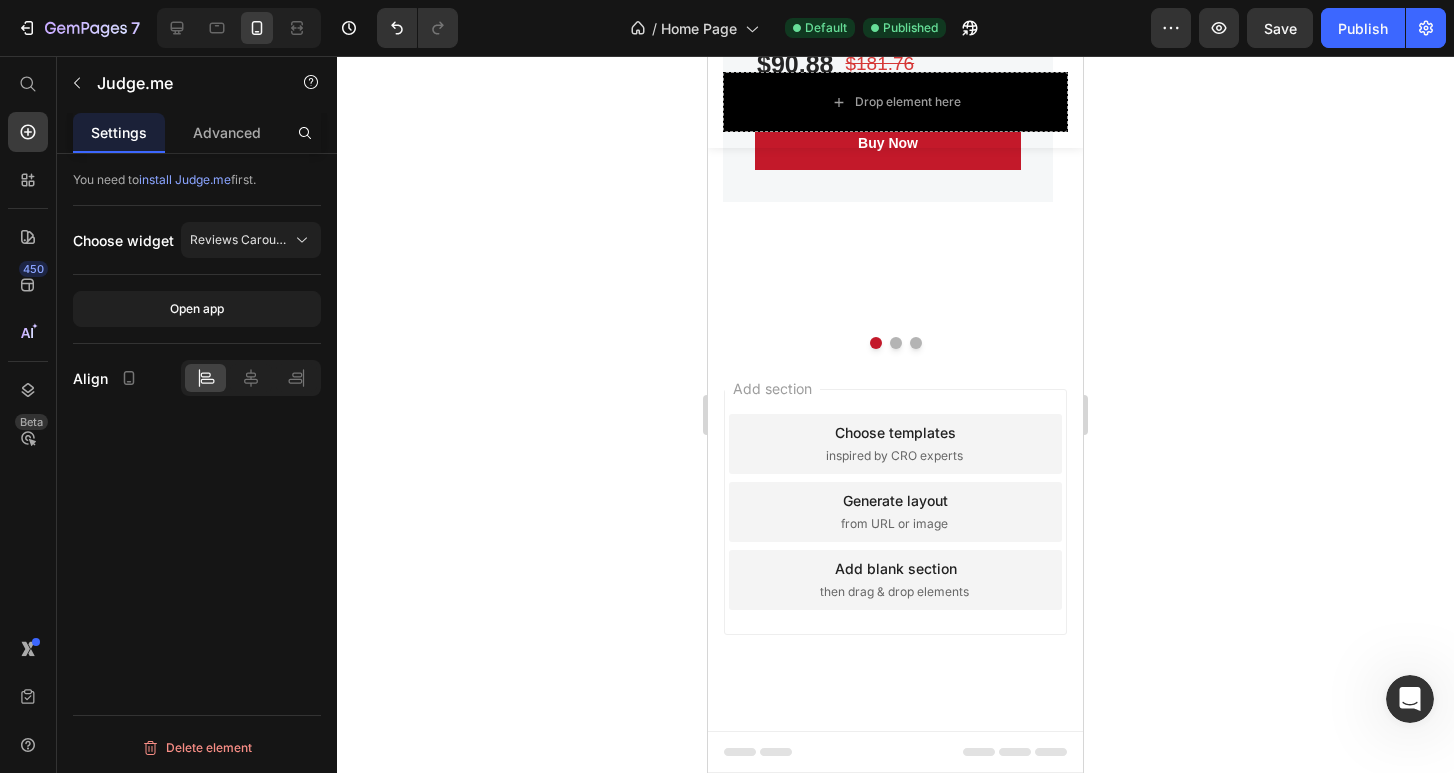 scroll, scrollTop: 6596, scrollLeft: 0, axis: vertical 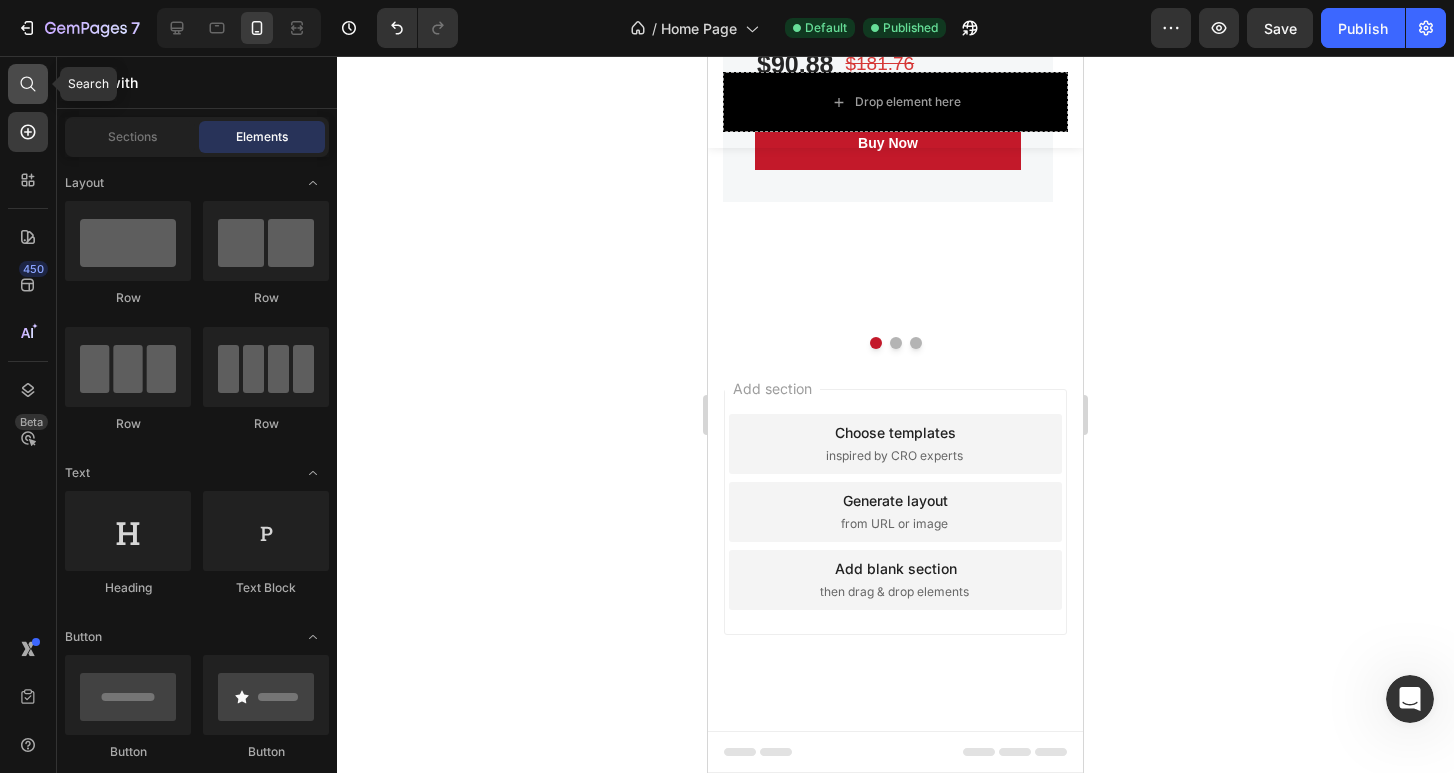 click 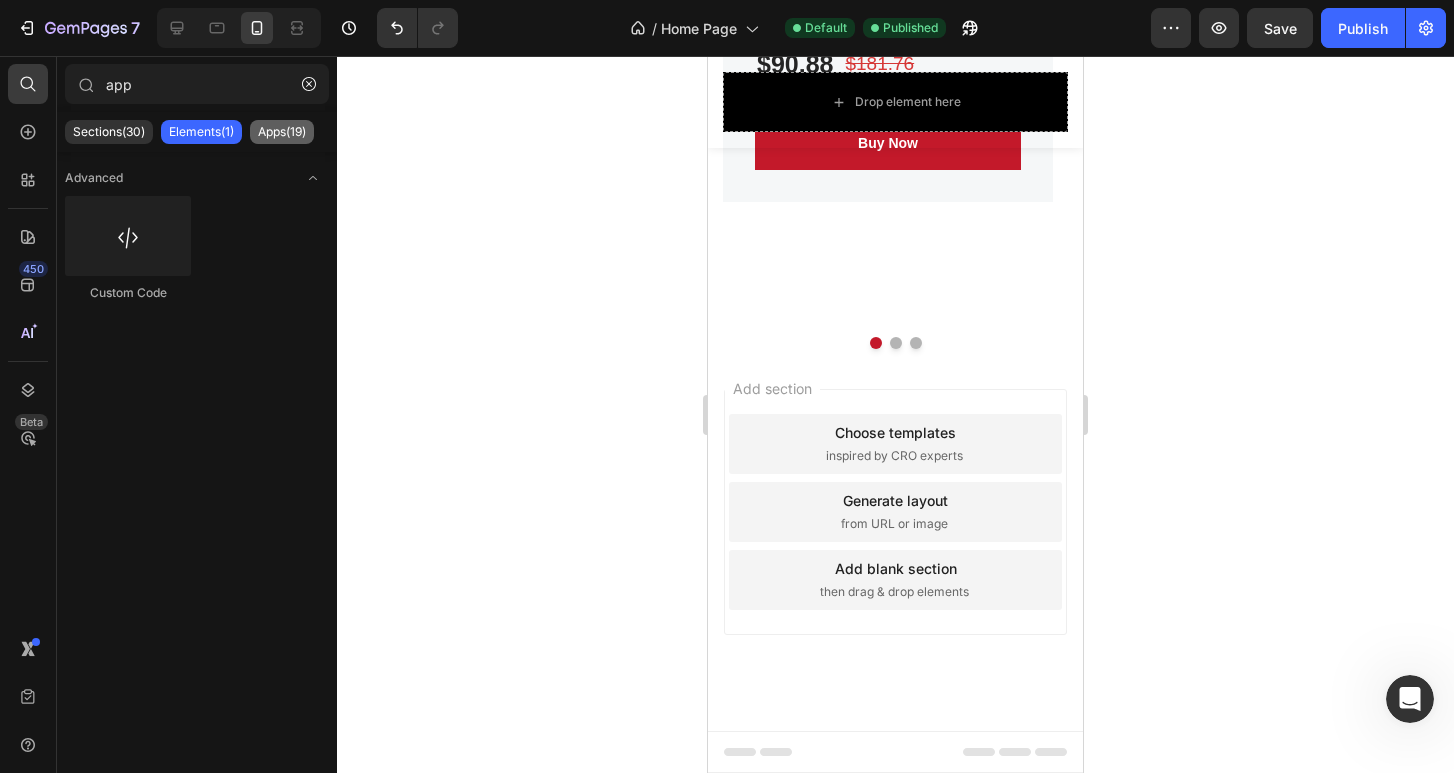 click on "Apps(19)" 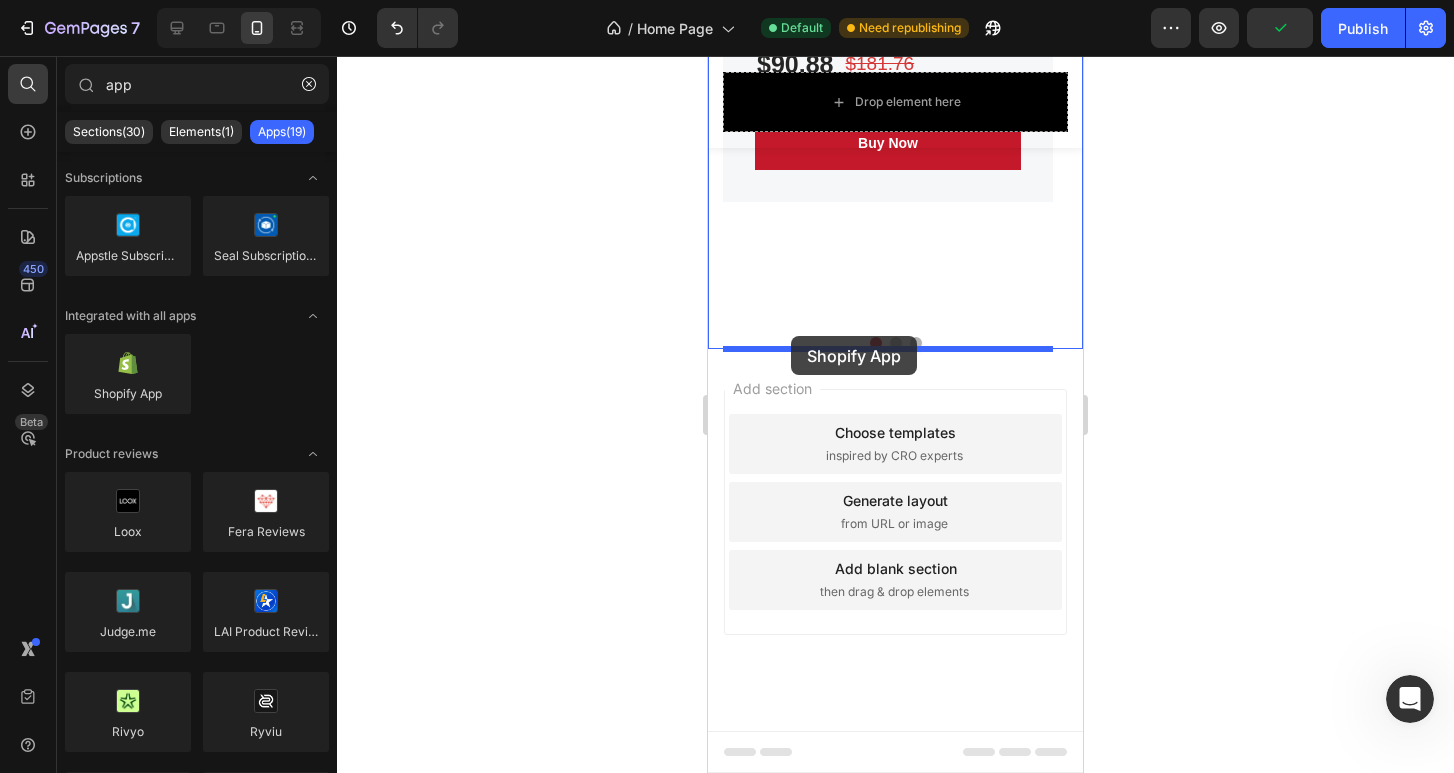drag, startPoint x: 818, startPoint y: 456, endPoint x: 791, endPoint y: 336, distance: 123 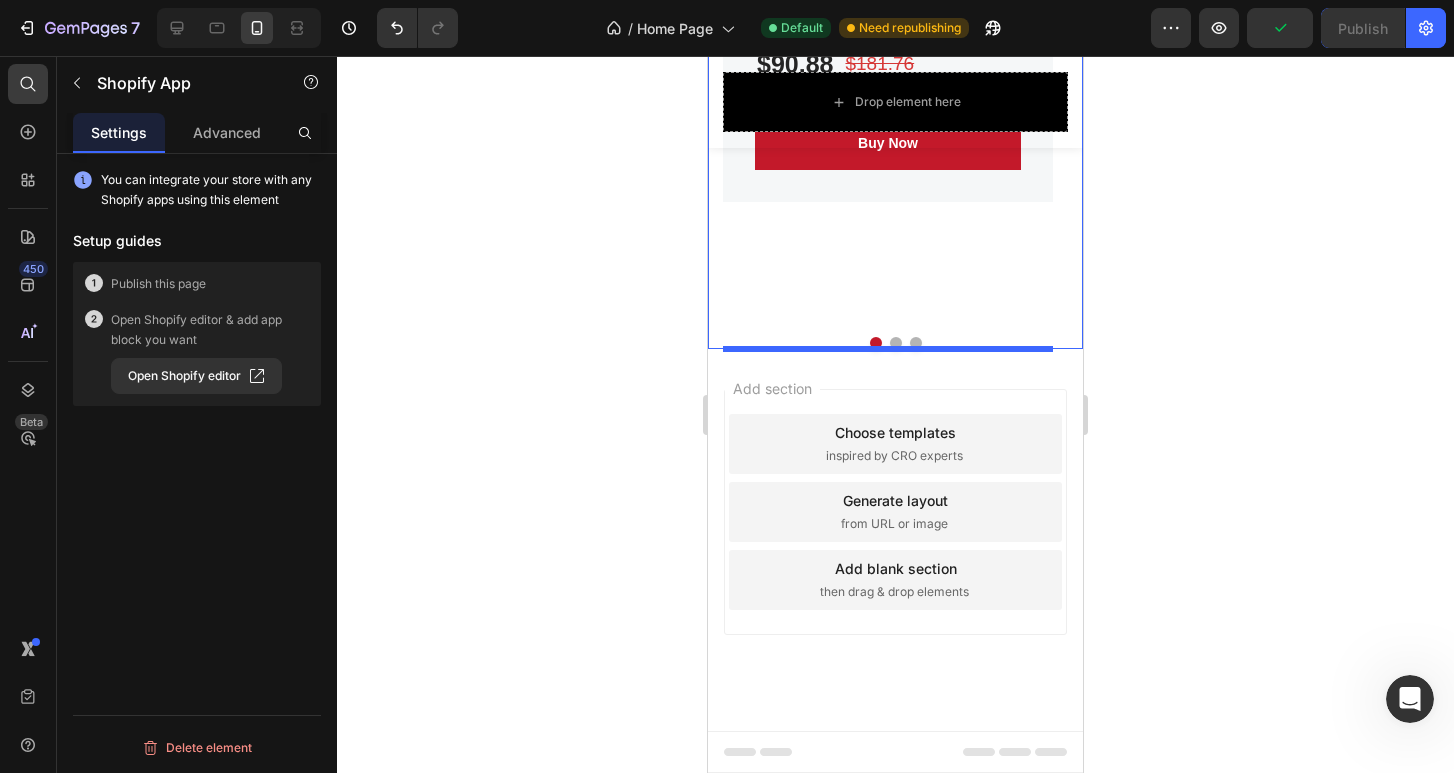 scroll, scrollTop: 6660, scrollLeft: 0, axis: vertical 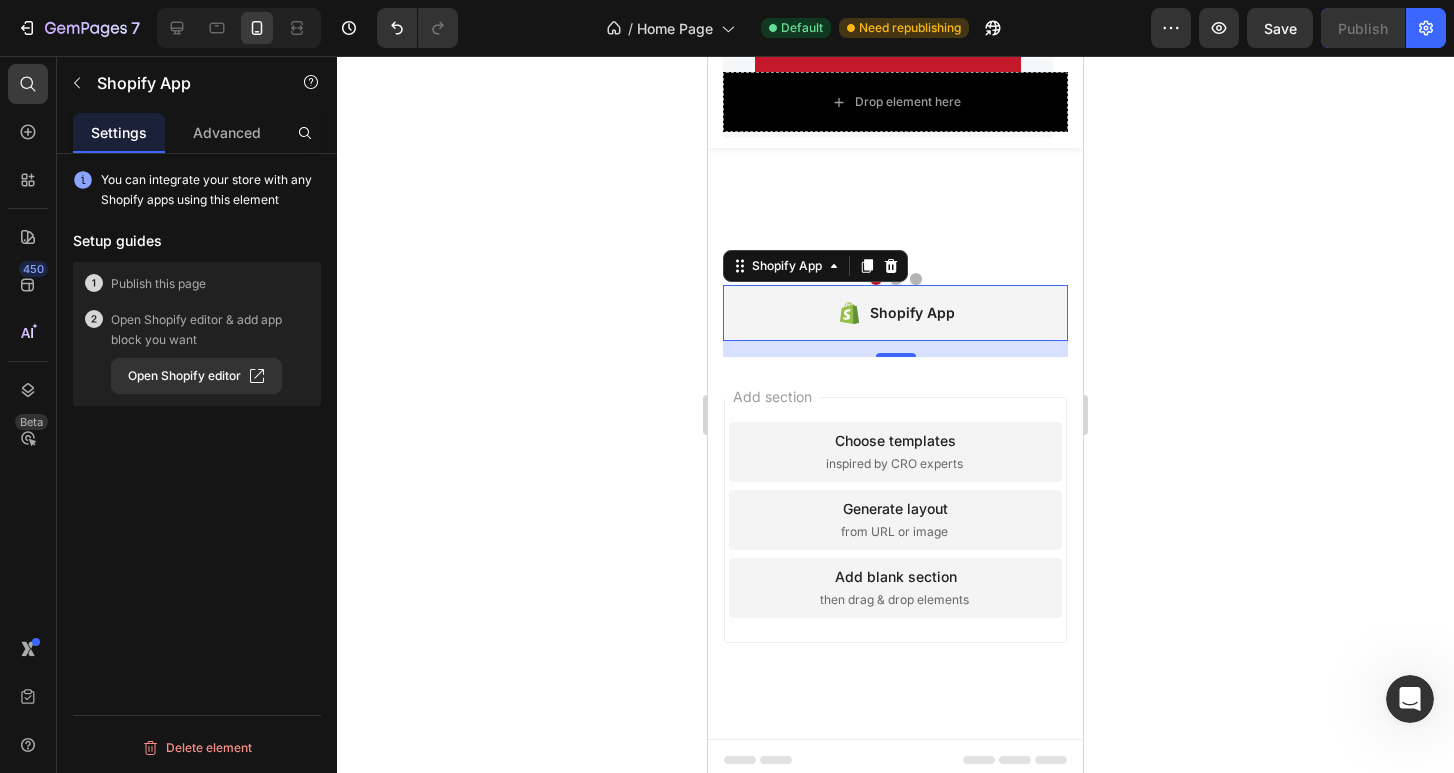 click 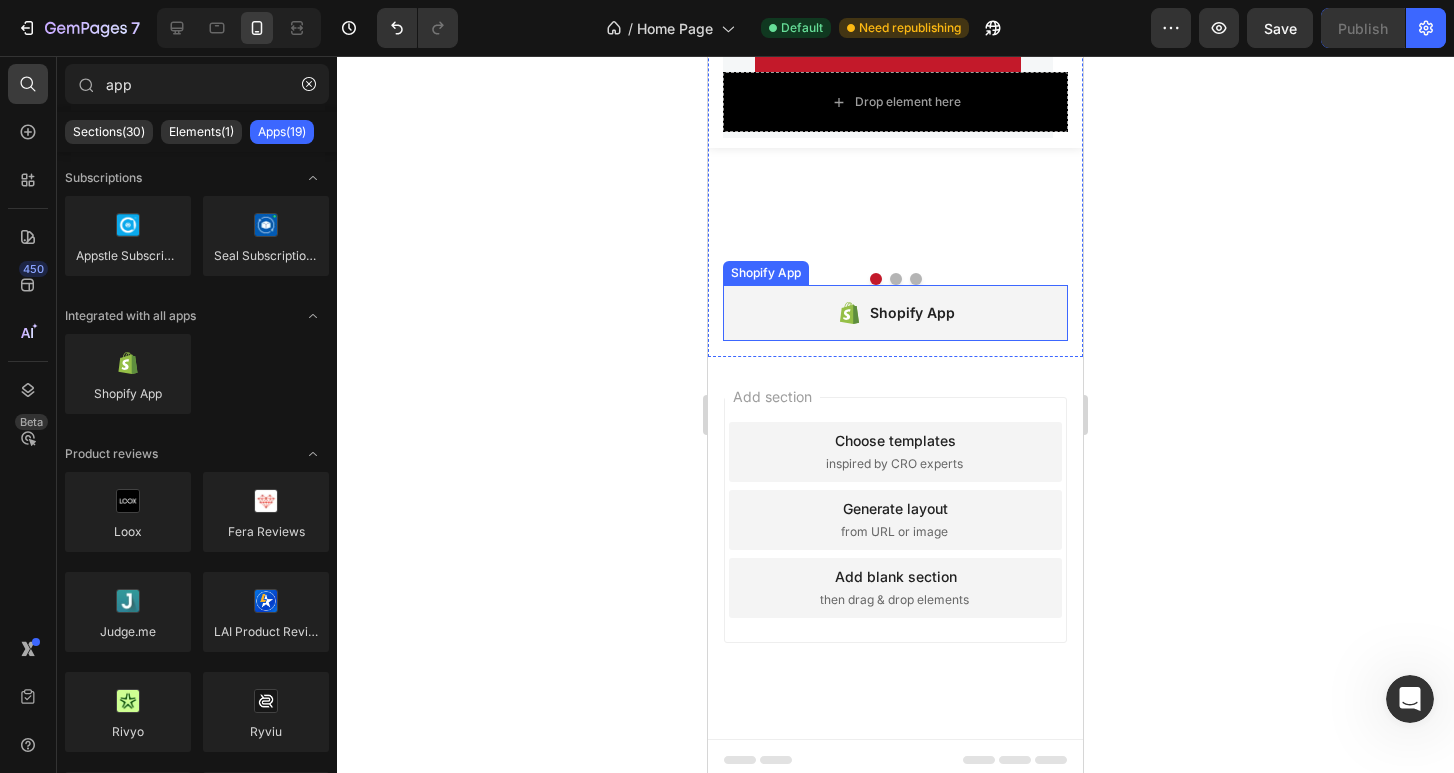 click on "Shopify App" at bounding box center [896, 313] 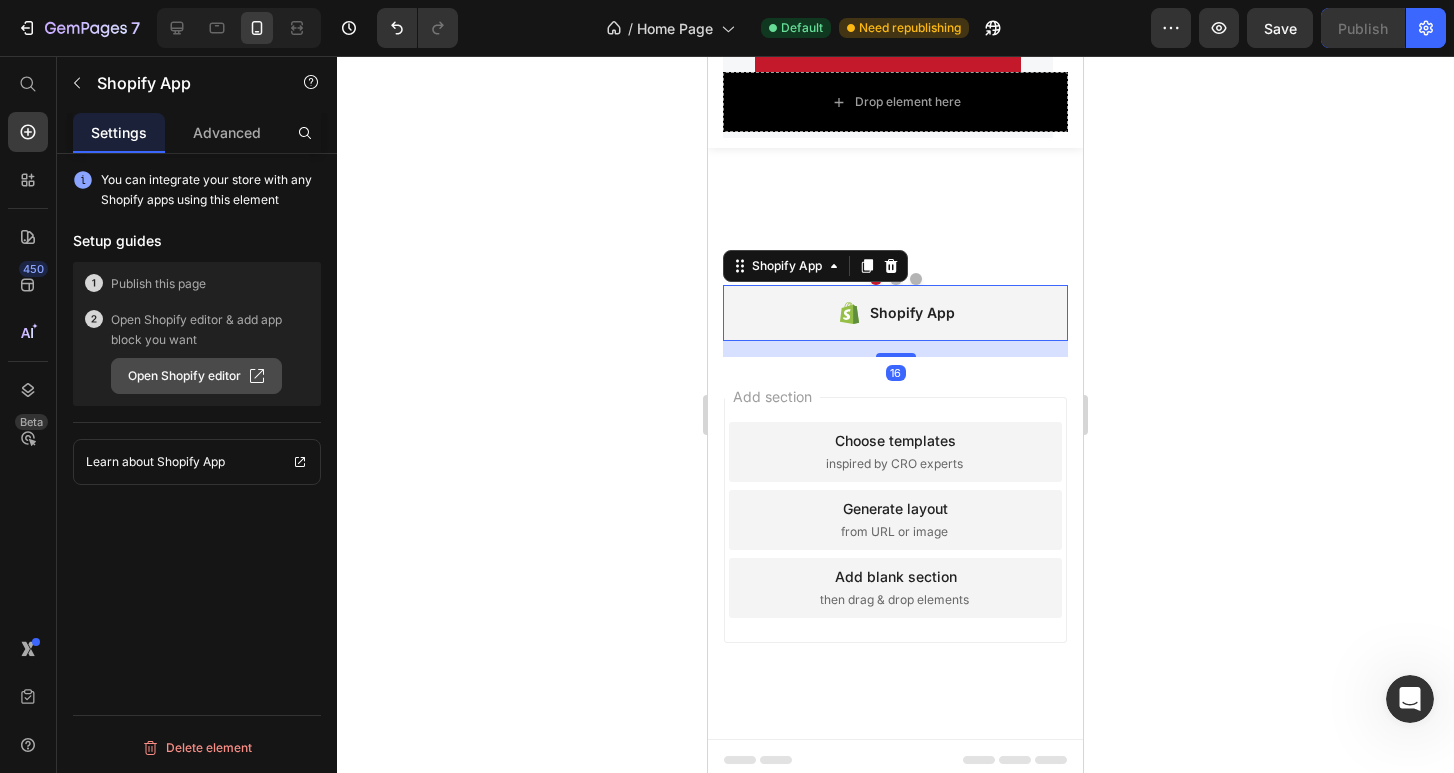 click on "Open Shopify editor" at bounding box center [196, 376] 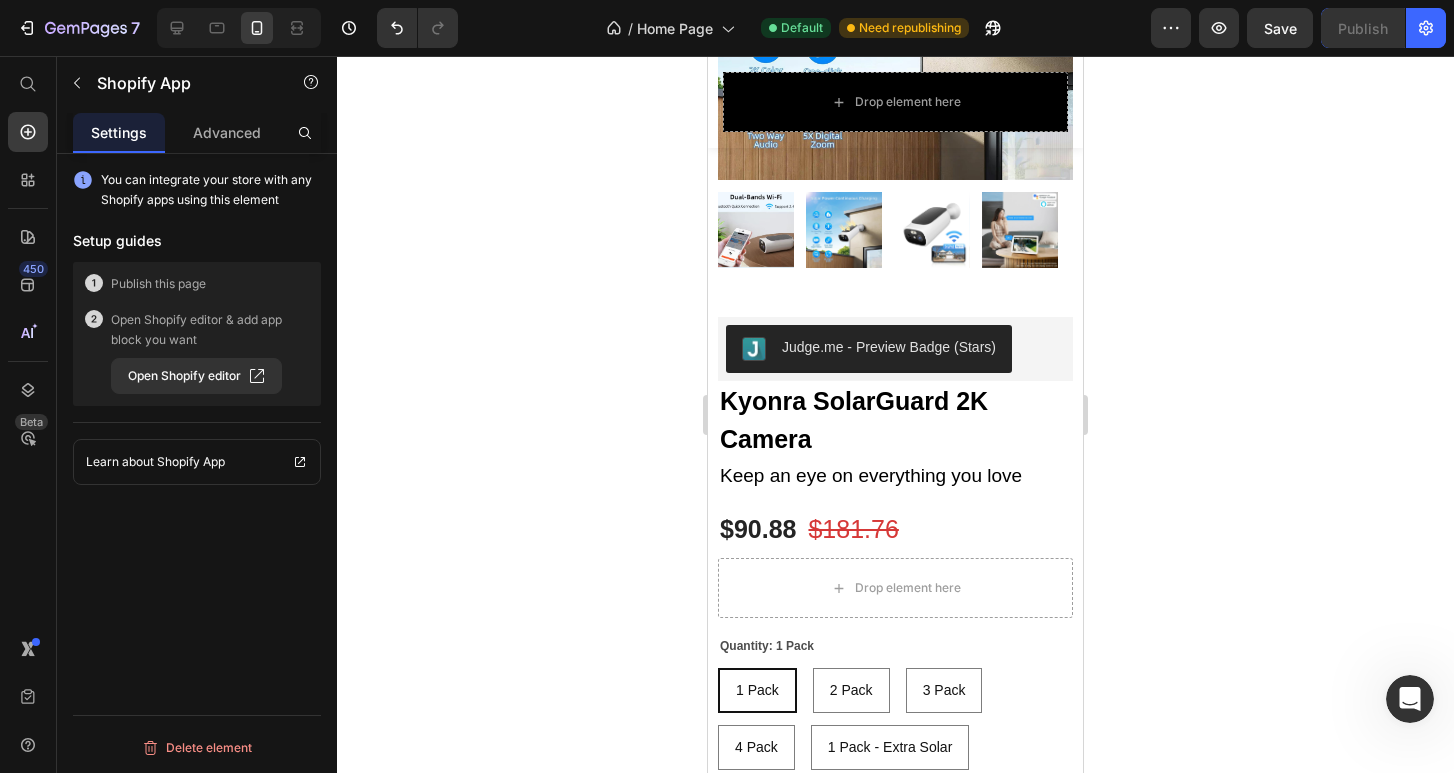 scroll, scrollTop: 411, scrollLeft: 0, axis: vertical 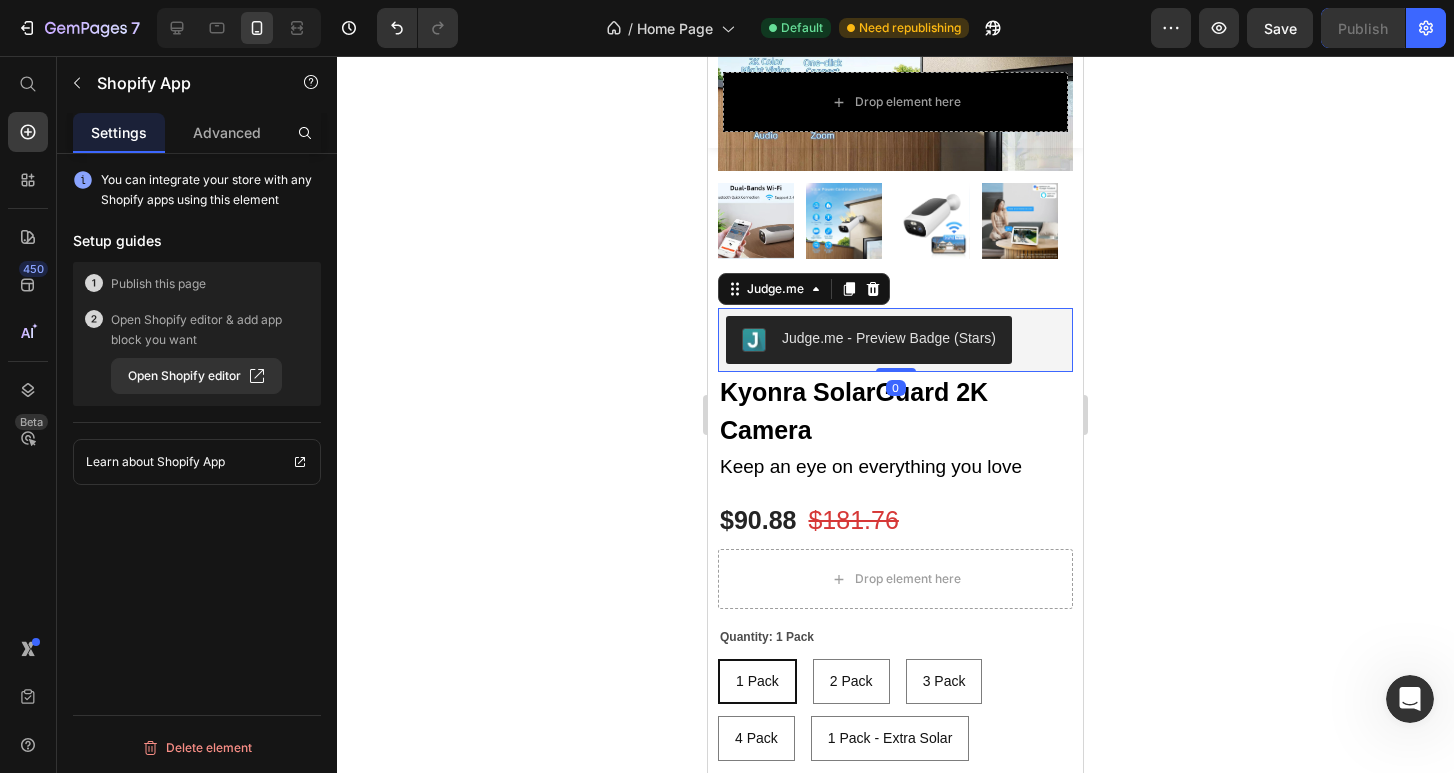 click on "Judge.me - Preview Badge (Stars)" at bounding box center (895, 340) 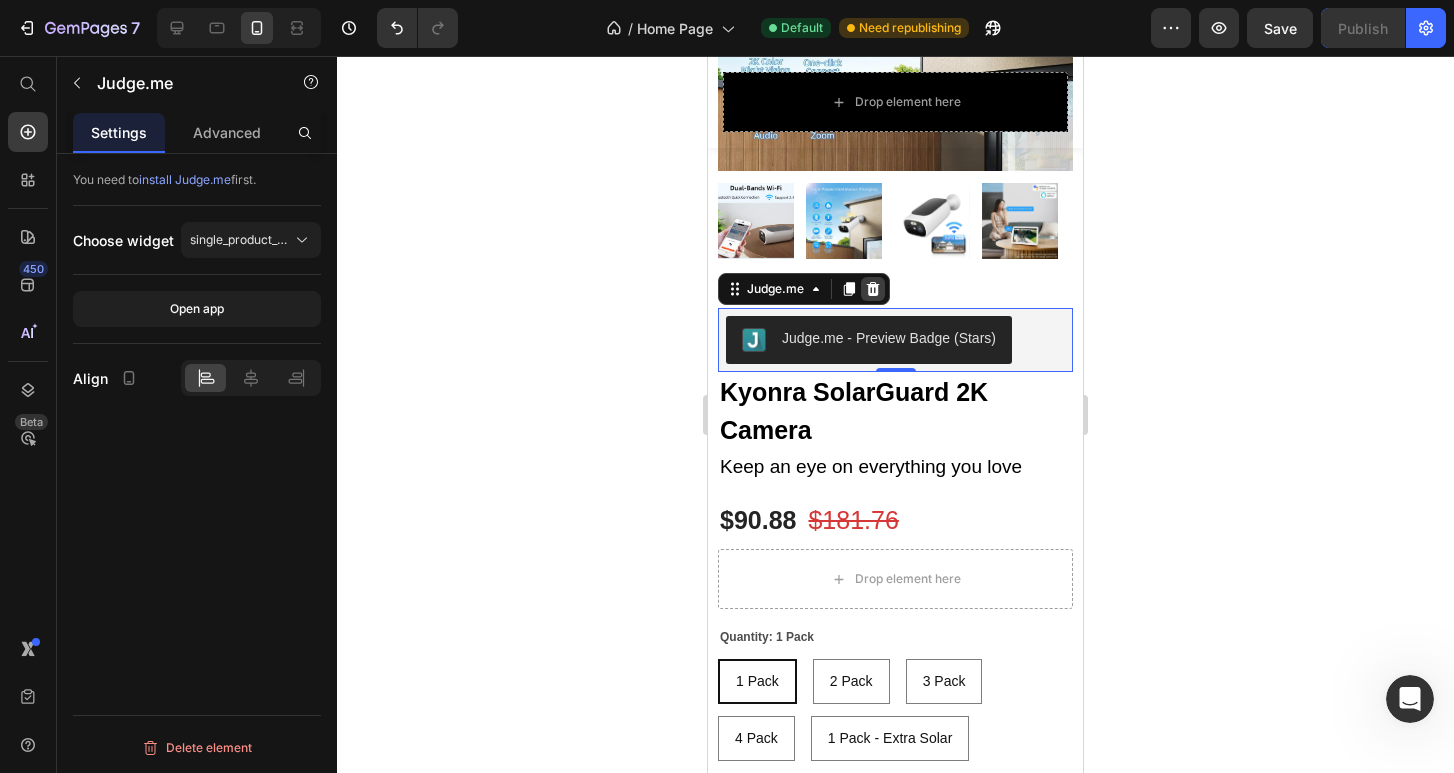click 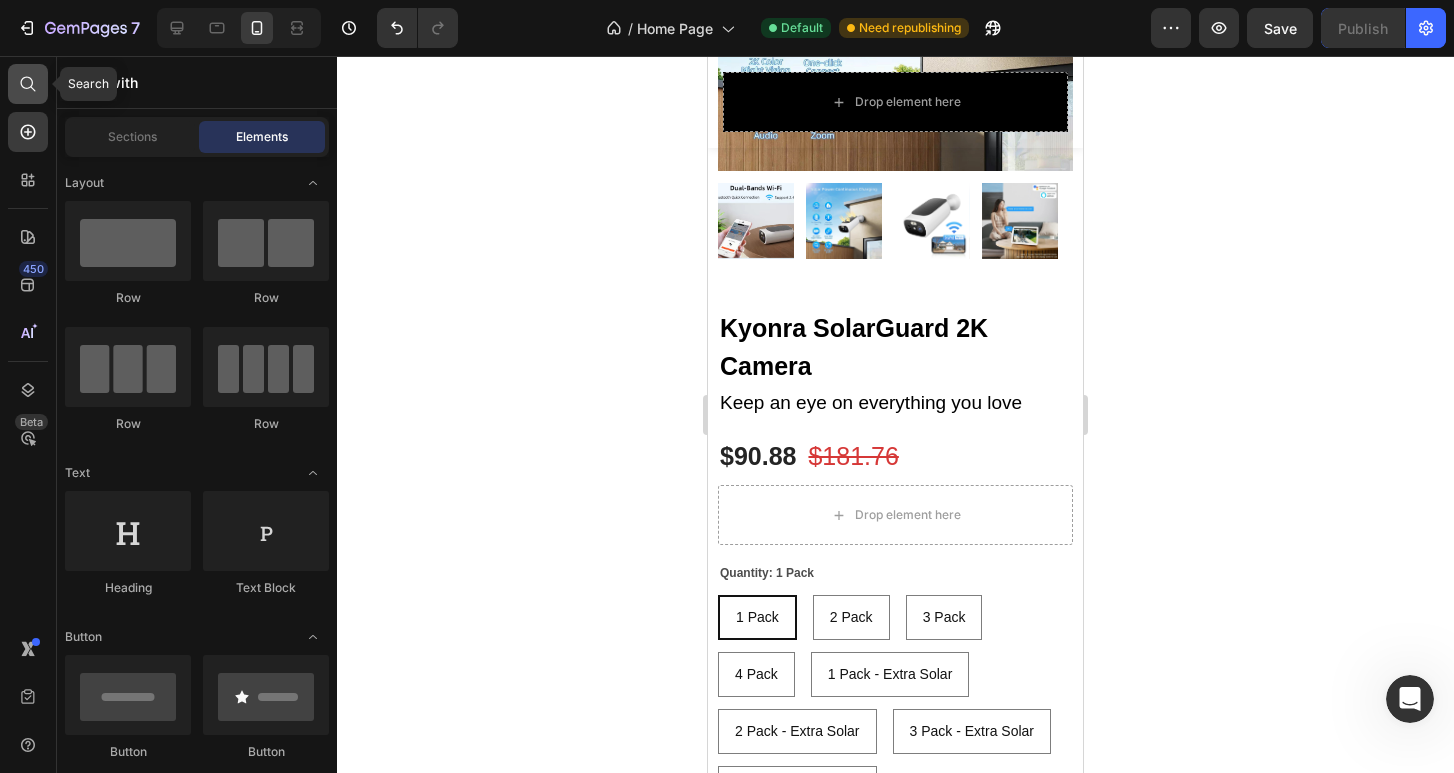 click 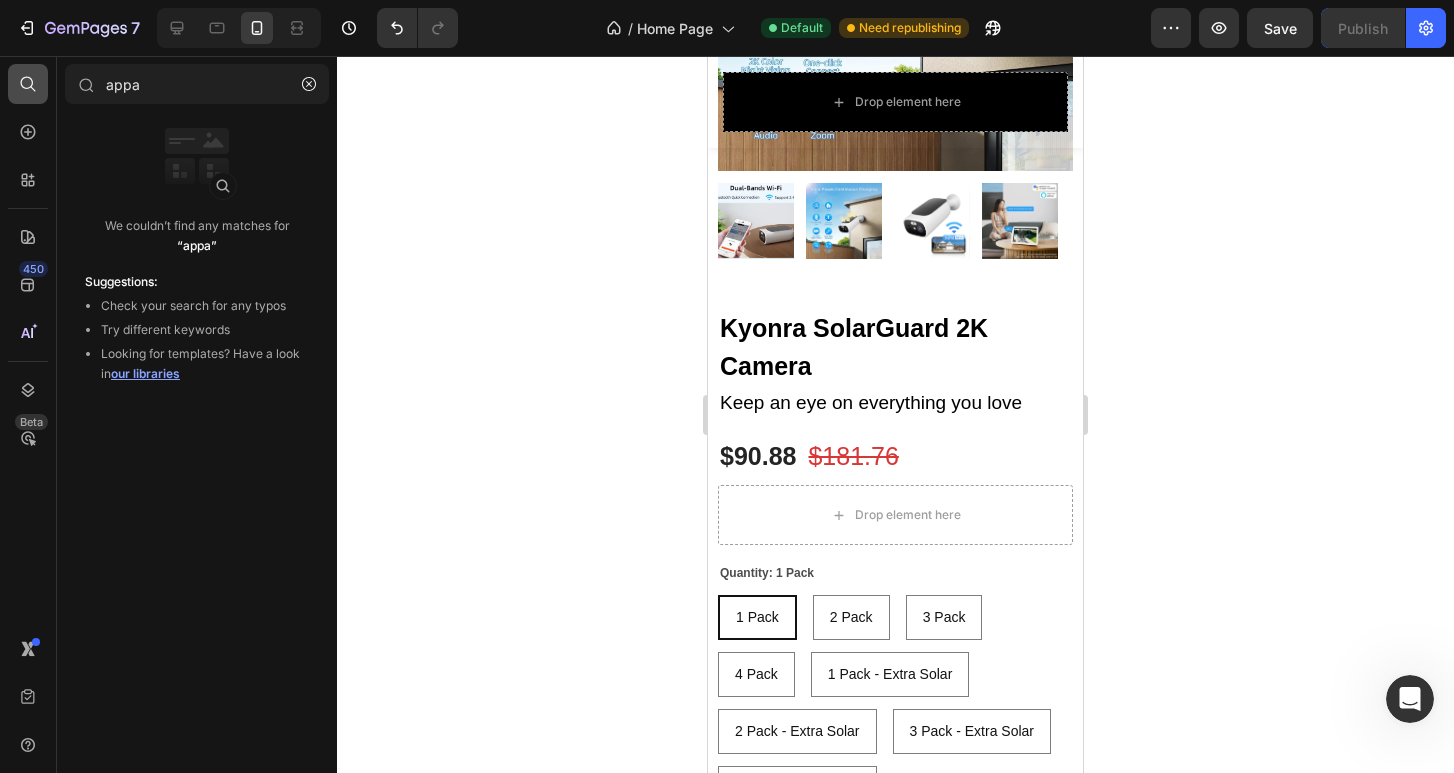 type on "app" 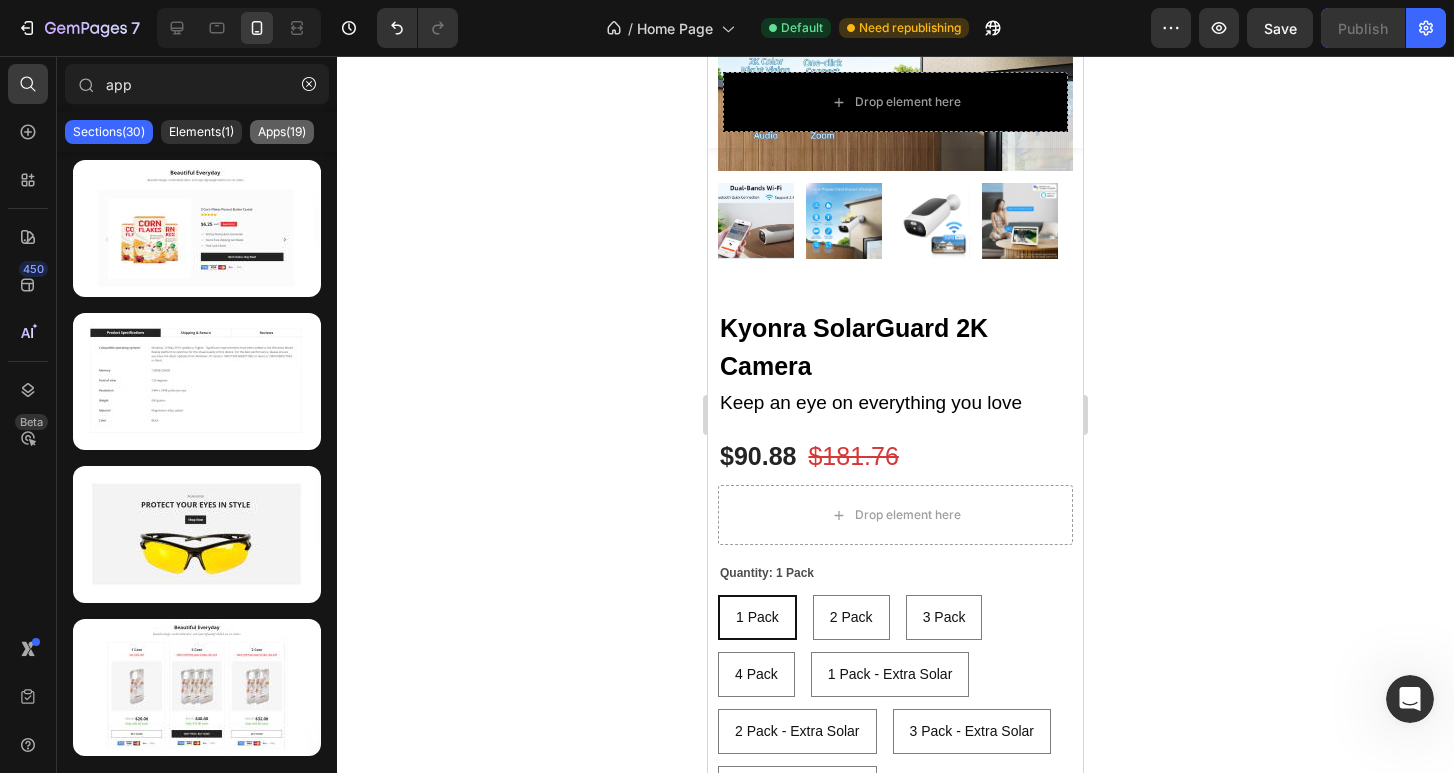 click on "Apps(19)" at bounding box center [282, 132] 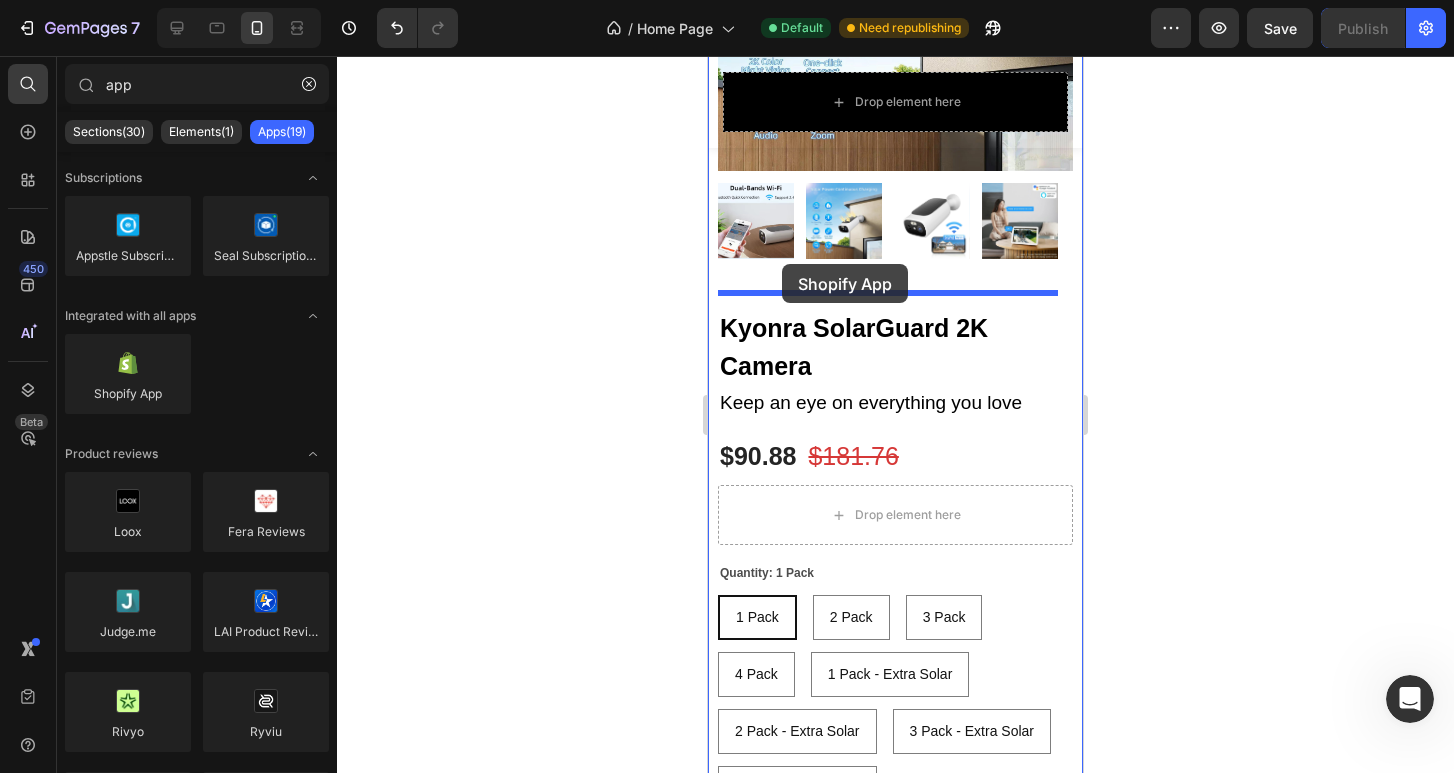 drag, startPoint x: 864, startPoint y: 459, endPoint x: 782, endPoint y: 264, distance: 211.5396 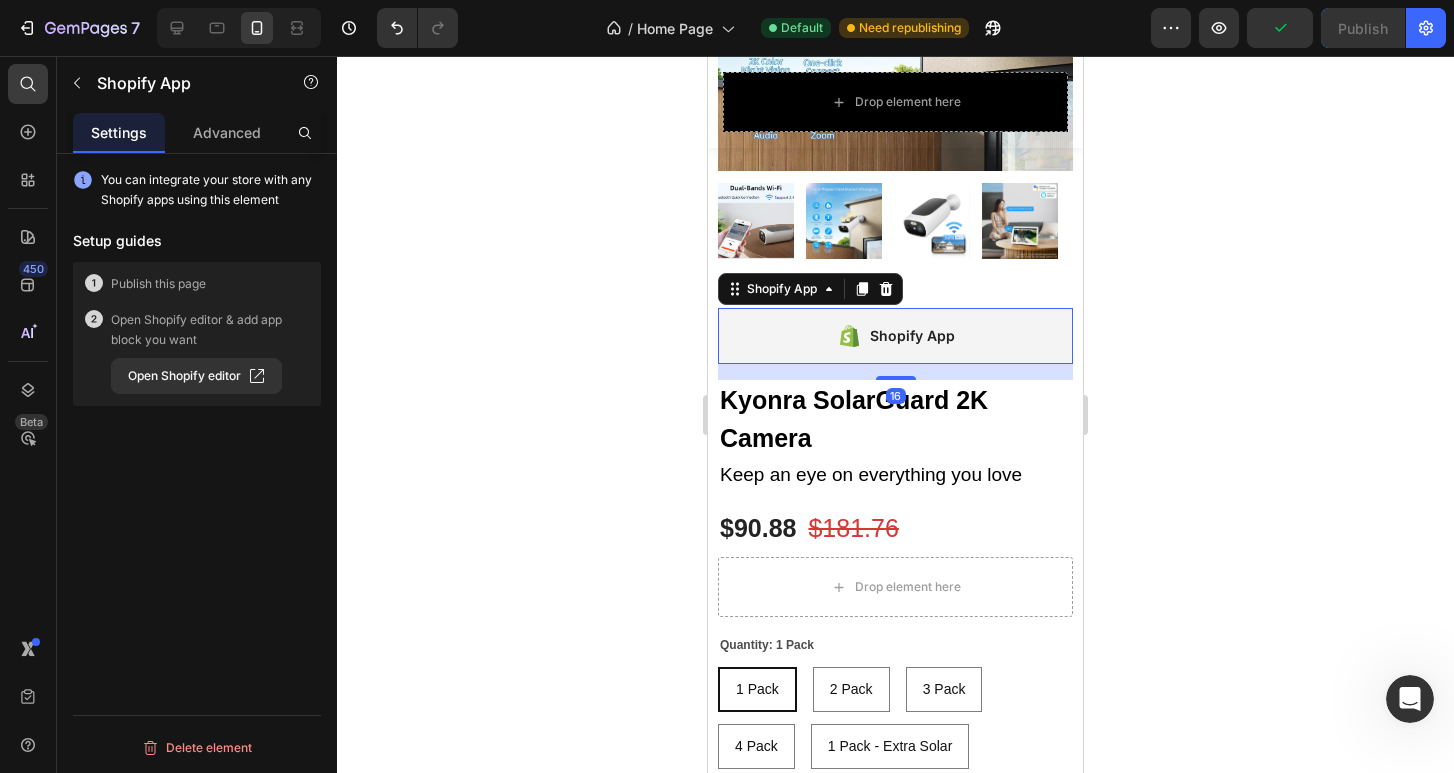 click on "Shopify App" at bounding box center (895, 336) 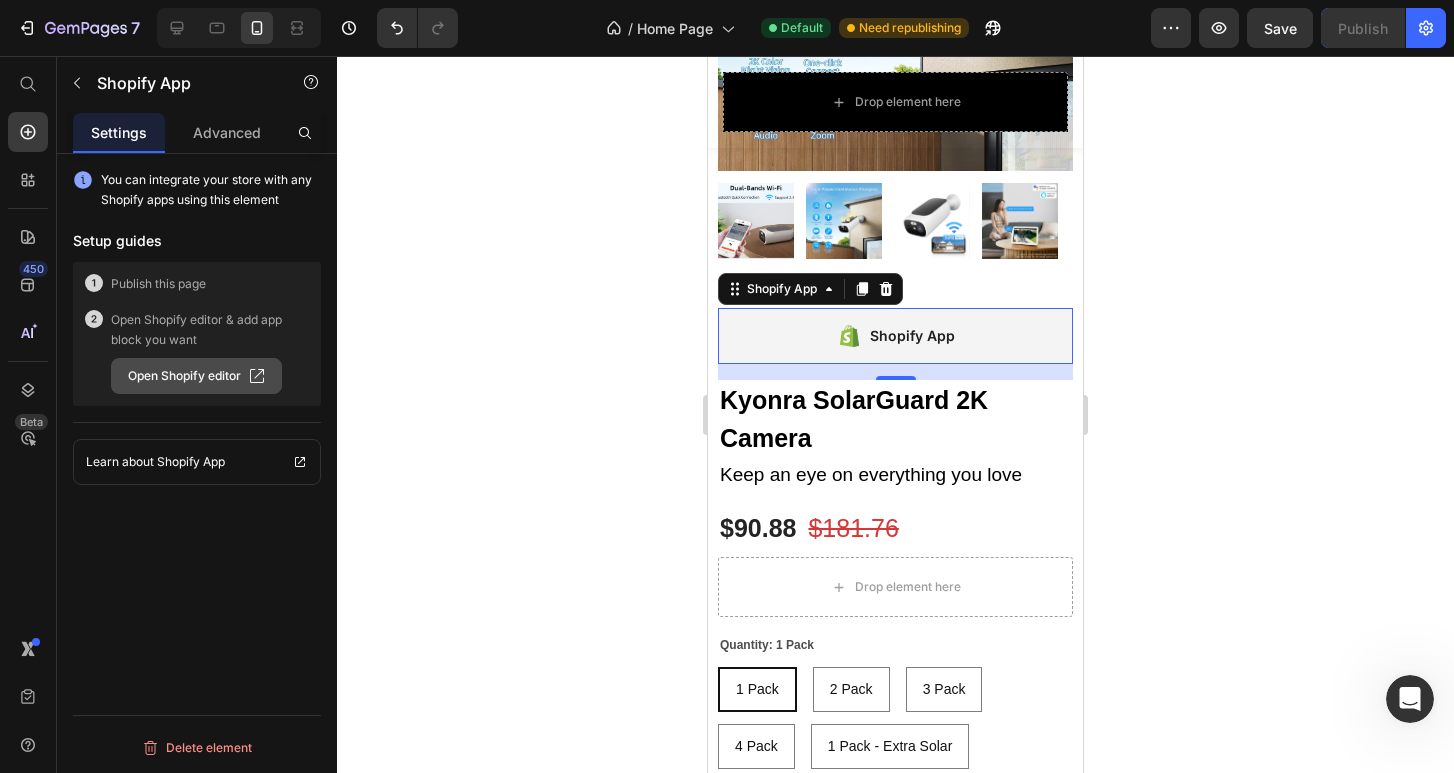 click on "Open Shopify editor" at bounding box center [196, 376] 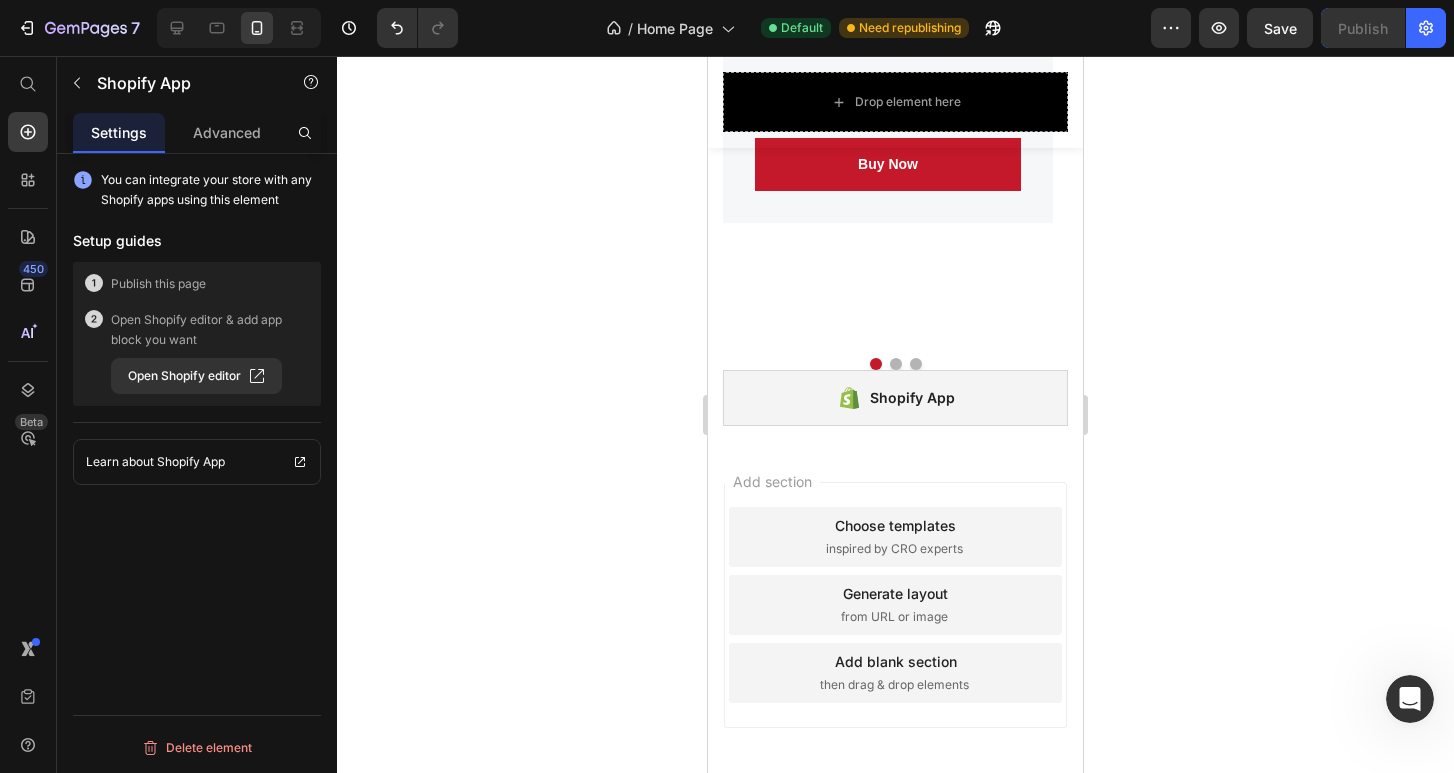 scroll, scrollTop: 6676, scrollLeft: 0, axis: vertical 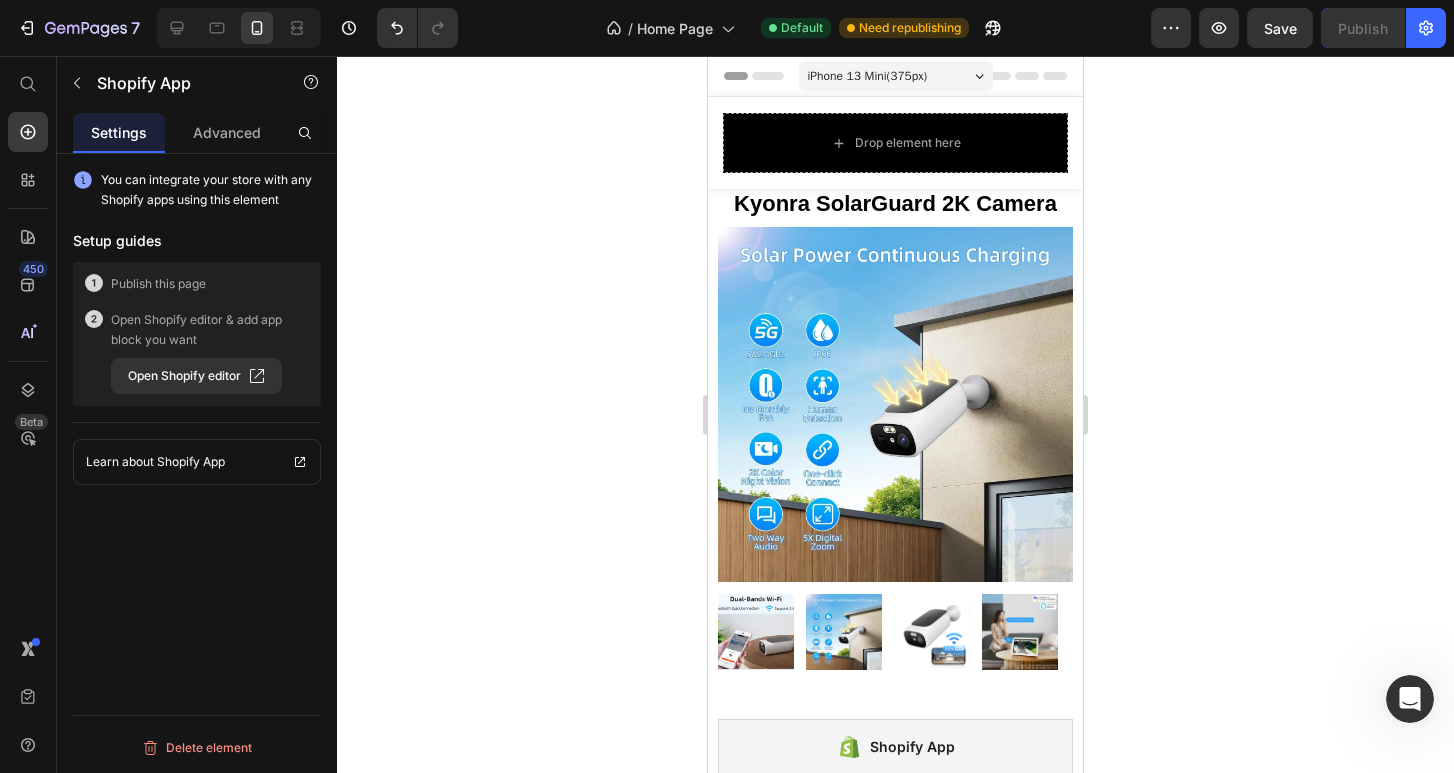 click 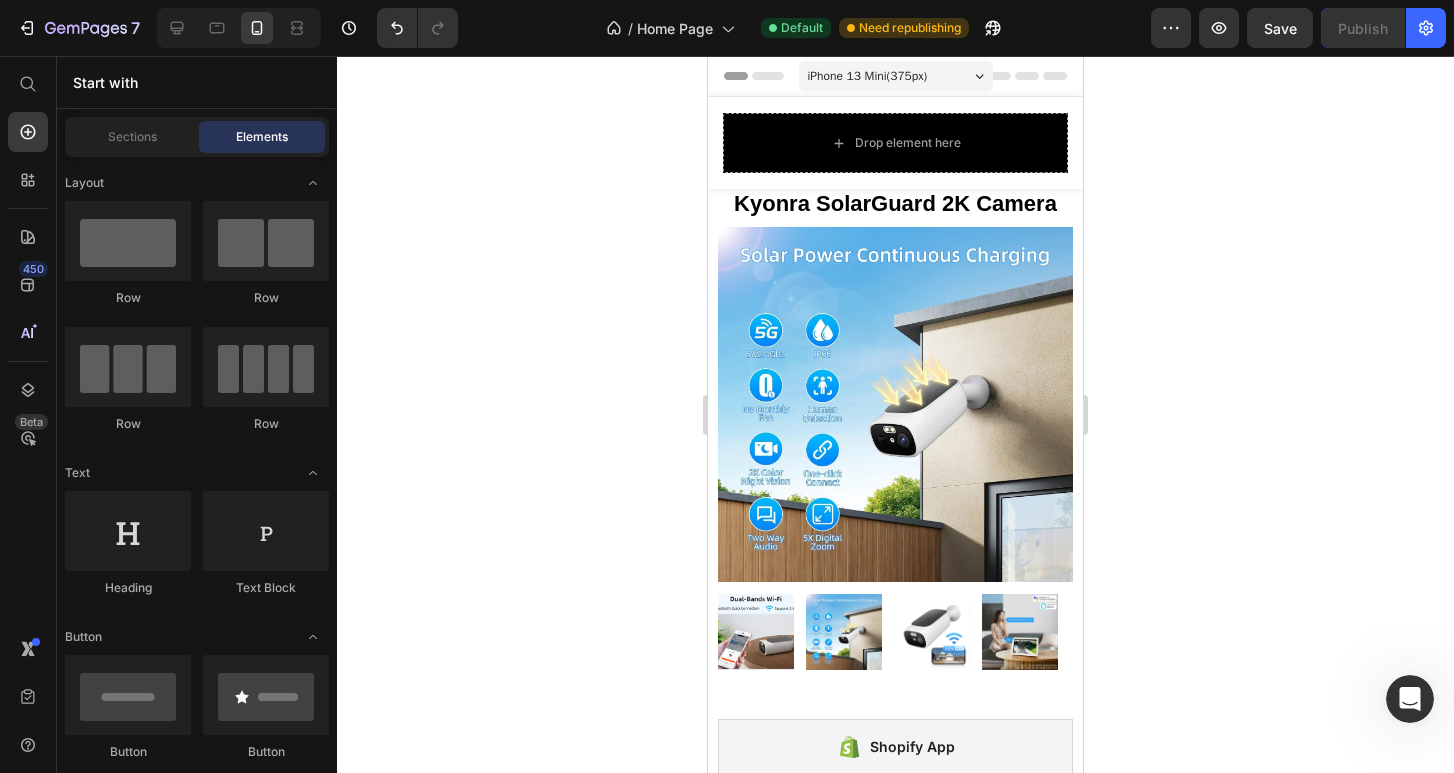 click 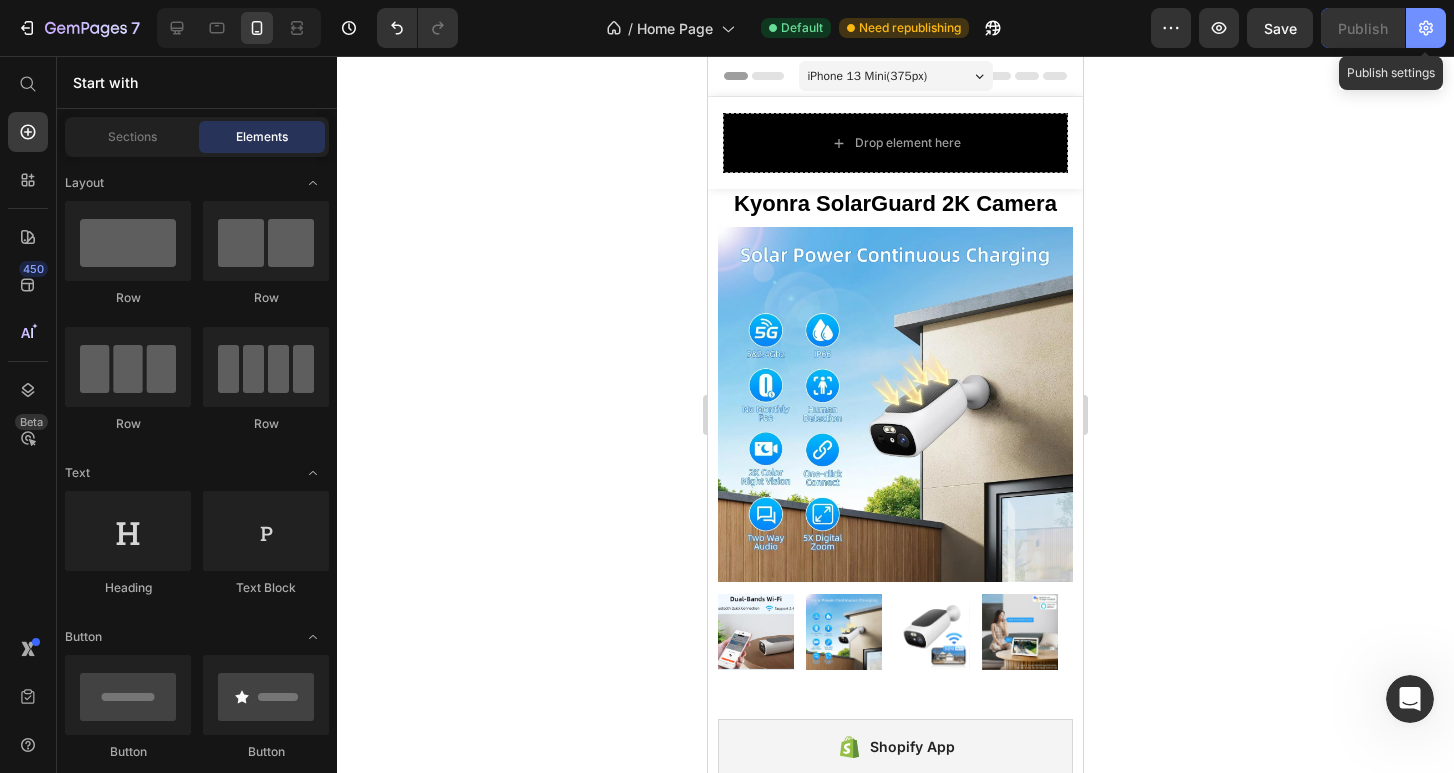 click 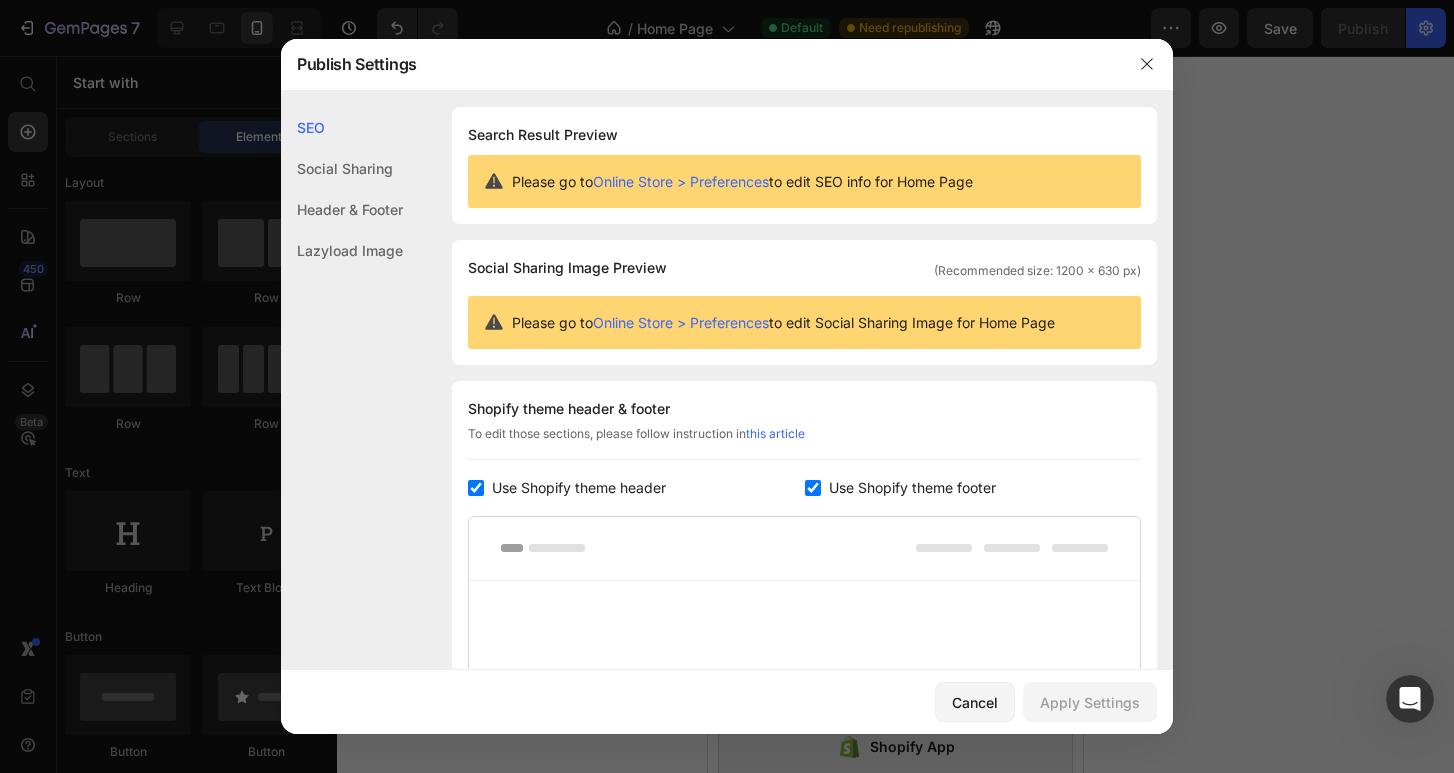 scroll, scrollTop: 340, scrollLeft: 0, axis: vertical 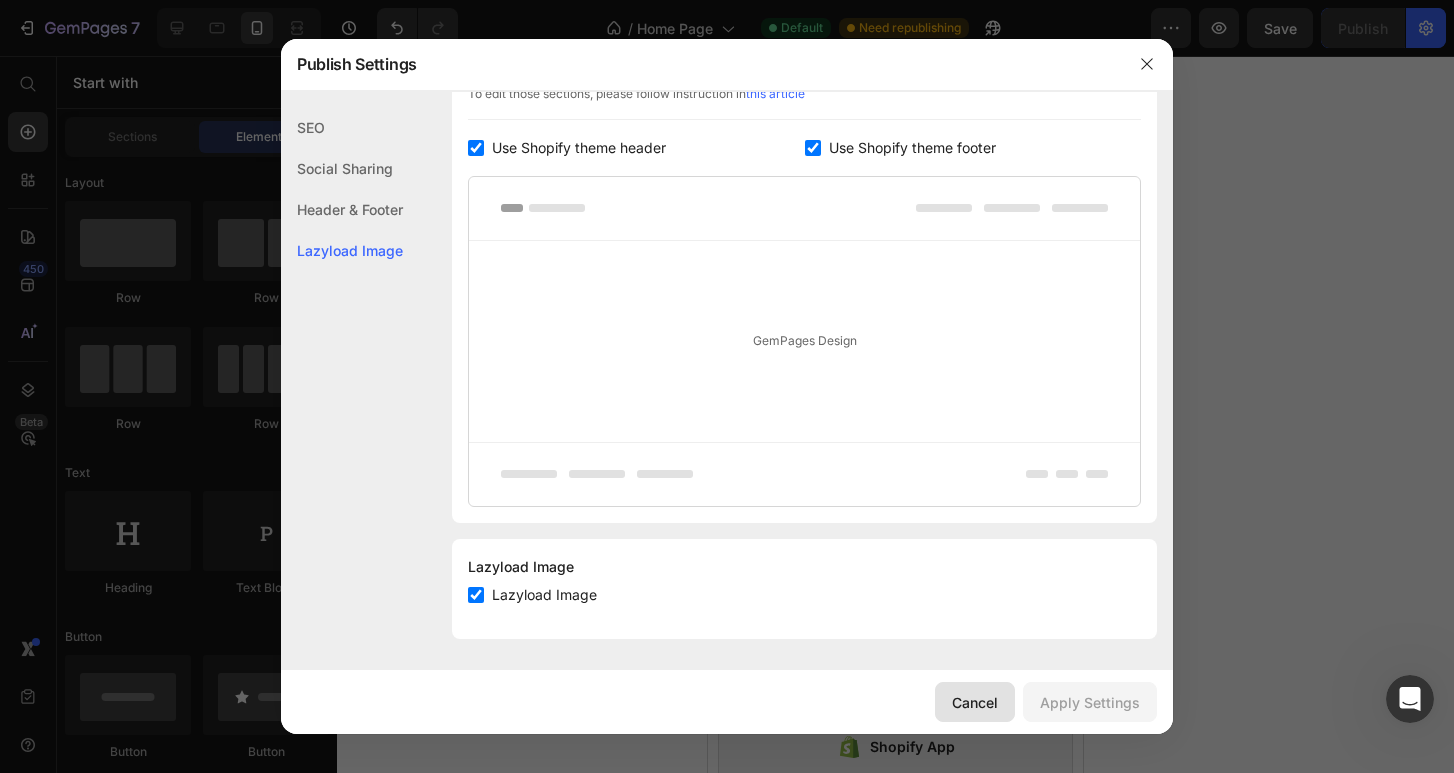 drag, startPoint x: 961, startPoint y: 708, endPoint x: 259, endPoint y: 517, distance: 727.5198 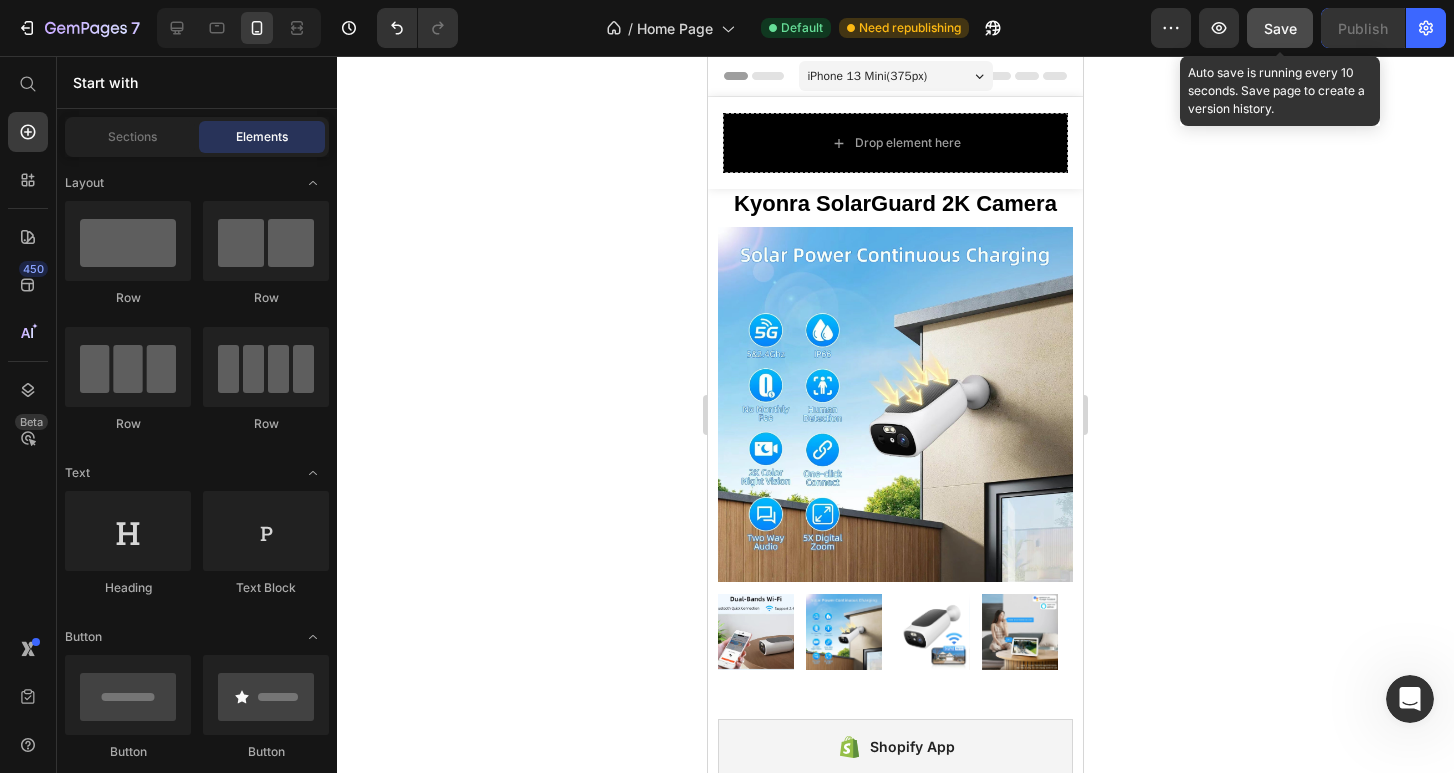click on "Save" 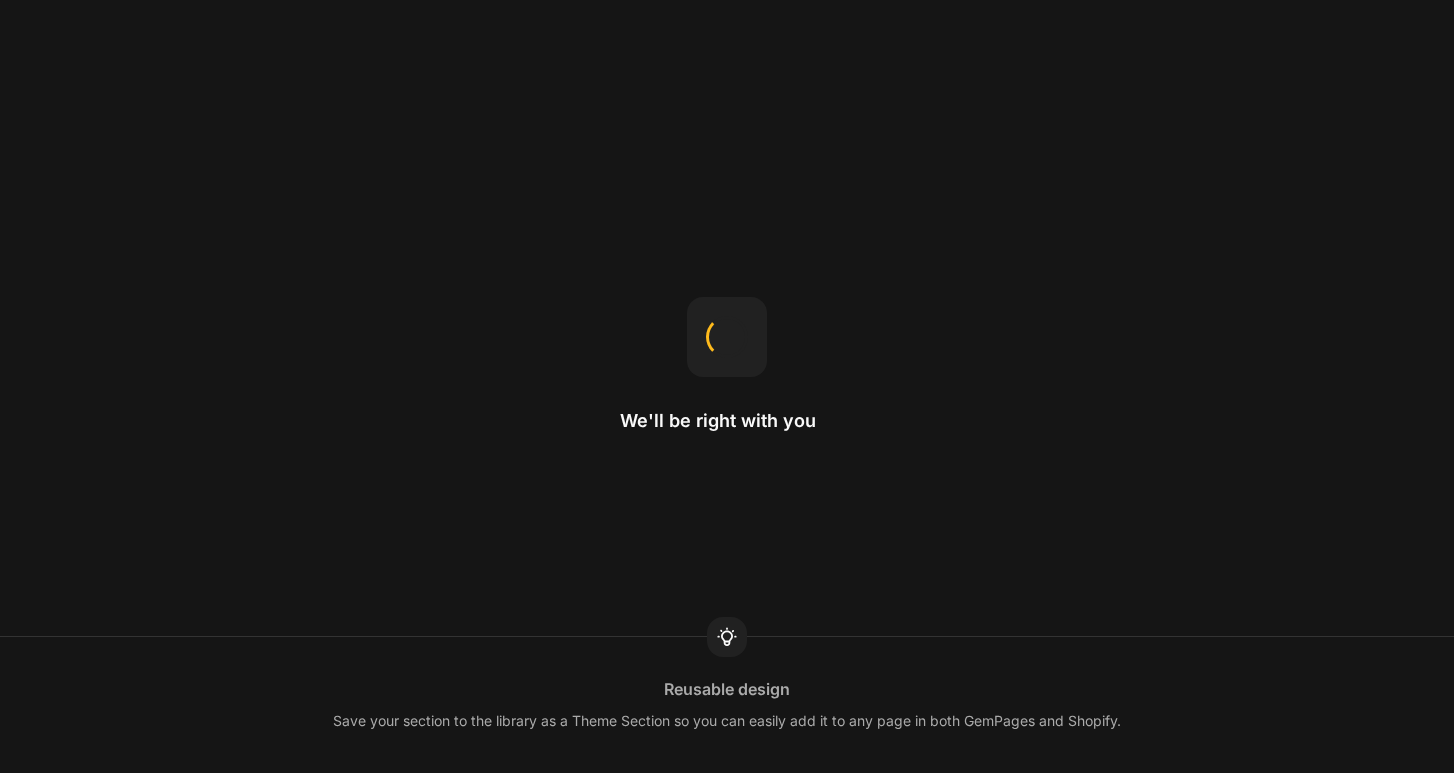 scroll, scrollTop: 0, scrollLeft: 0, axis: both 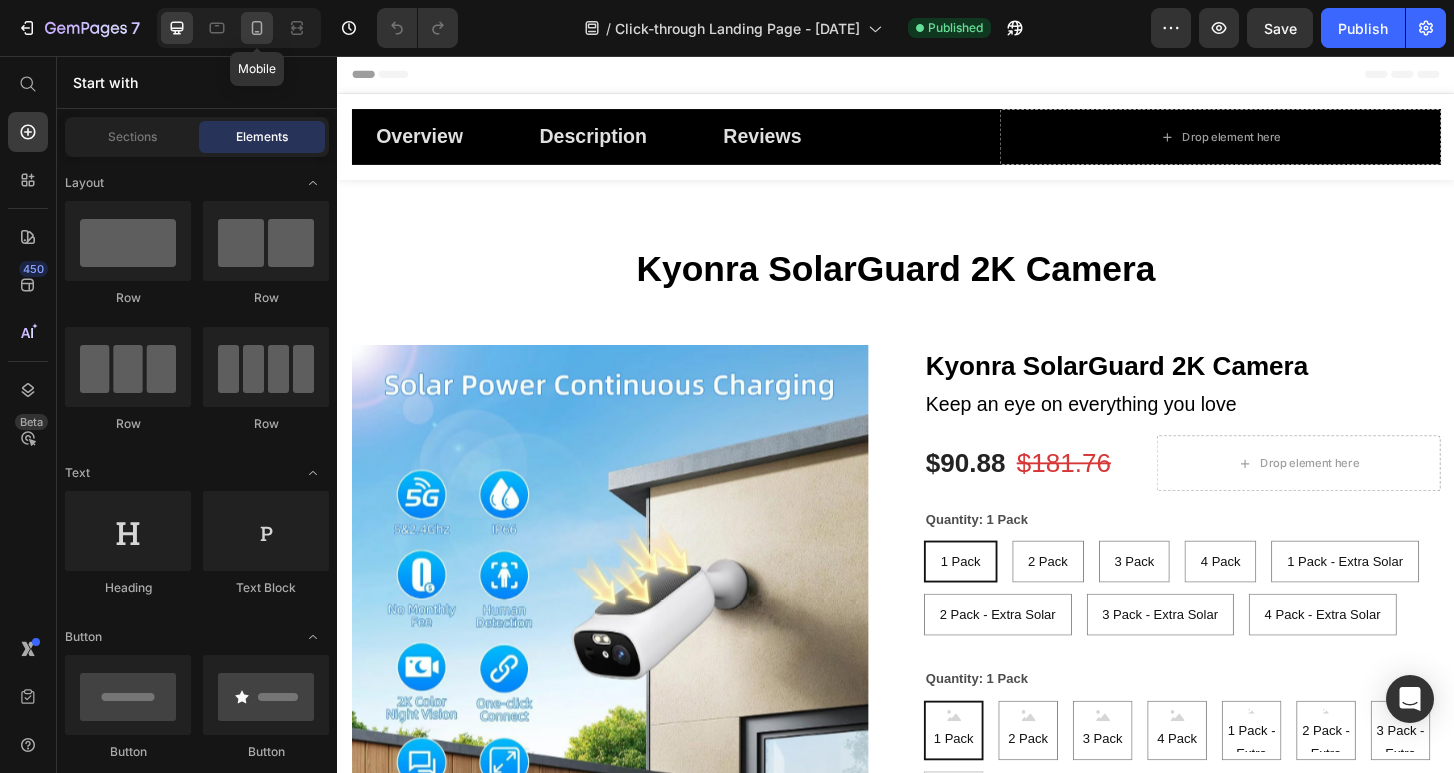 click 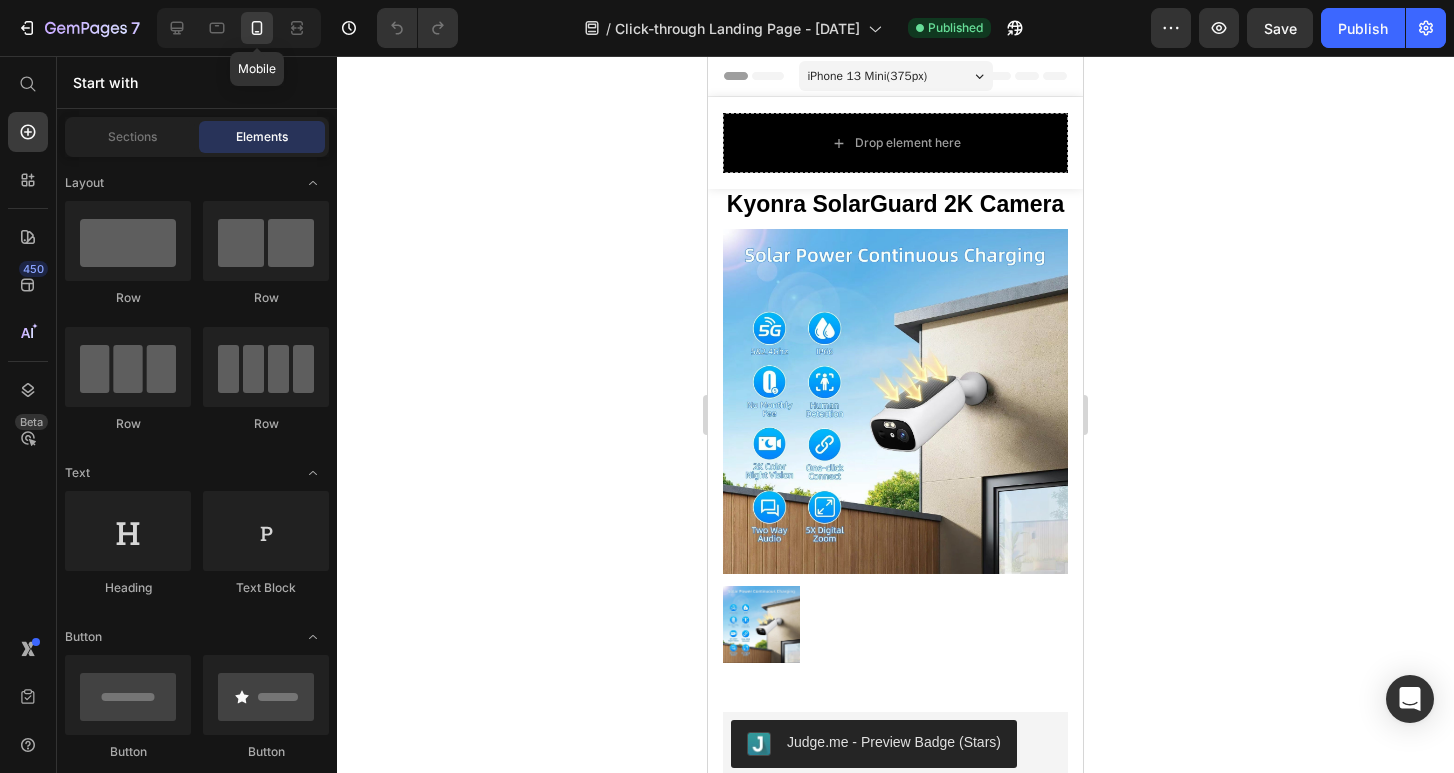 radio on "false" 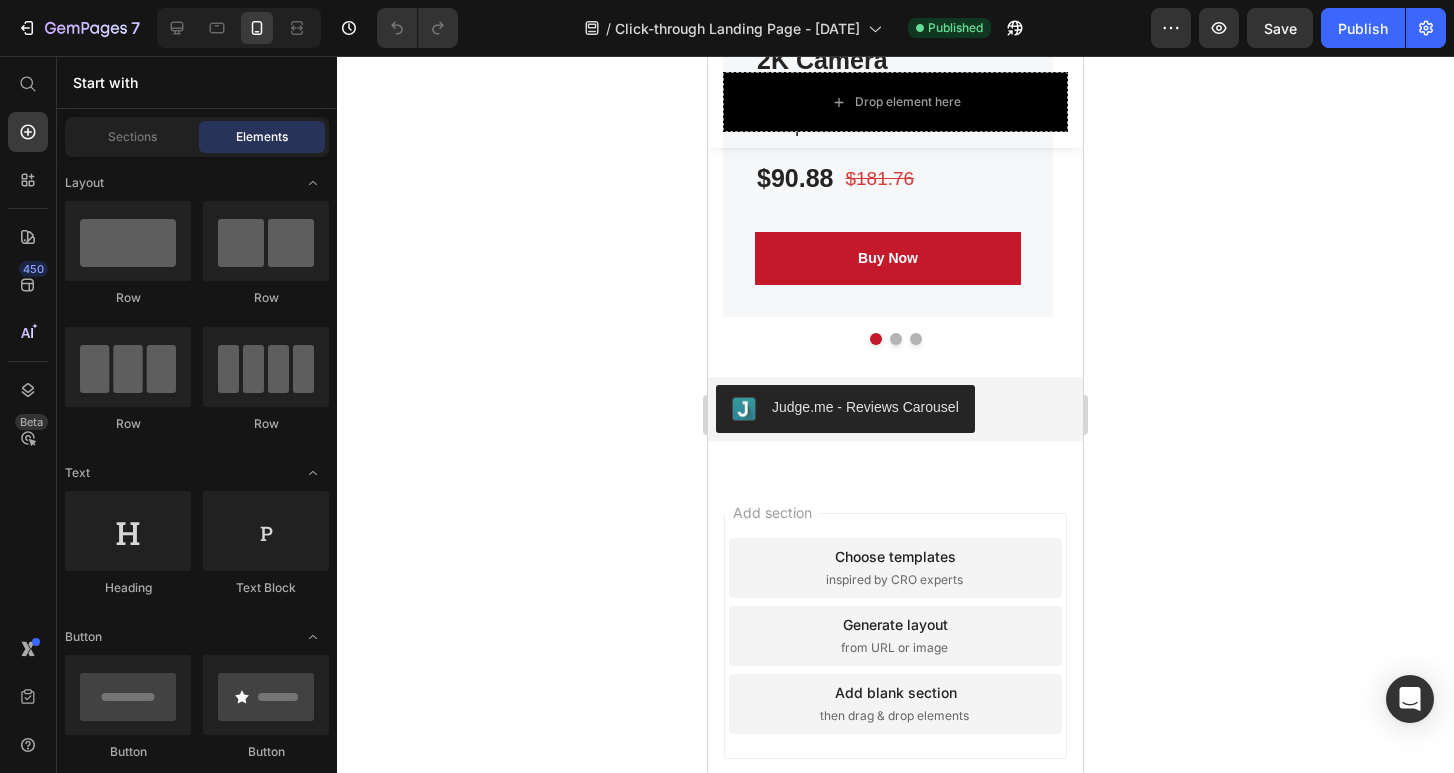 scroll, scrollTop: 6631, scrollLeft: 0, axis: vertical 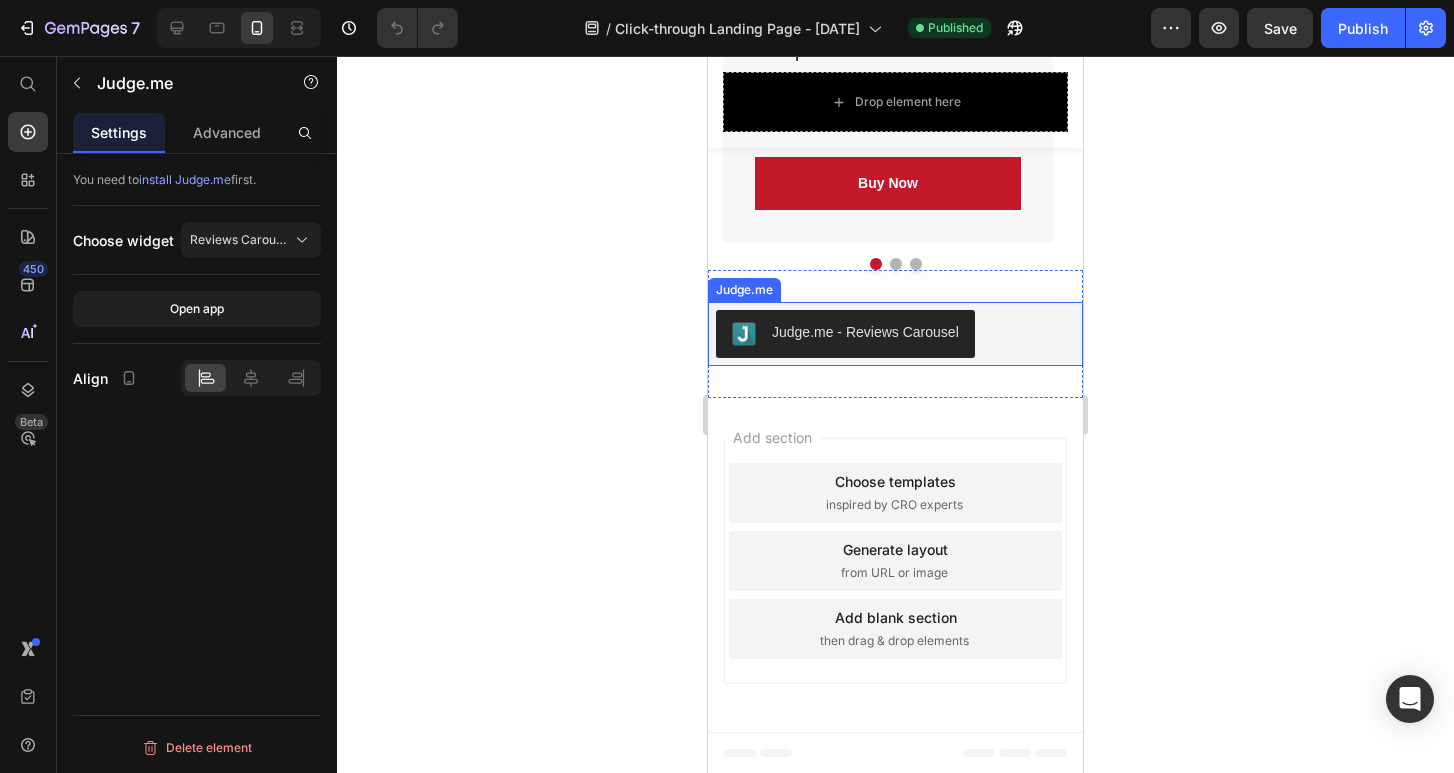 click on "Judge.me - Reviews Carousel" at bounding box center (845, 334) 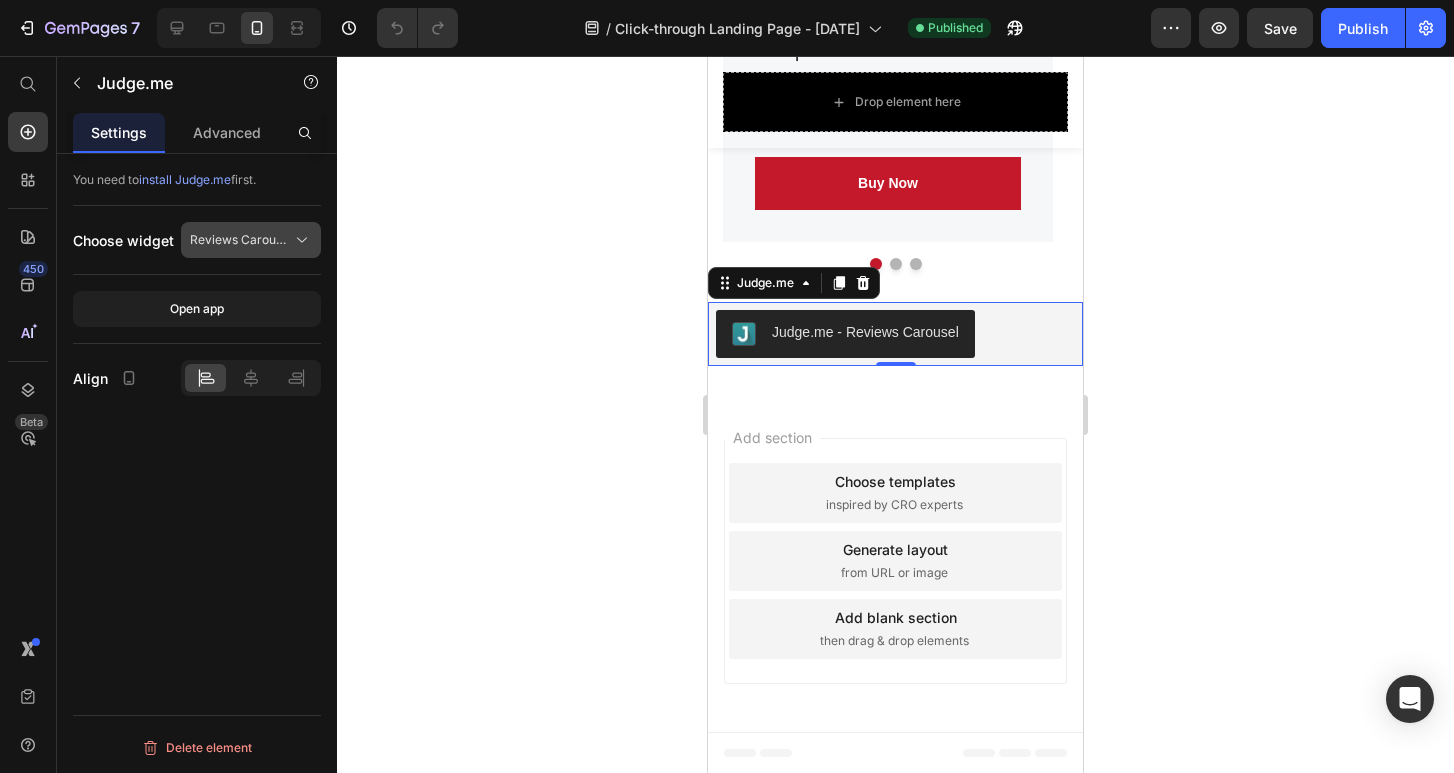 click on "Reviews Carousel" at bounding box center (239, 240) 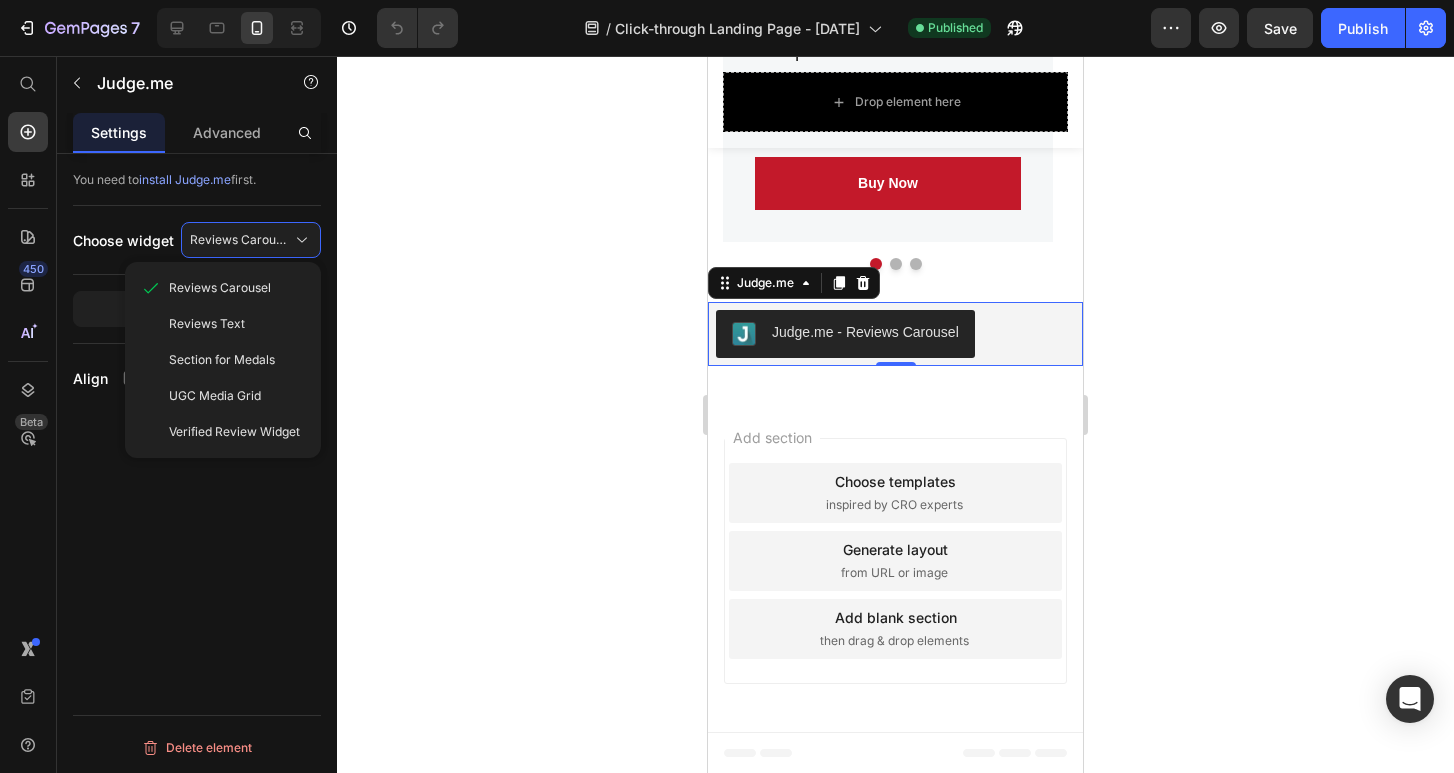 click 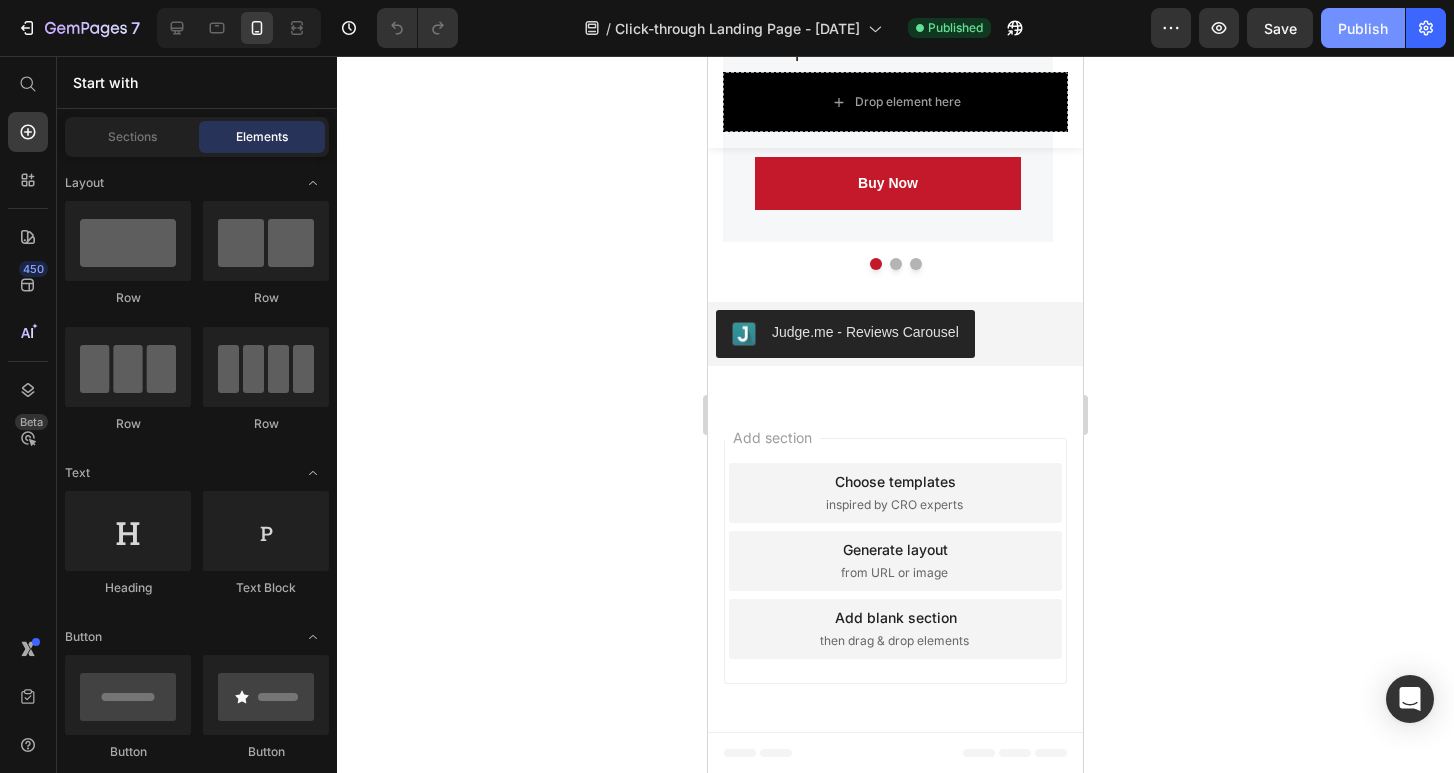 click on "Publish" 